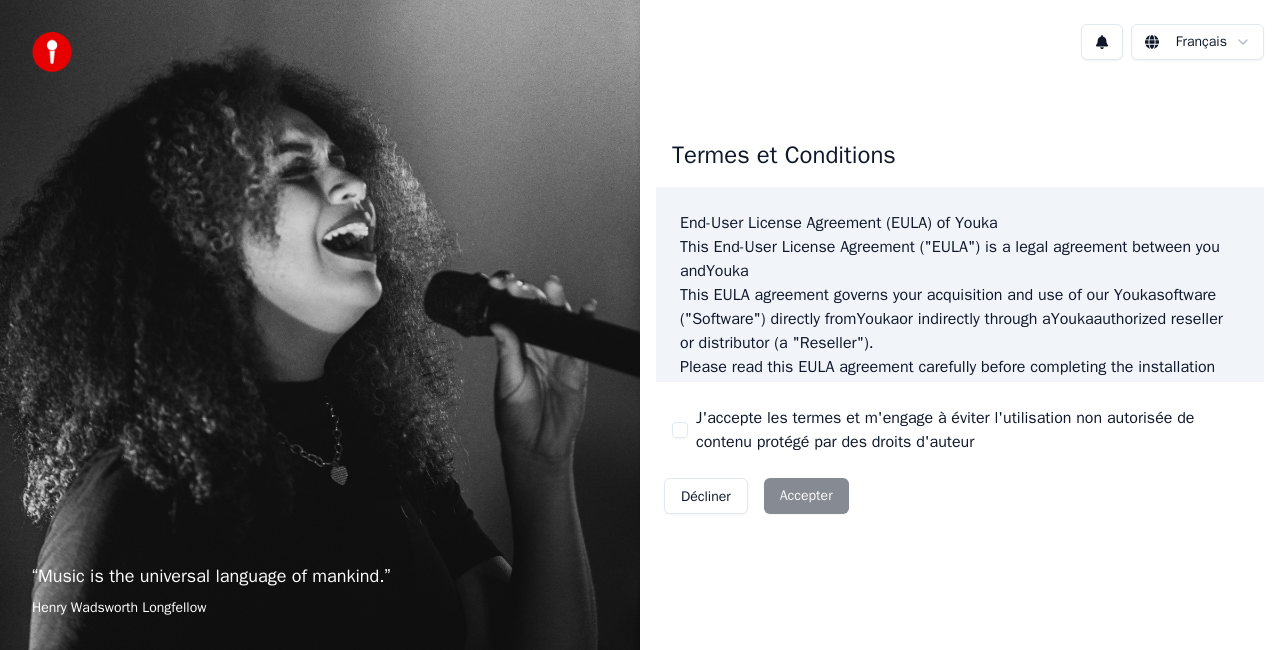 scroll, scrollTop: 0, scrollLeft: 0, axis: both 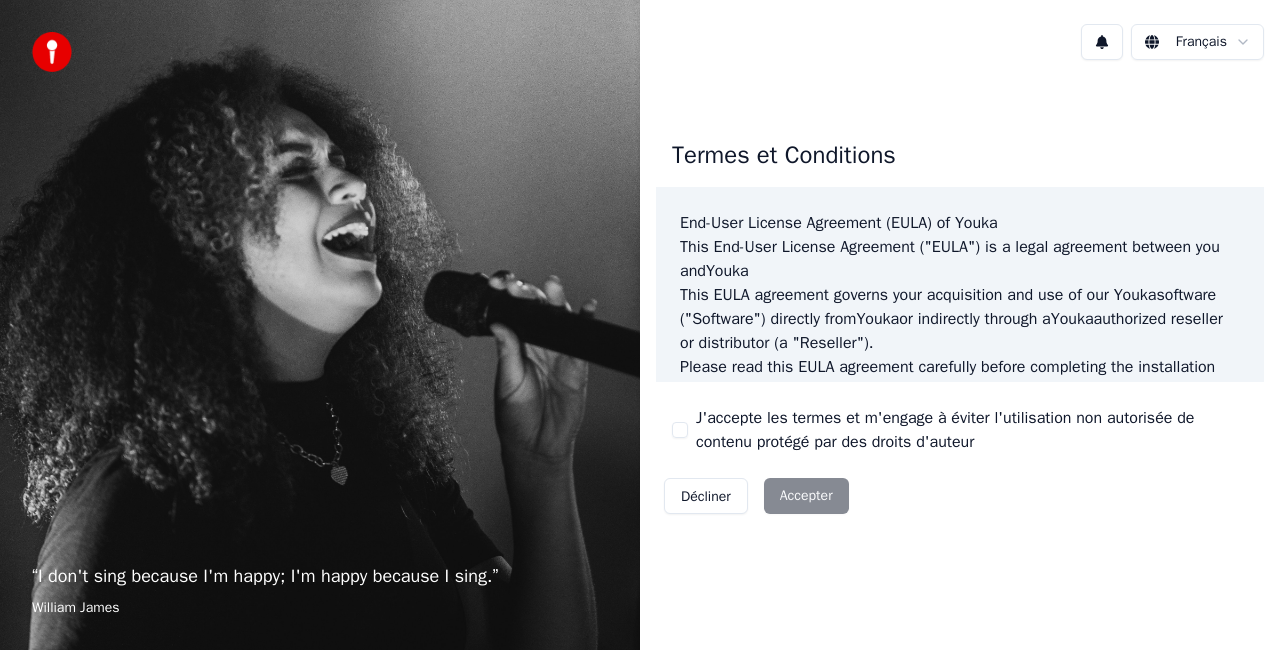 click on "J'accepte les termes et m'engage à éviter l'utilisation non autorisée de contenu protégé par des droits d'auteur" at bounding box center [972, 430] 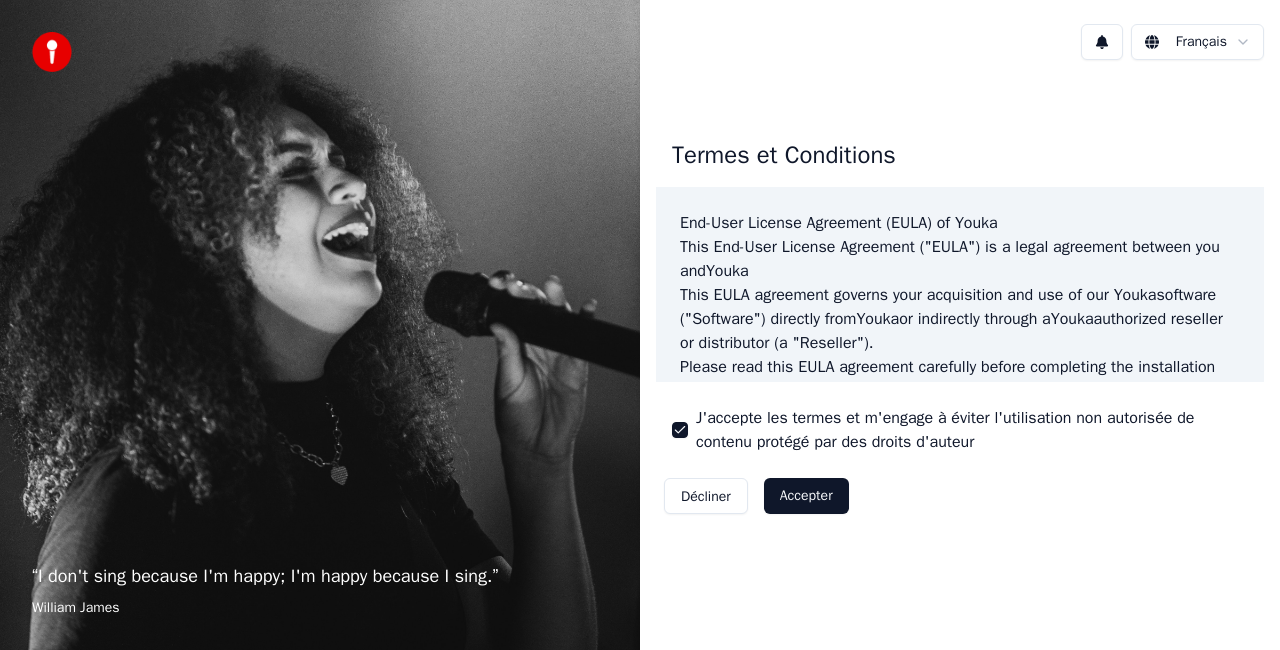 click on "Accepter" at bounding box center (806, 496) 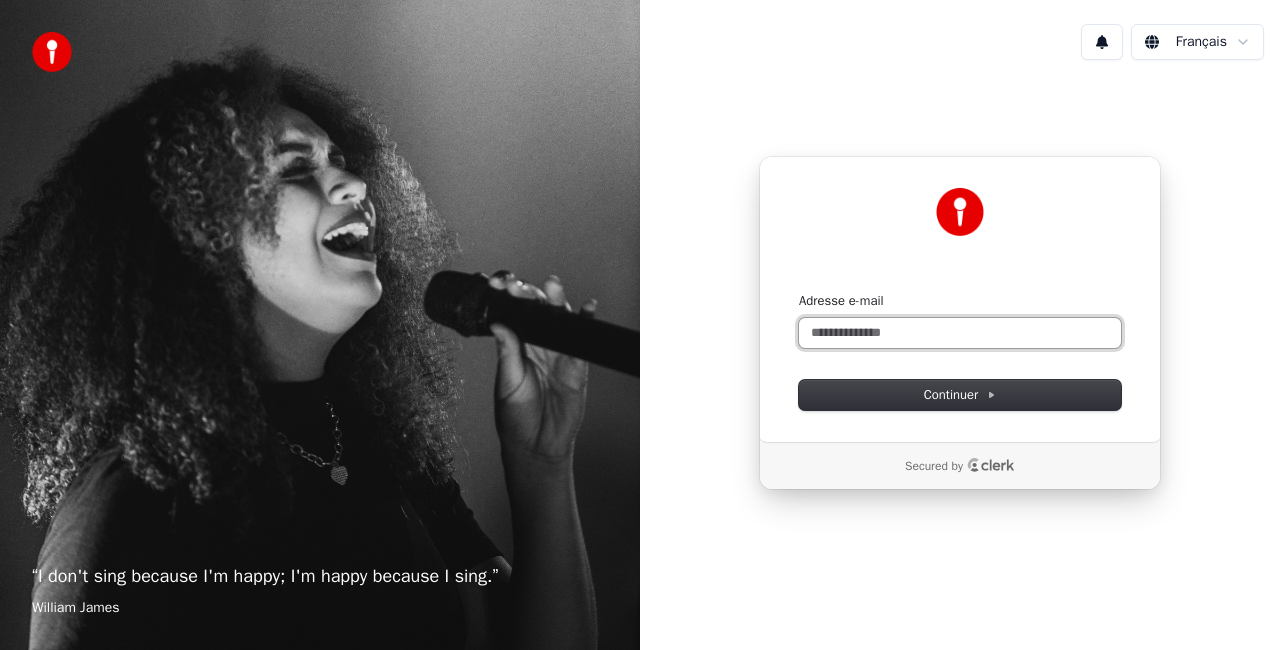 click on "Adresse e-mail" at bounding box center [960, 333] 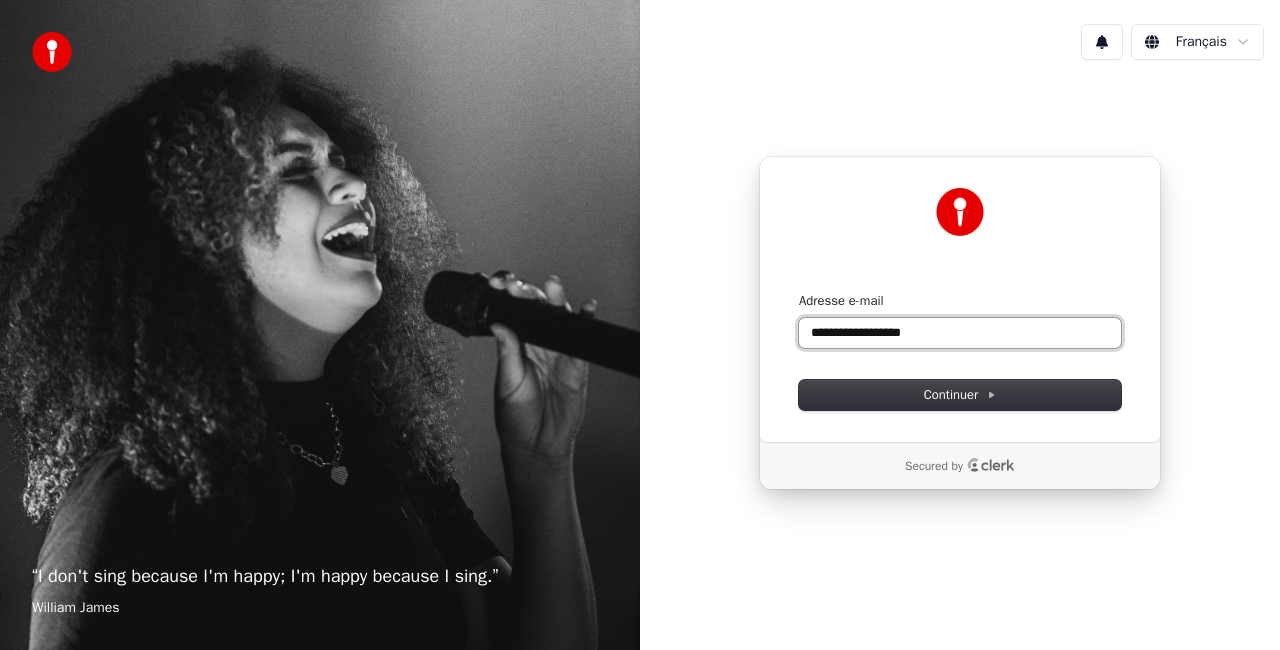 click at bounding box center [799, 292] 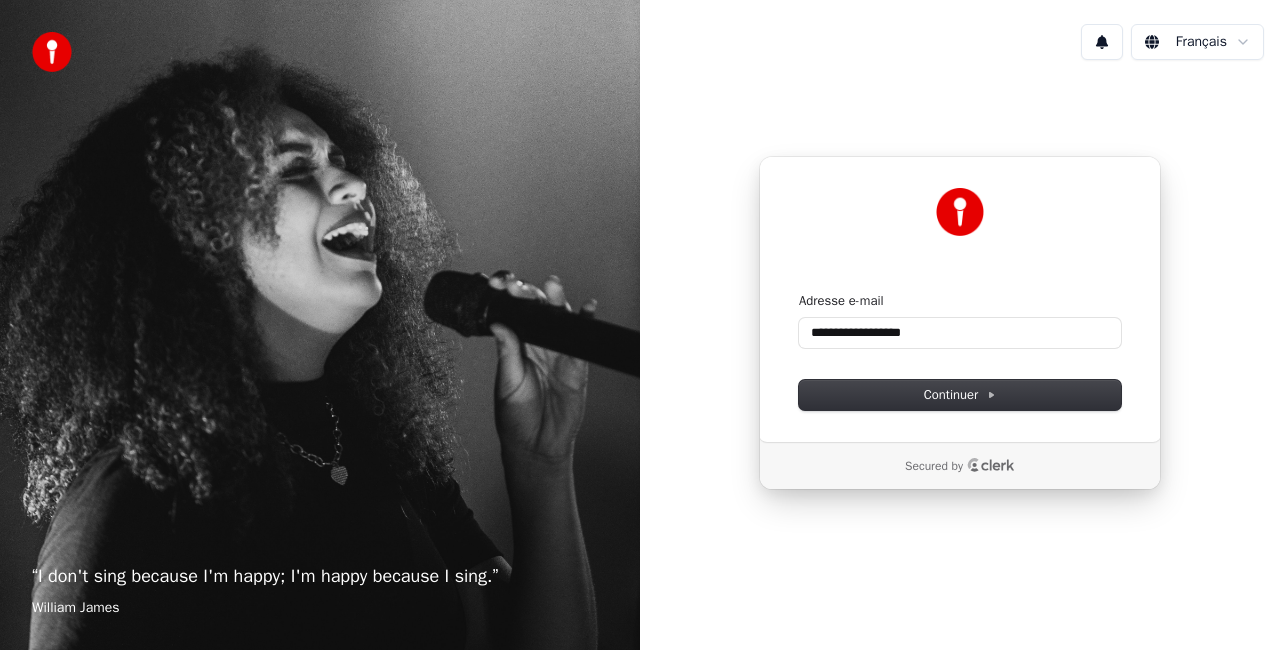 type on "**********" 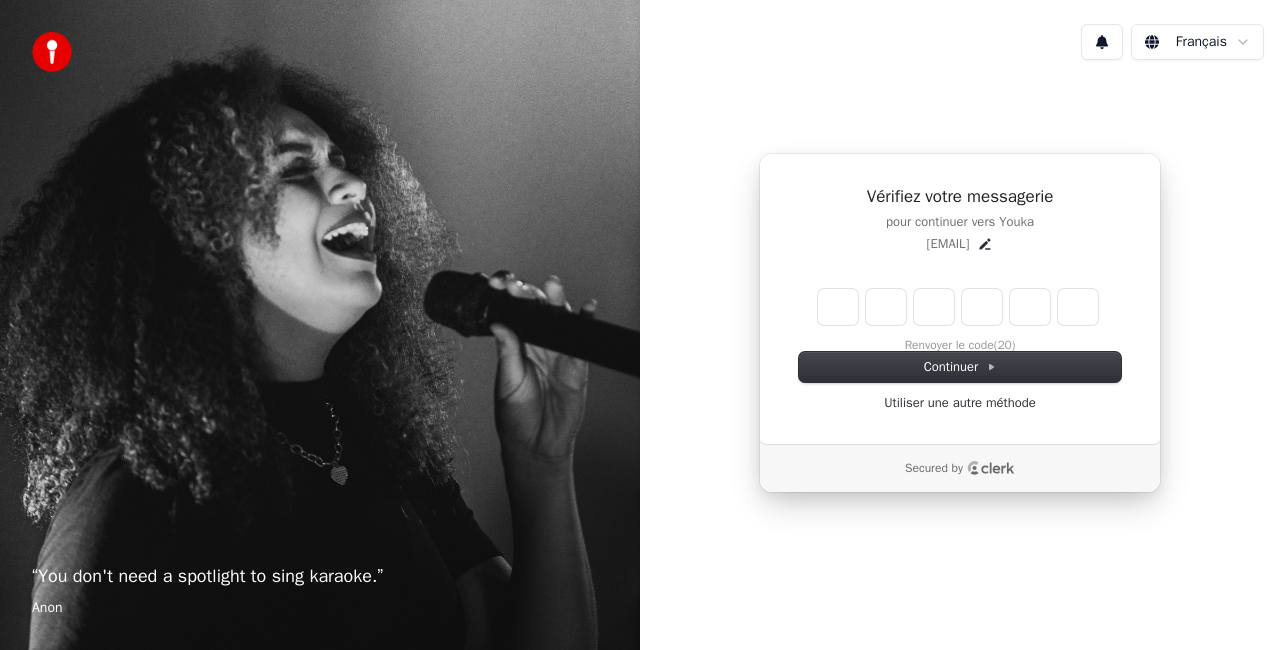 type on "*" 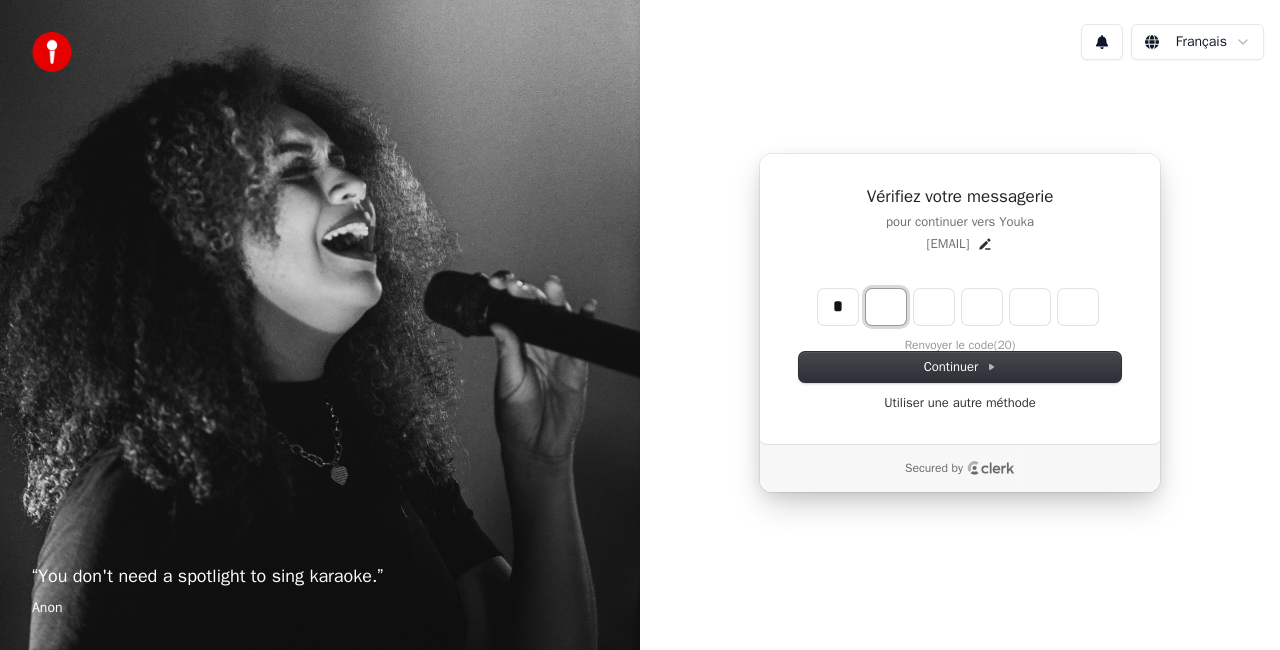 type on "*" 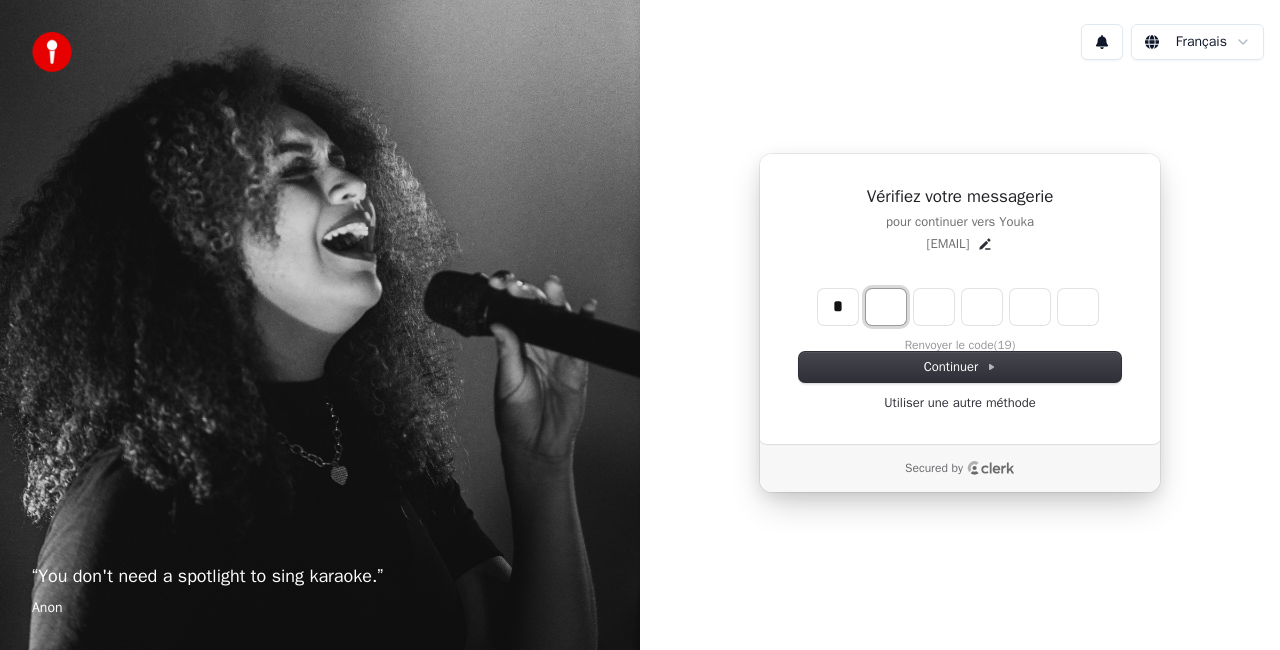 type on "*" 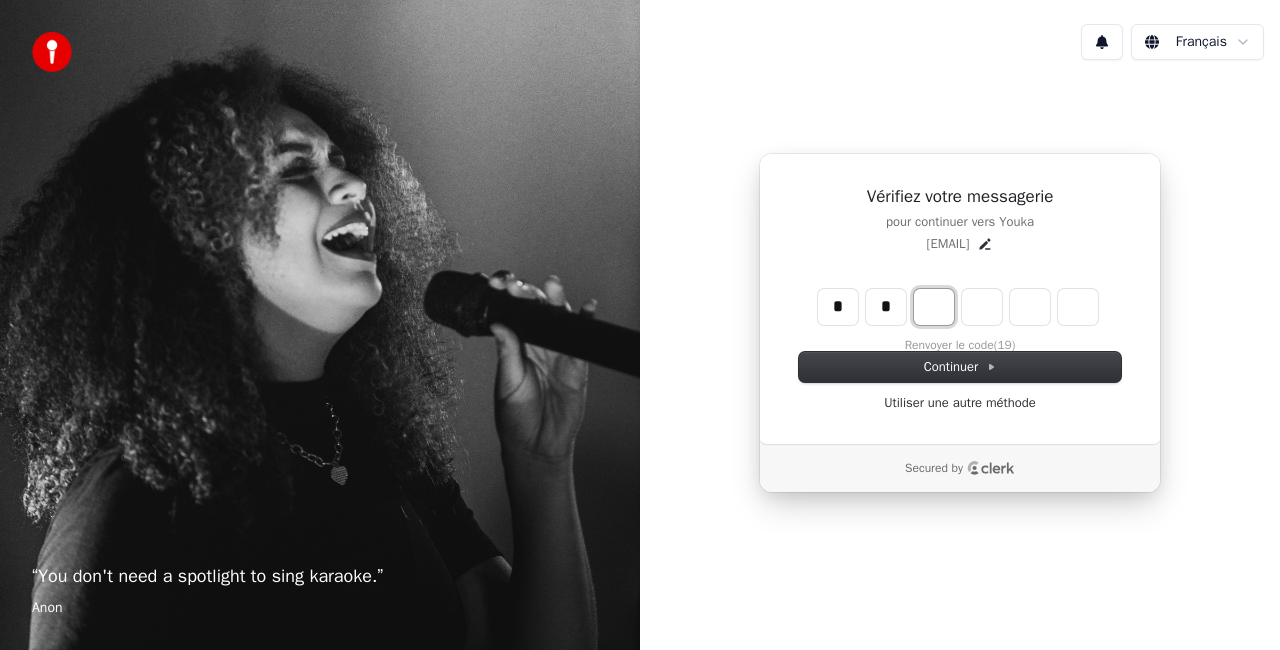 type on "**" 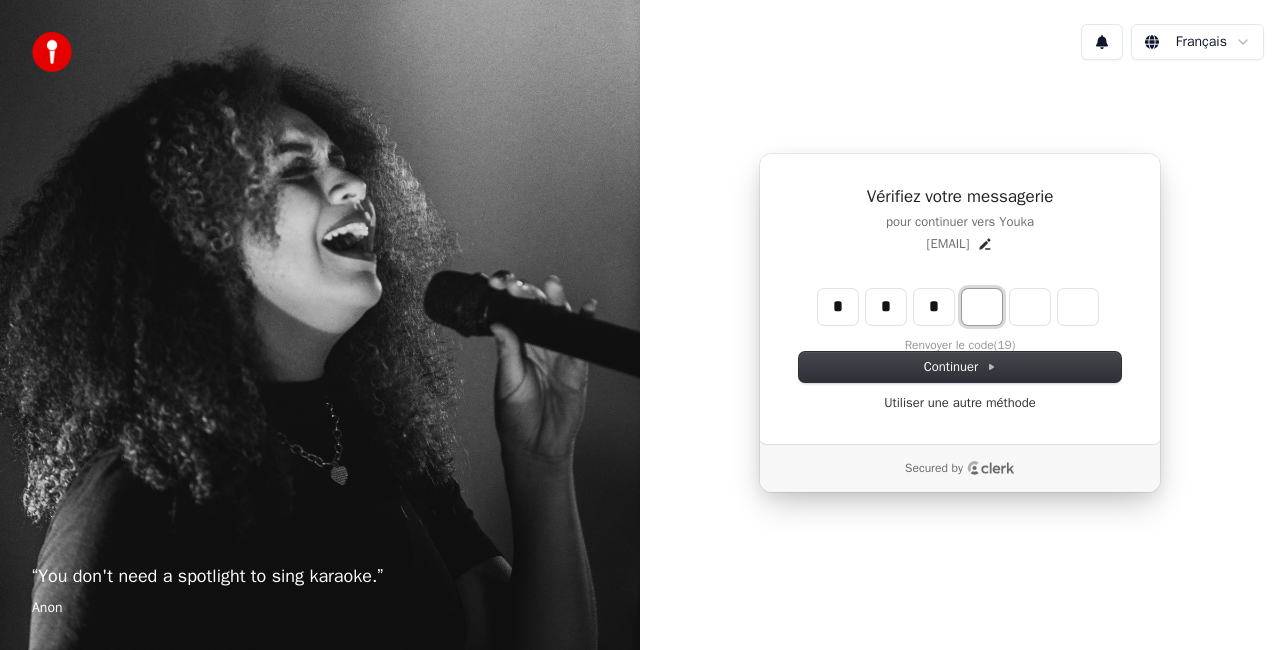 type on "***" 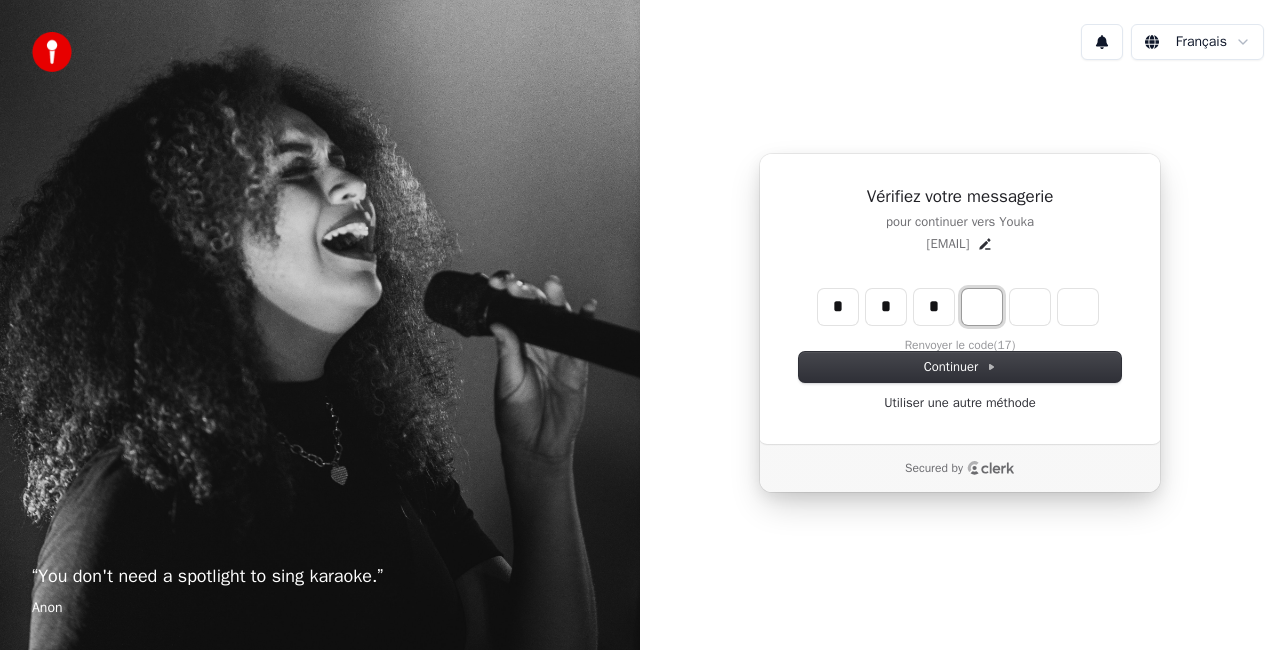 type on "*" 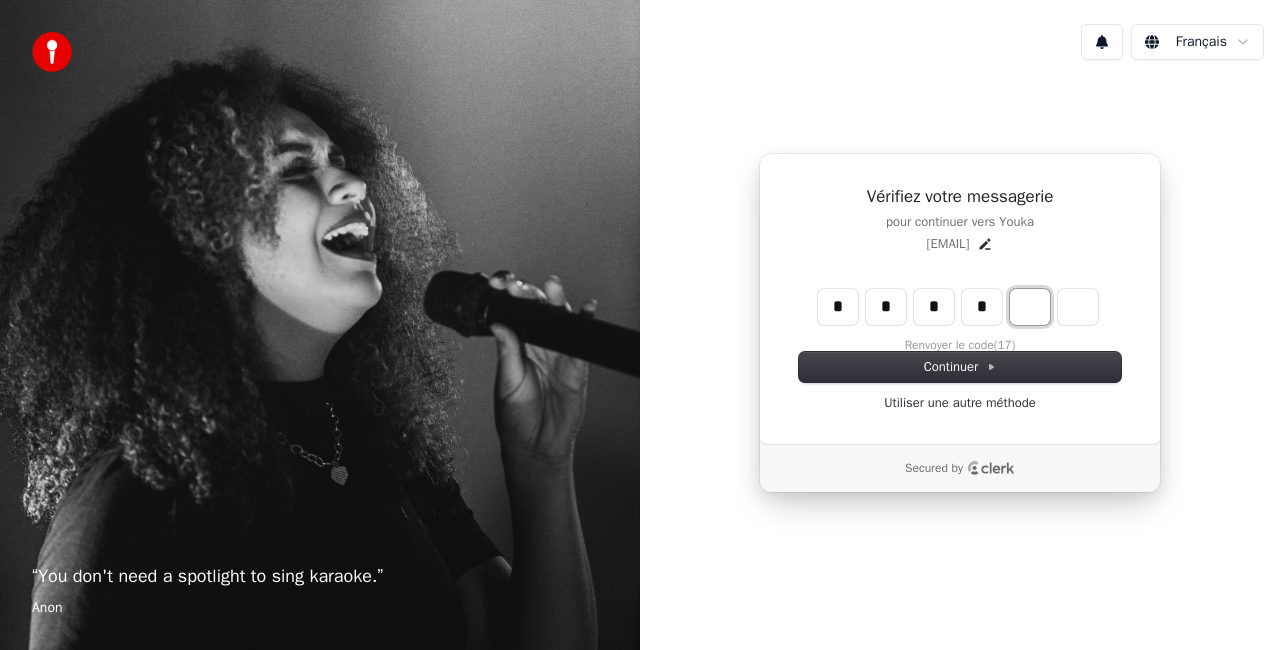 type on "****" 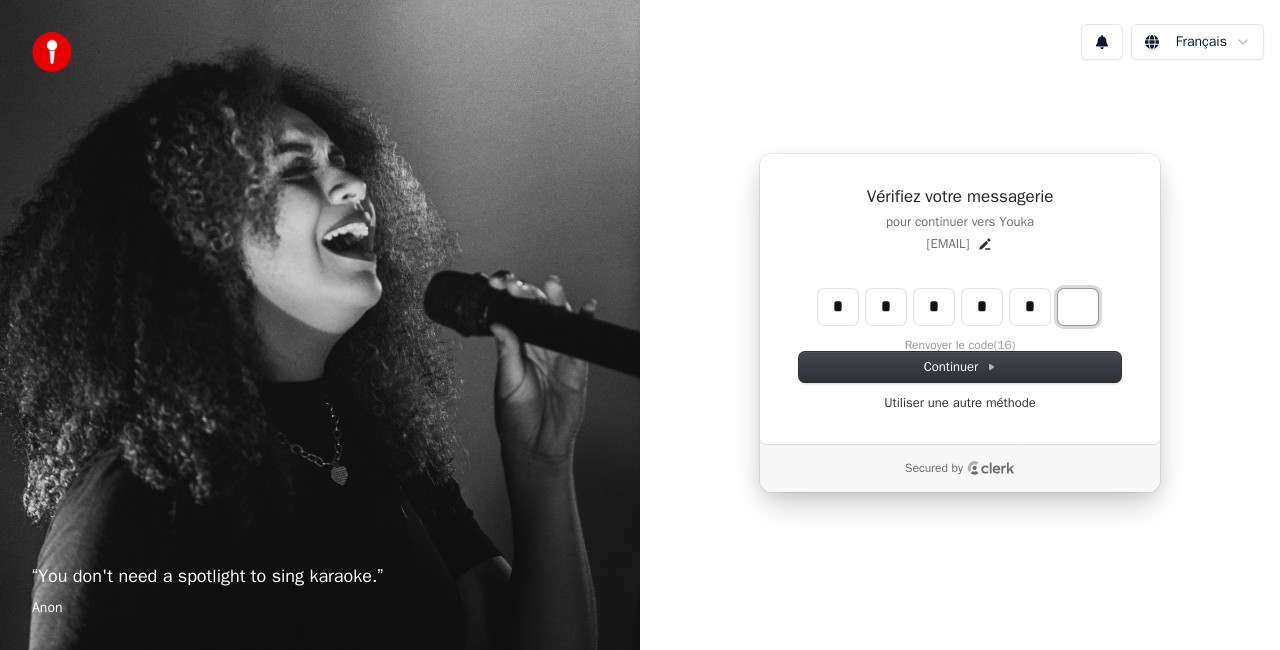type on "******" 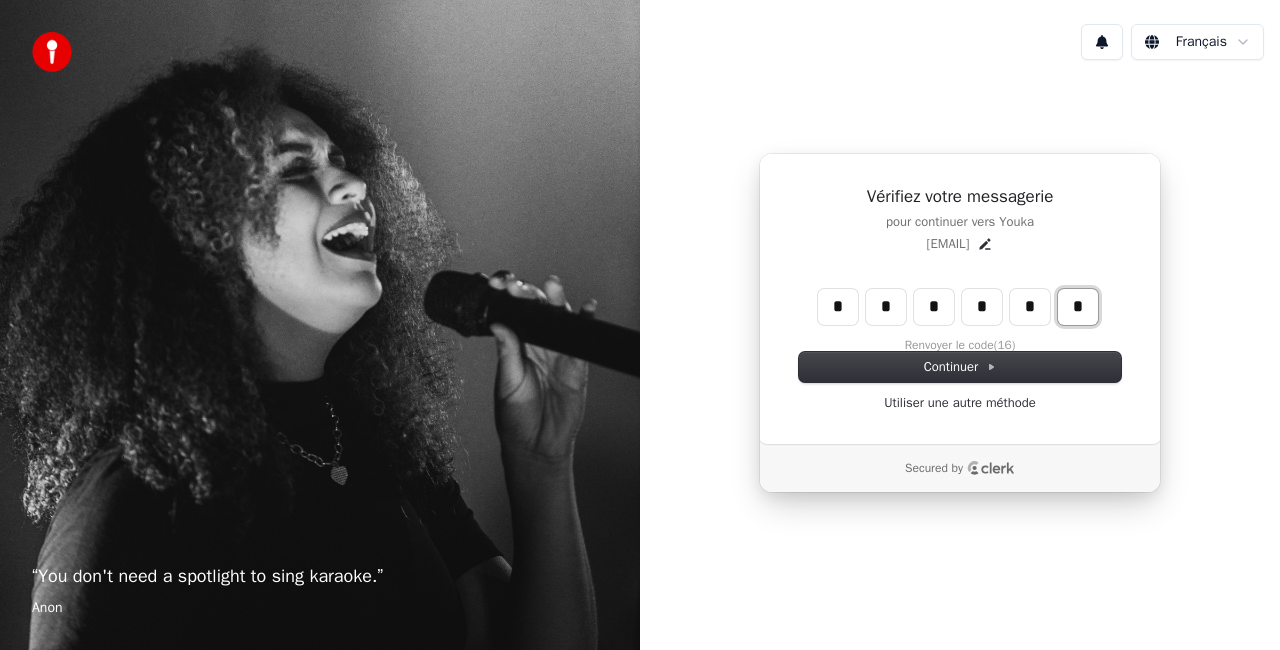 type on "*" 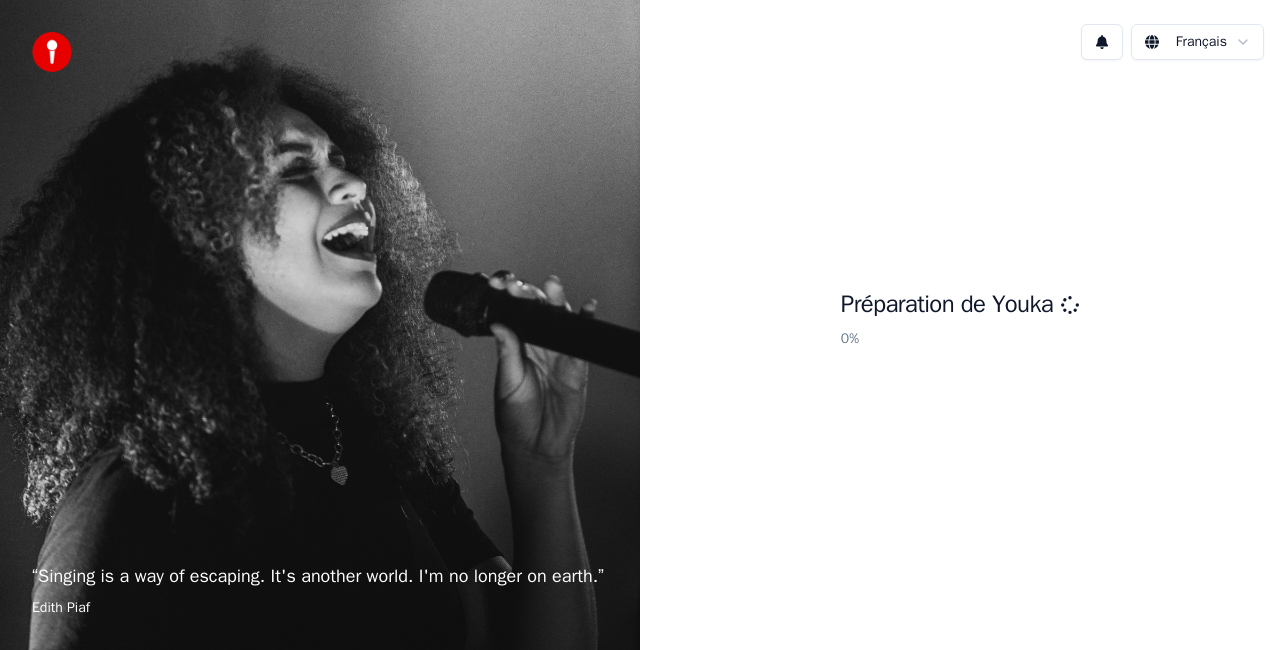 scroll, scrollTop: 0, scrollLeft: 0, axis: both 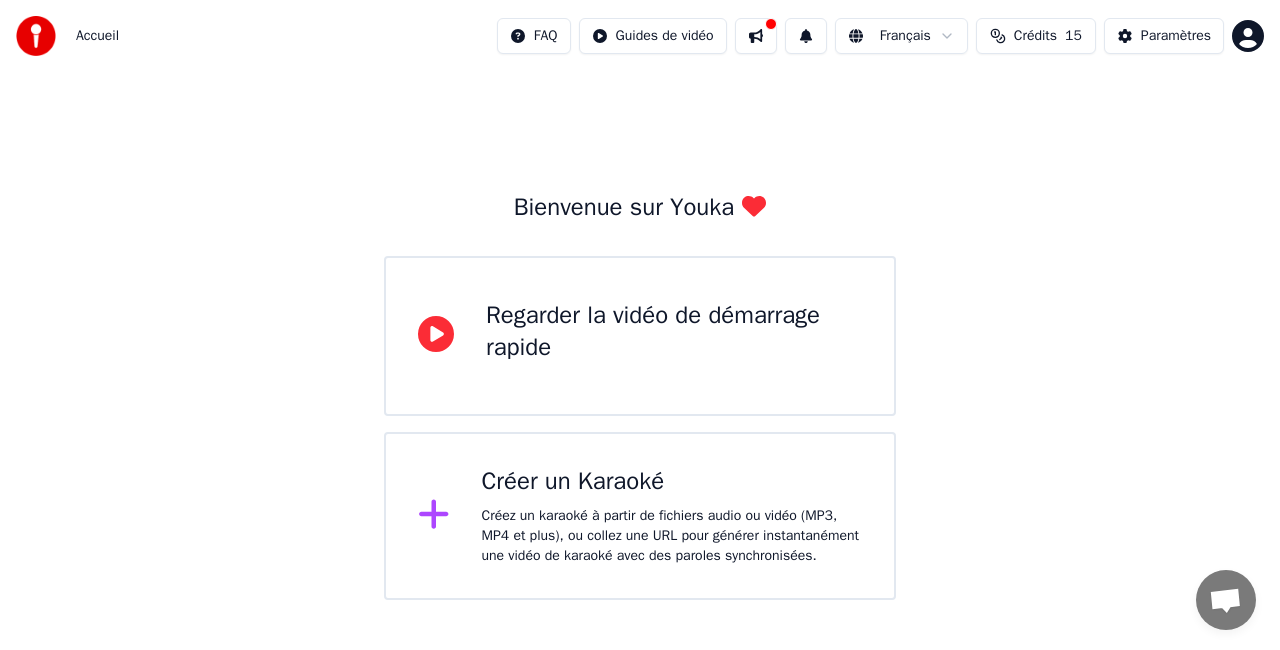 click on "Créer un Karaoké" at bounding box center [672, 482] 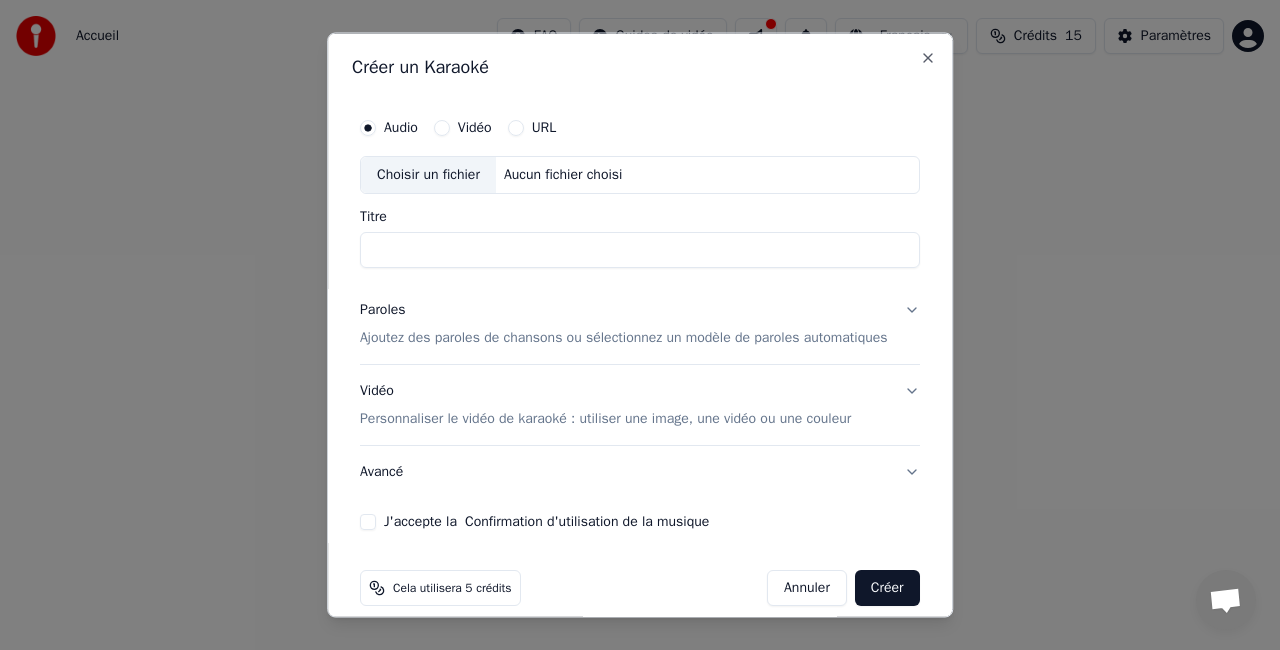 click on "Choisir un fichier" at bounding box center (428, 175) 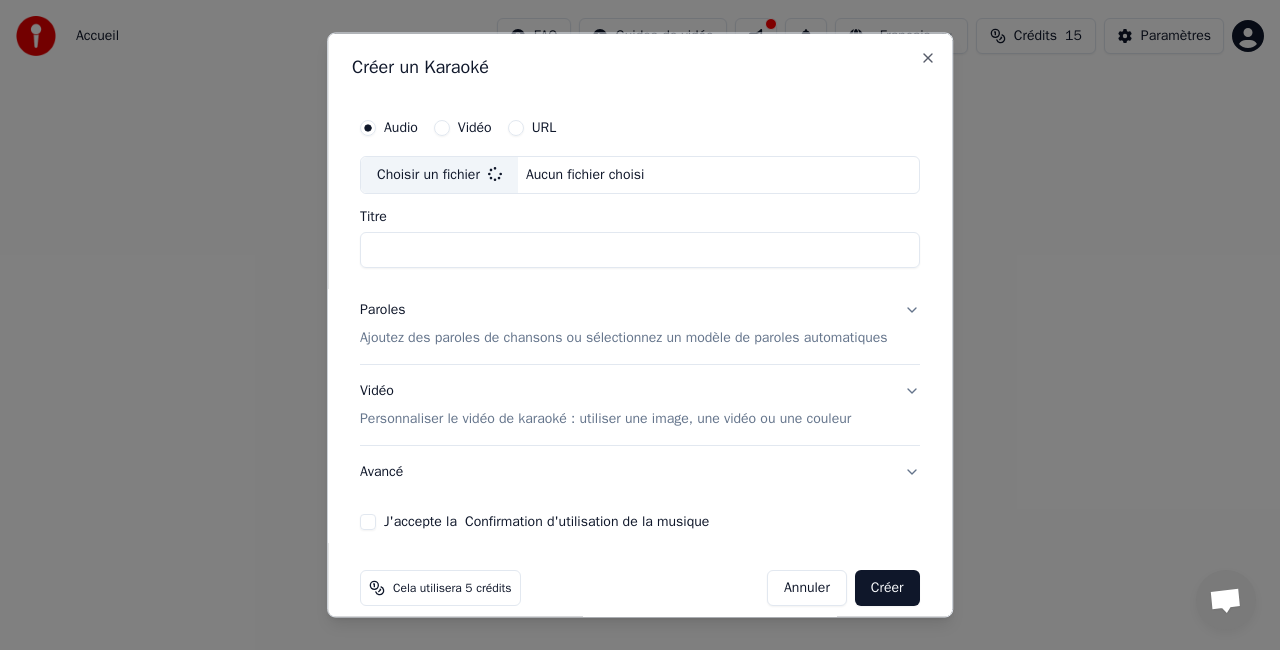 type on "**********" 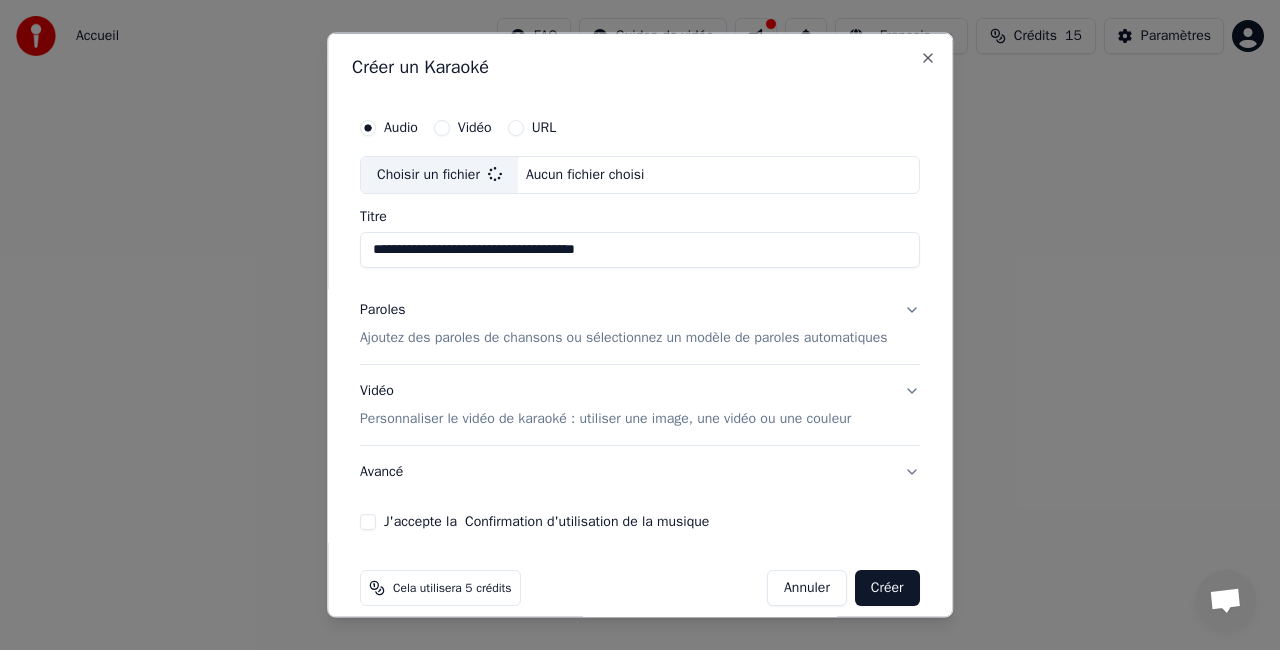 click on "**********" at bounding box center (640, 249) 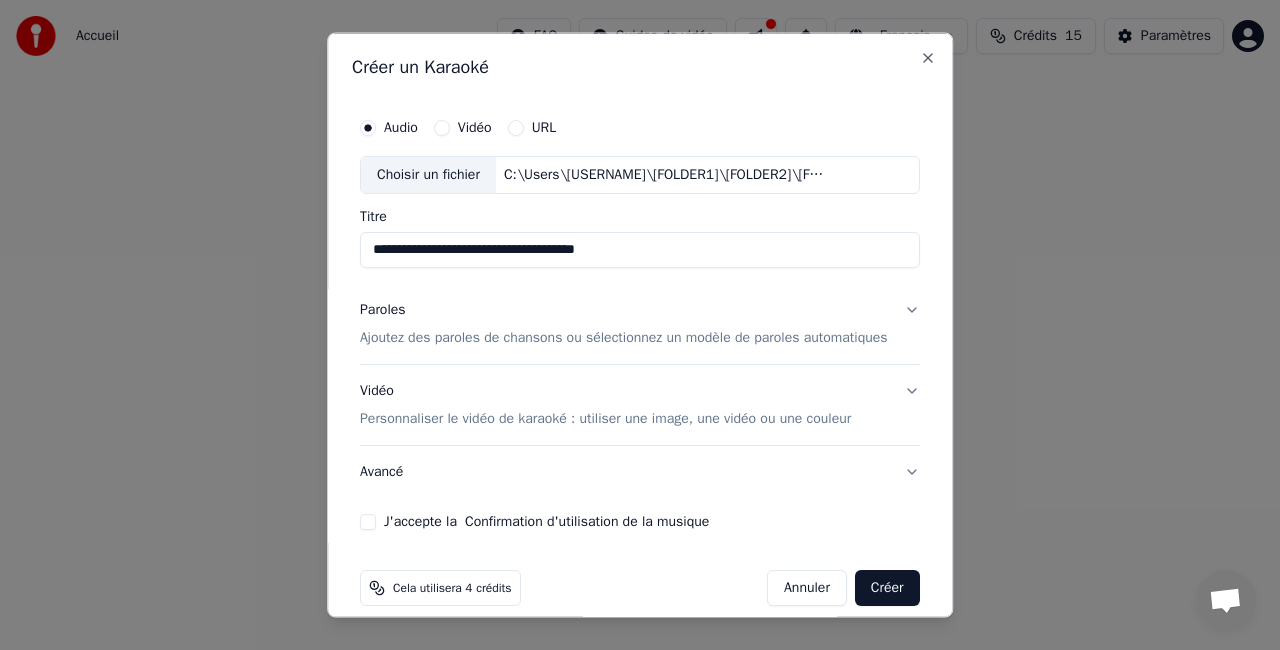 click on "**********" at bounding box center (640, 319) 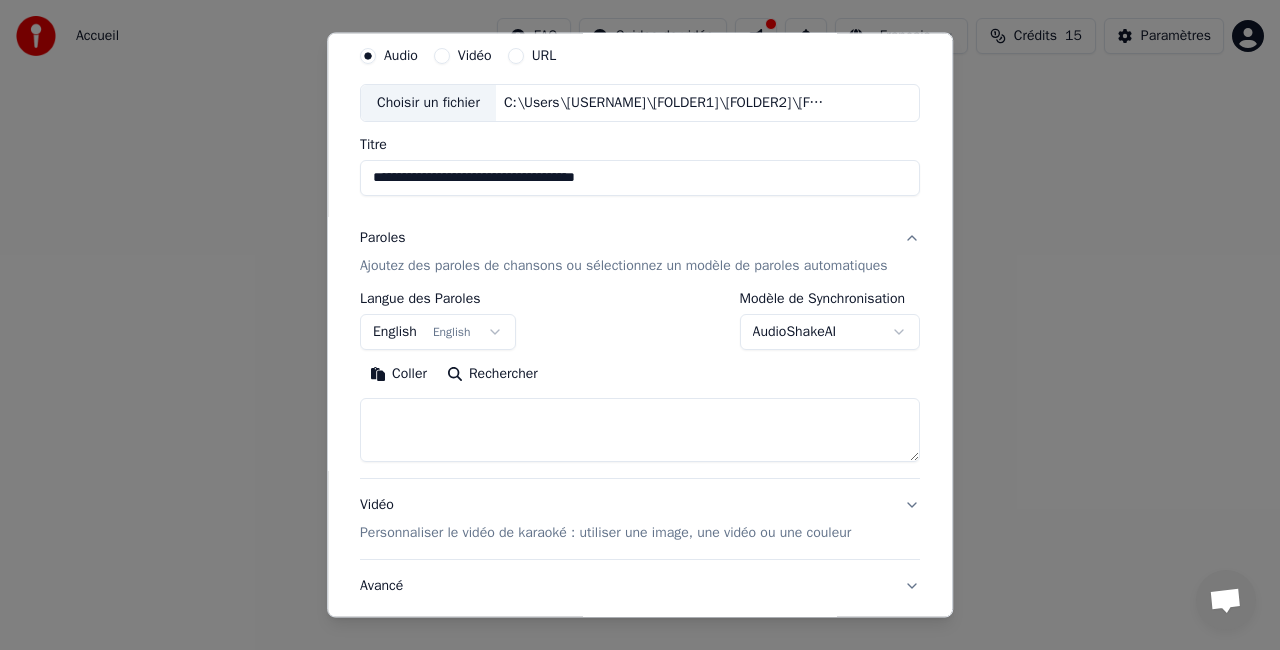 scroll, scrollTop: 100, scrollLeft: 0, axis: vertical 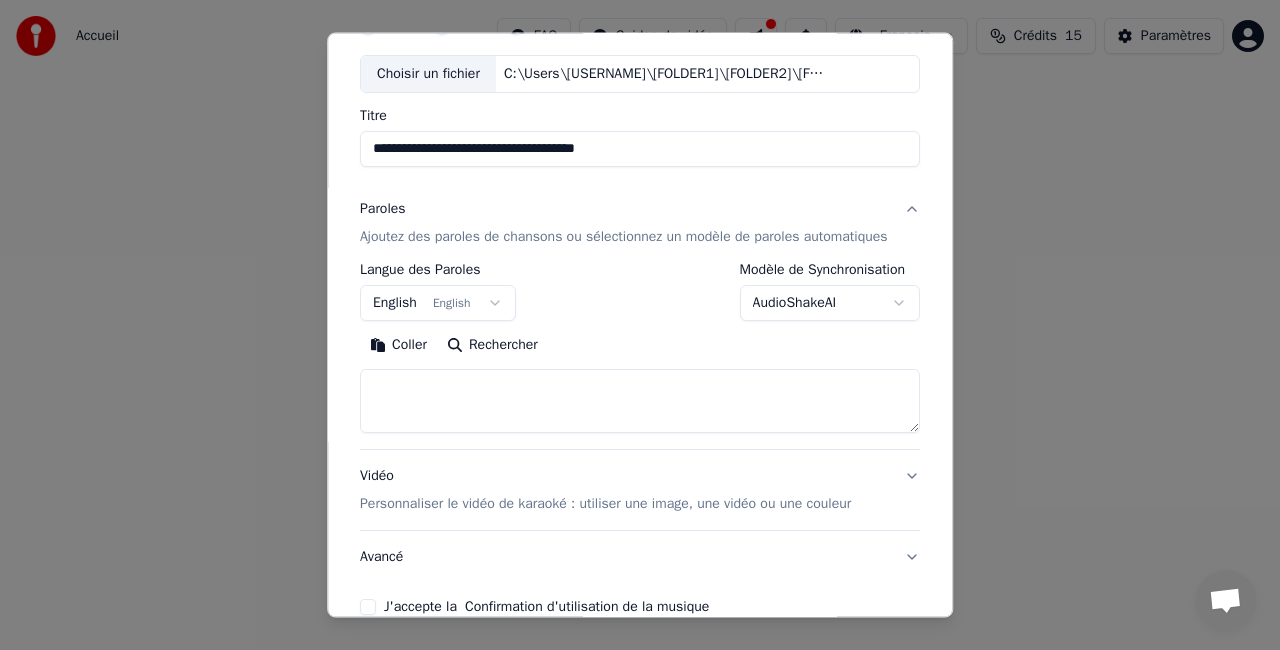click on "English English" at bounding box center [438, 303] 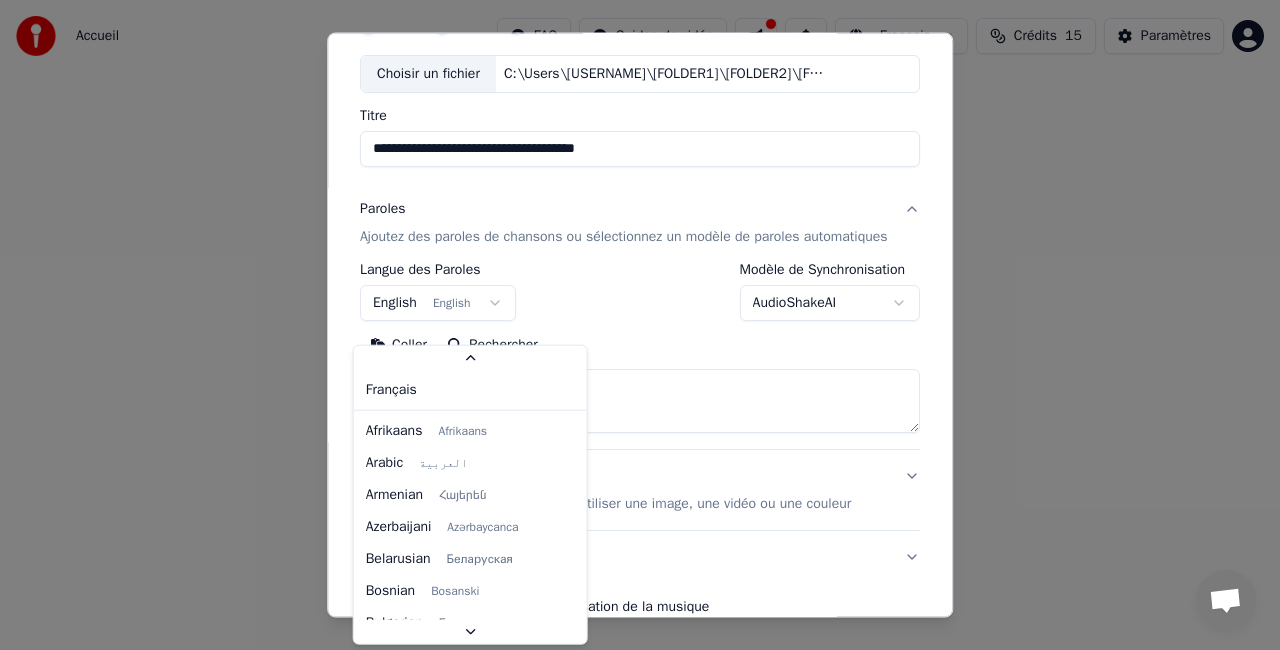 scroll, scrollTop: 82, scrollLeft: 0, axis: vertical 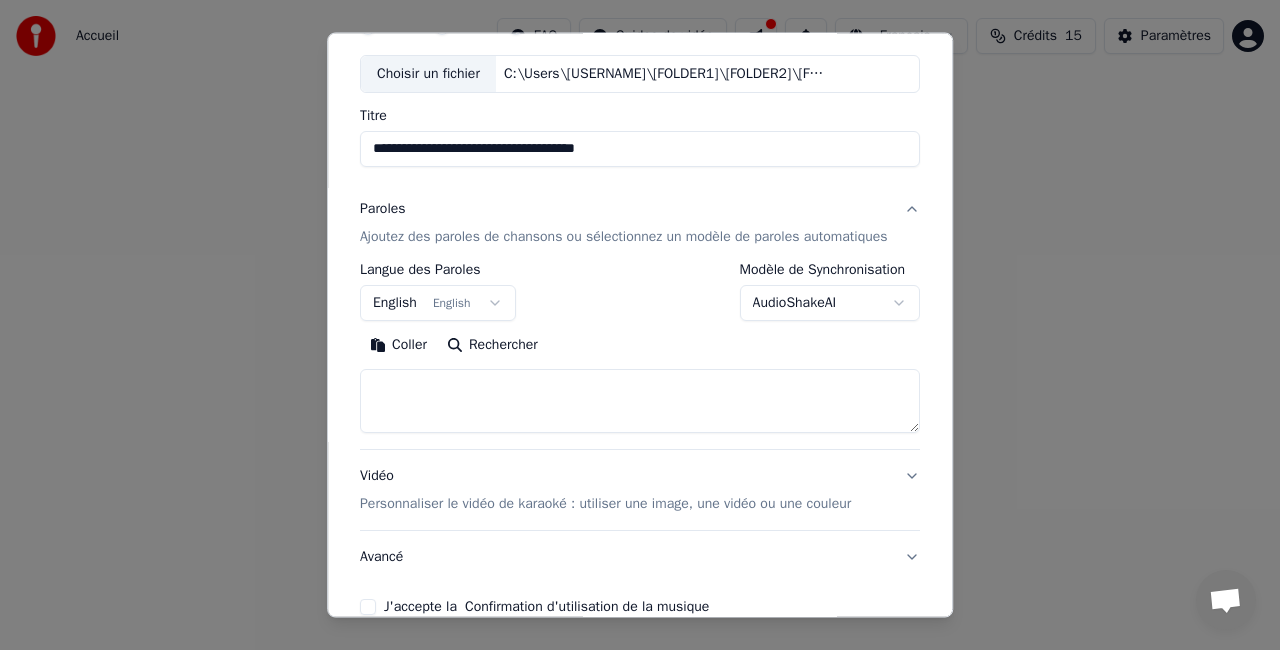 click on "**********" at bounding box center (640, 300) 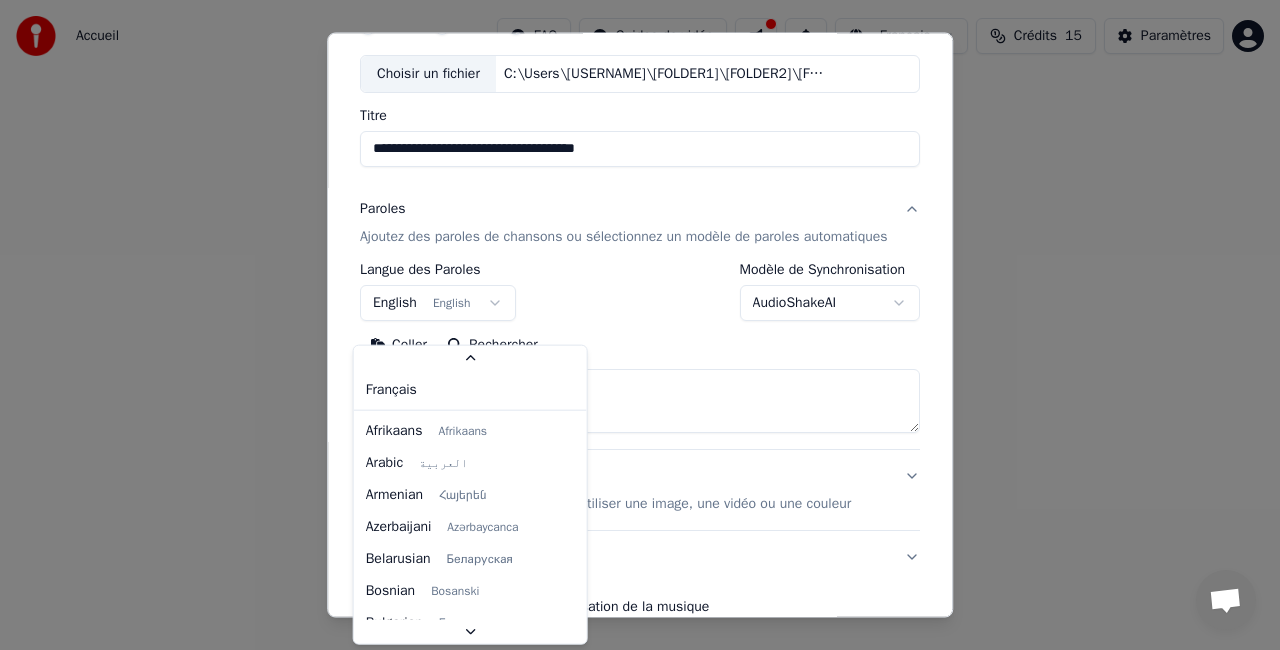 scroll, scrollTop: 82, scrollLeft: 0, axis: vertical 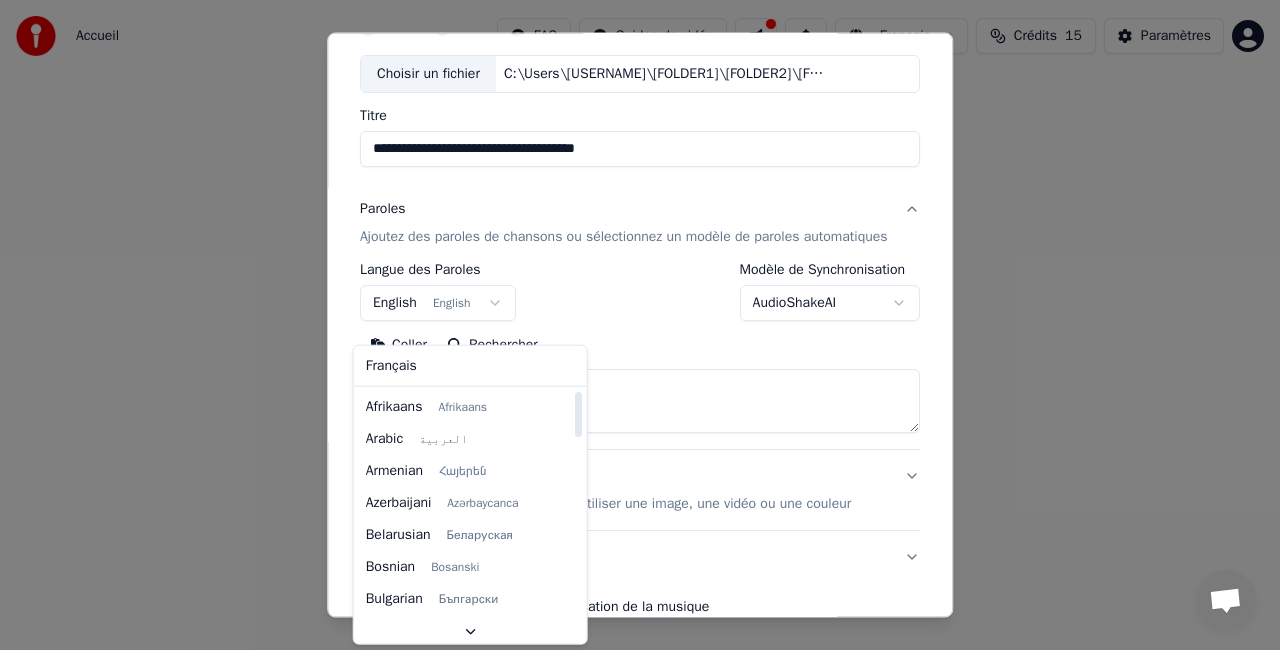 select on "**" 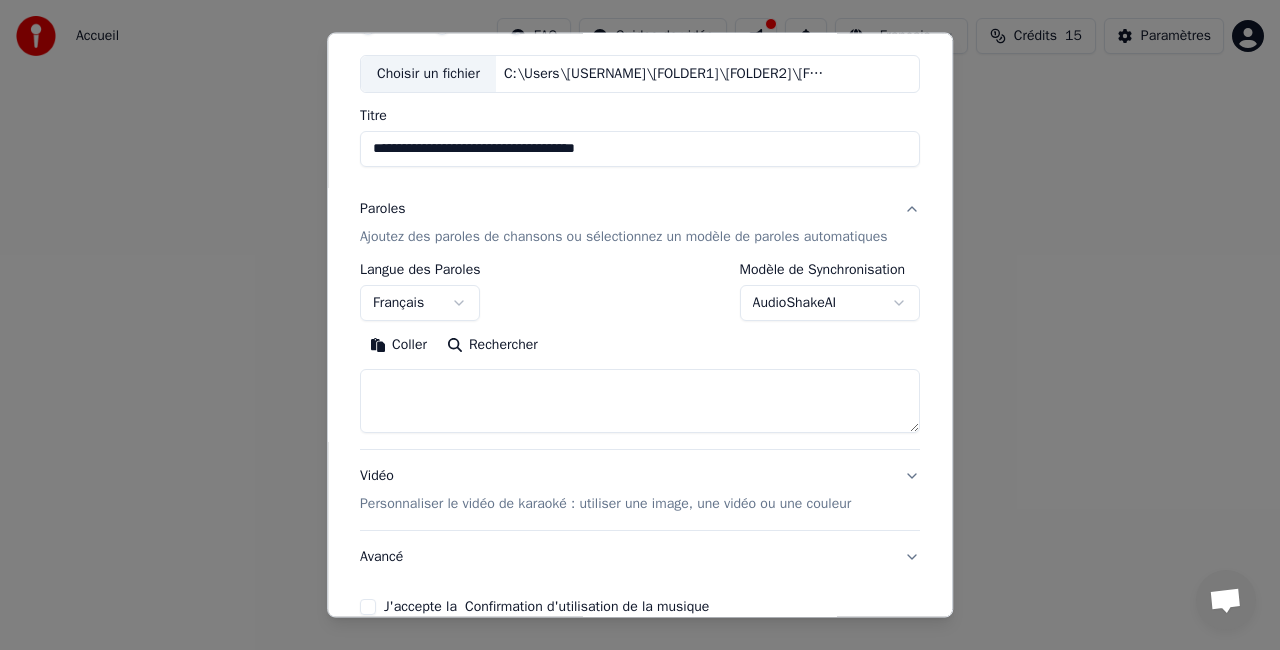 click on "**********" at bounding box center (640, 300) 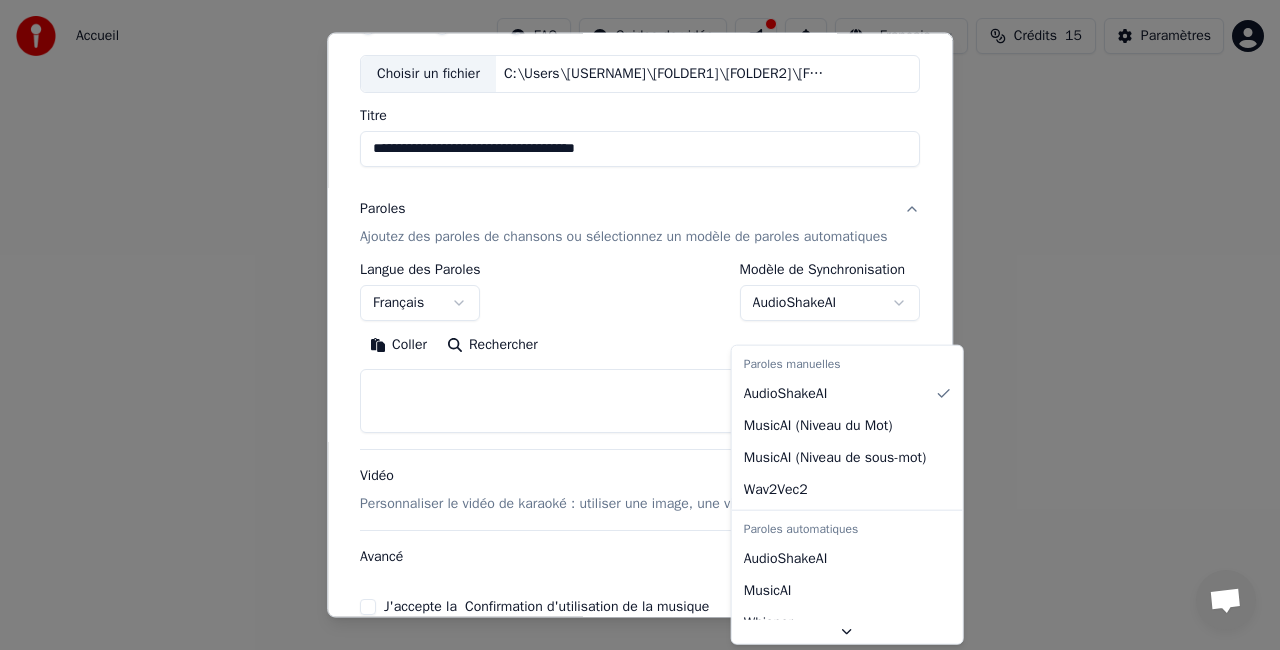 select on "**********" 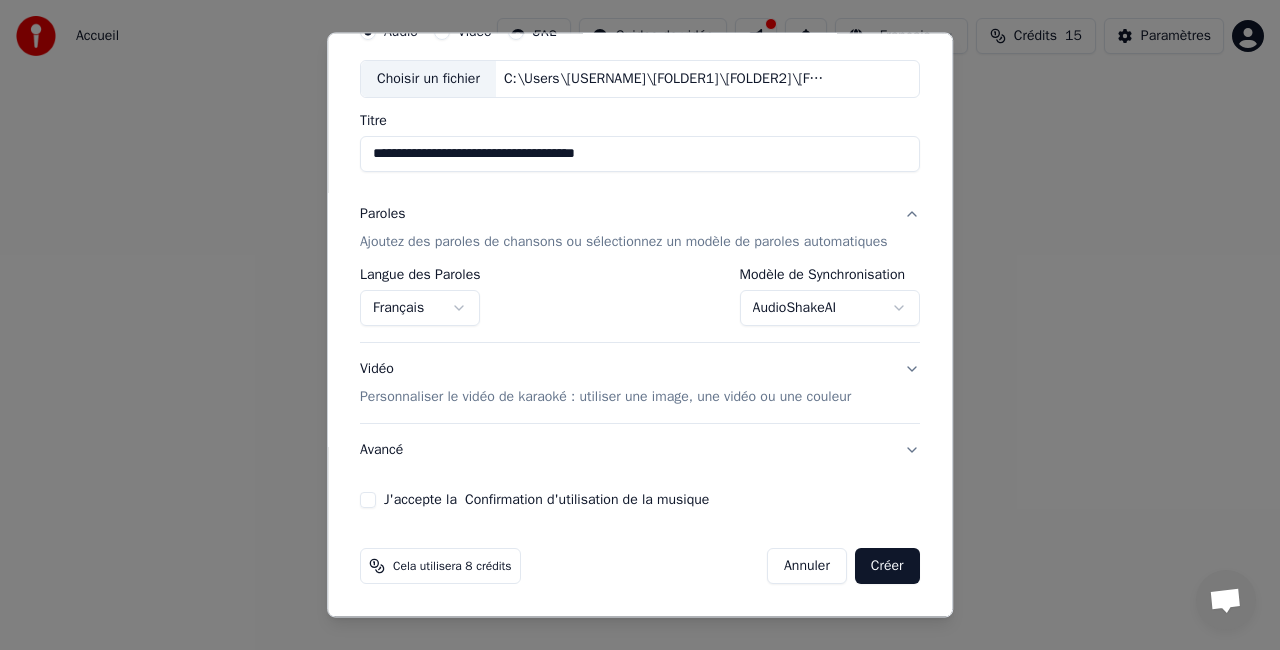 scroll, scrollTop: 112, scrollLeft: 0, axis: vertical 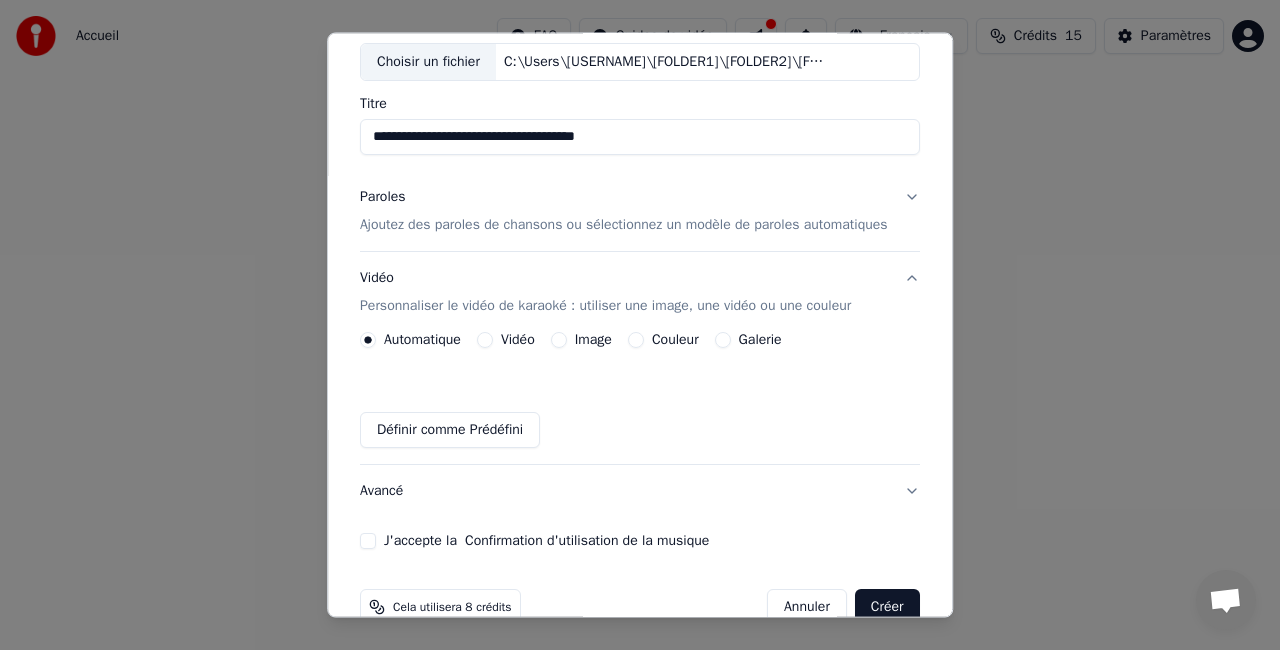 click on "Vidéo" at bounding box center (506, 340) 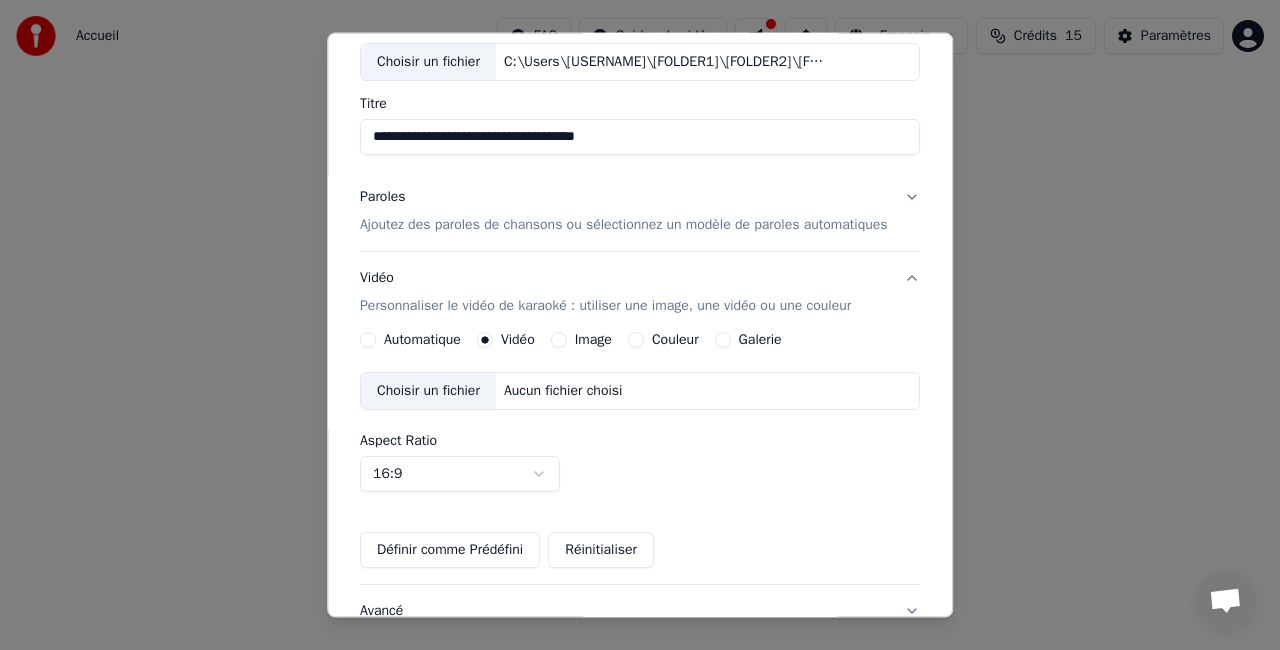 click on "Choisir un fichier" at bounding box center [428, 391] 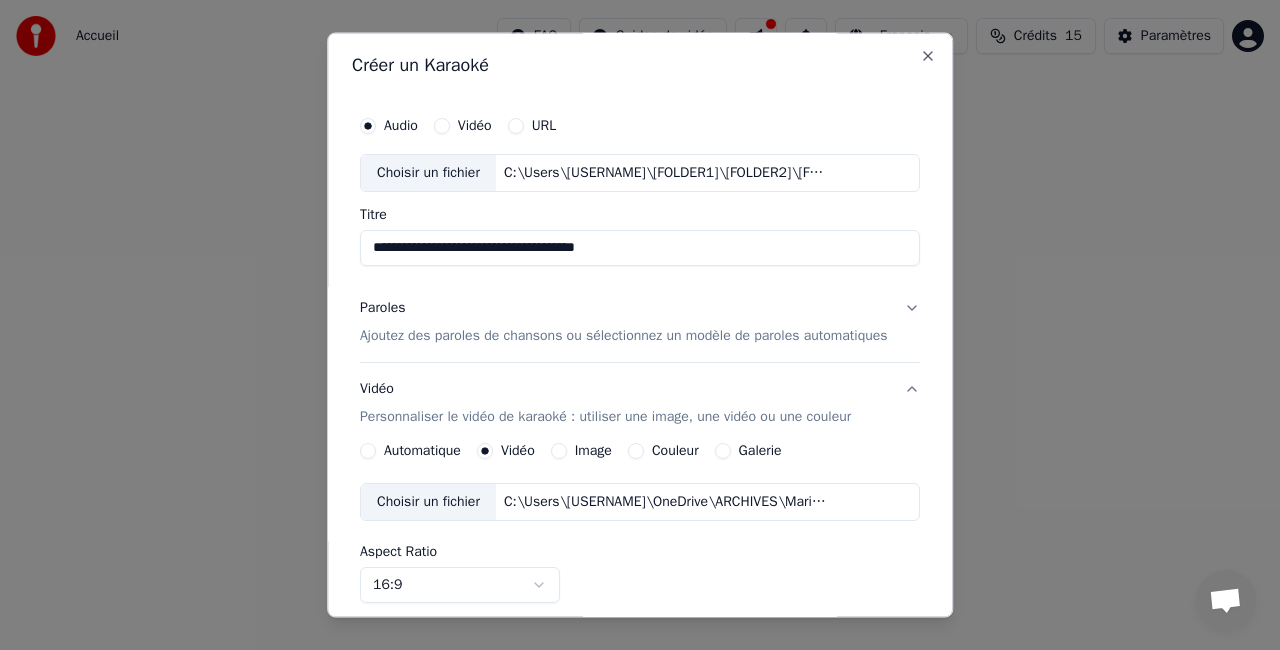 scroll, scrollTop: 0, scrollLeft: 0, axis: both 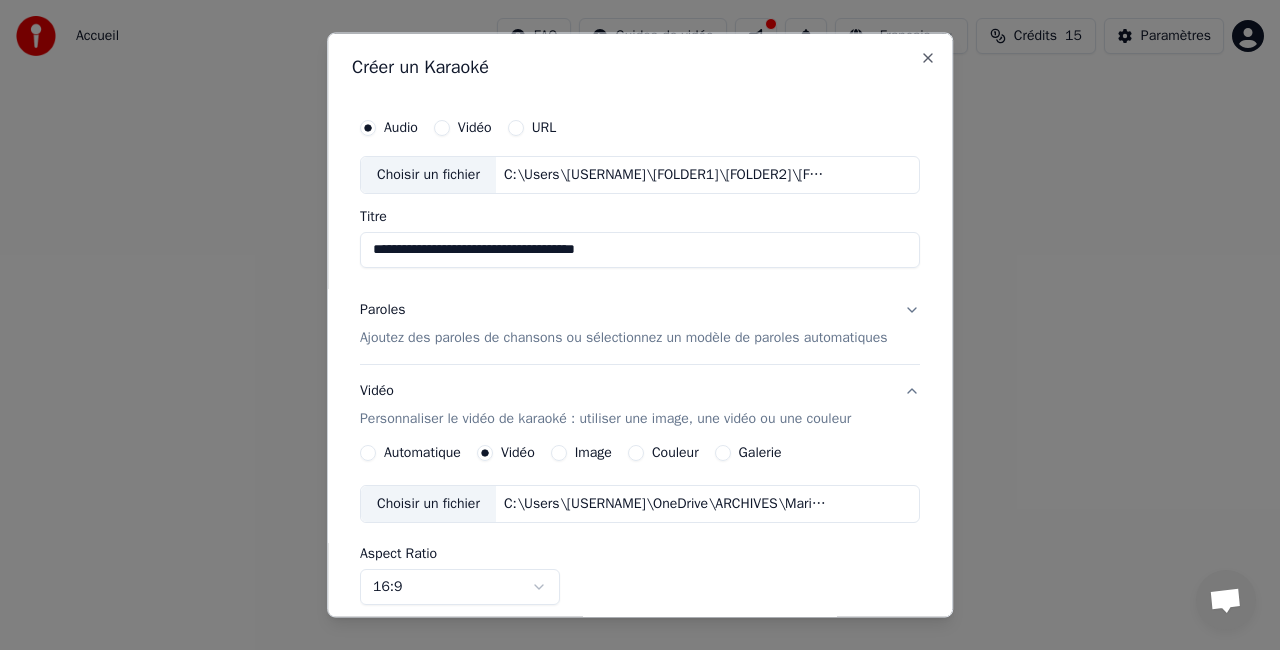 click on "Ajoutez des paroles de chansons ou sélectionnez un modèle de paroles automatiques" at bounding box center (624, 337) 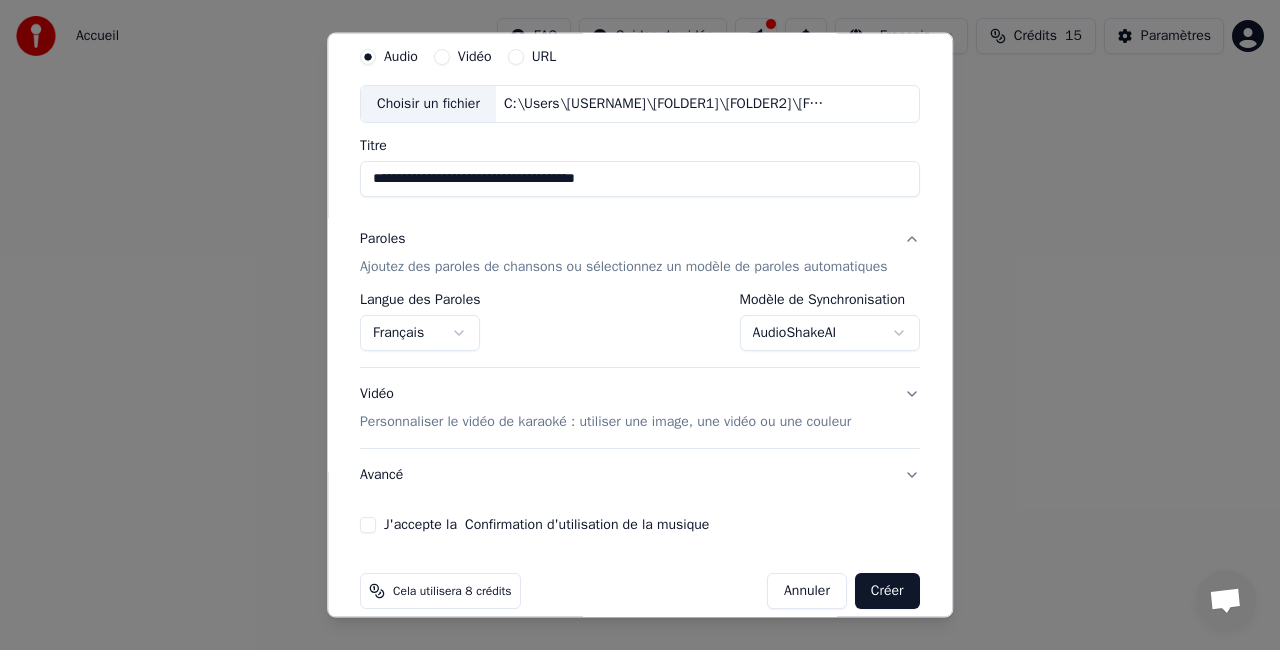 scroll, scrollTop: 100, scrollLeft: 0, axis: vertical 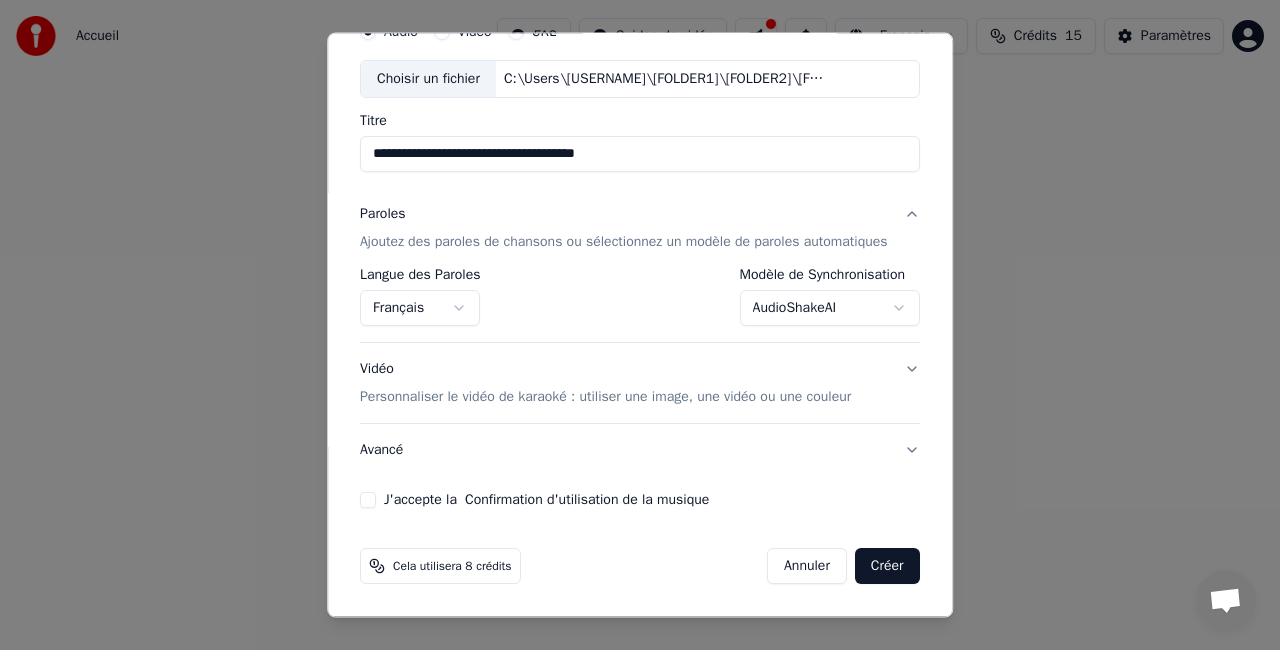 click on "Ajoutez des paroles de chansons ou sélectionnez un modèle de paroles automatiques" at bounding box center (624, 242) 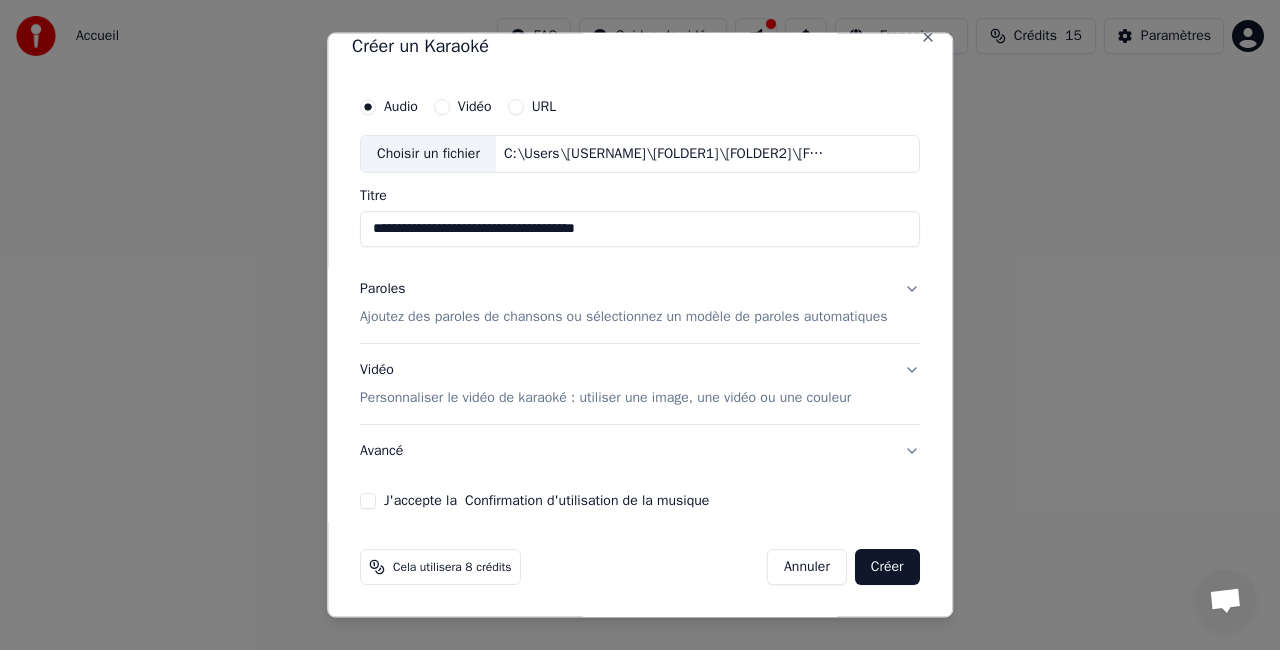 click on "Paroles Ajoutez des paroles de chansons ou sélectionnez un modèle de paroles automatiques" at bounding box center [624, 302] 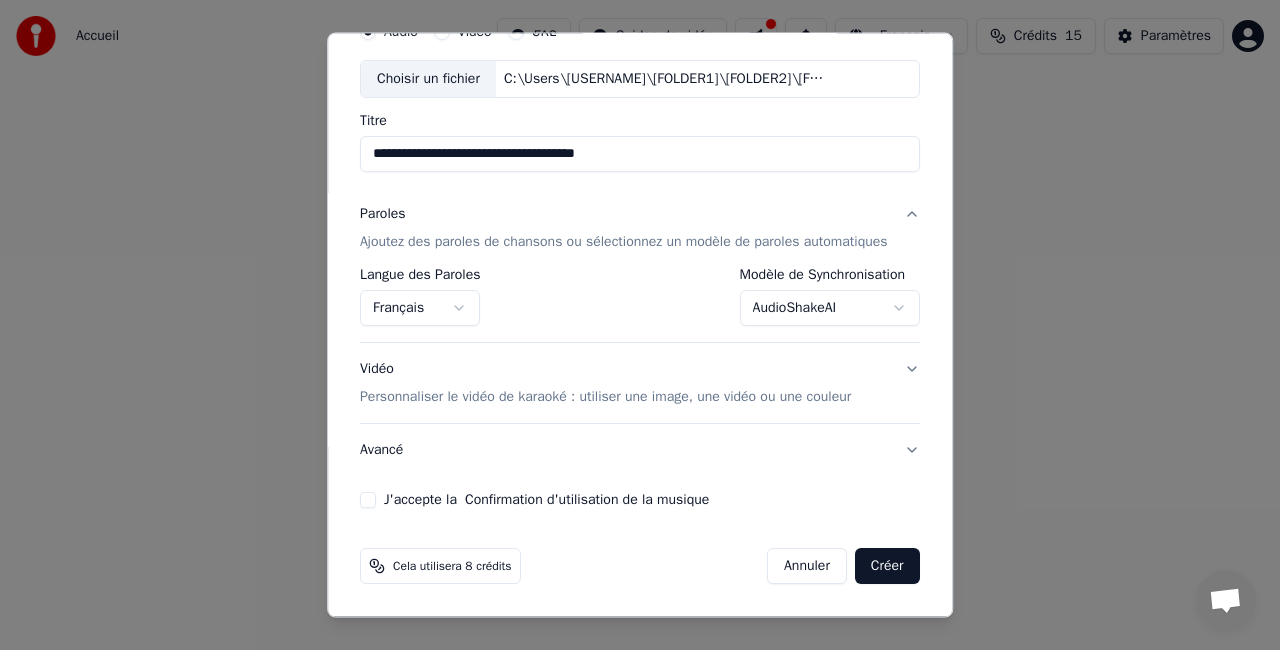 click on "Ajoutez des paroles de chansons ou sélectionnez un modèle de paroles automatiques" at bounding box center (624, 242) 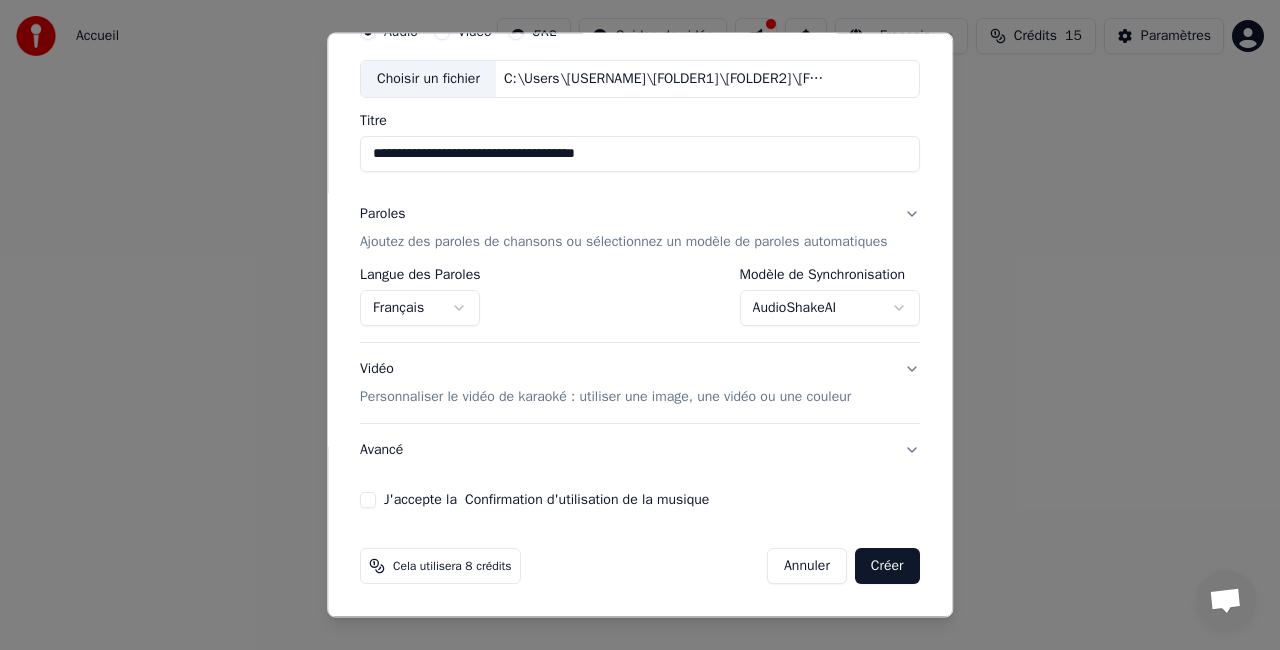 scroll, scrollTop: 38, scrollLeft: 0, axis: vertical 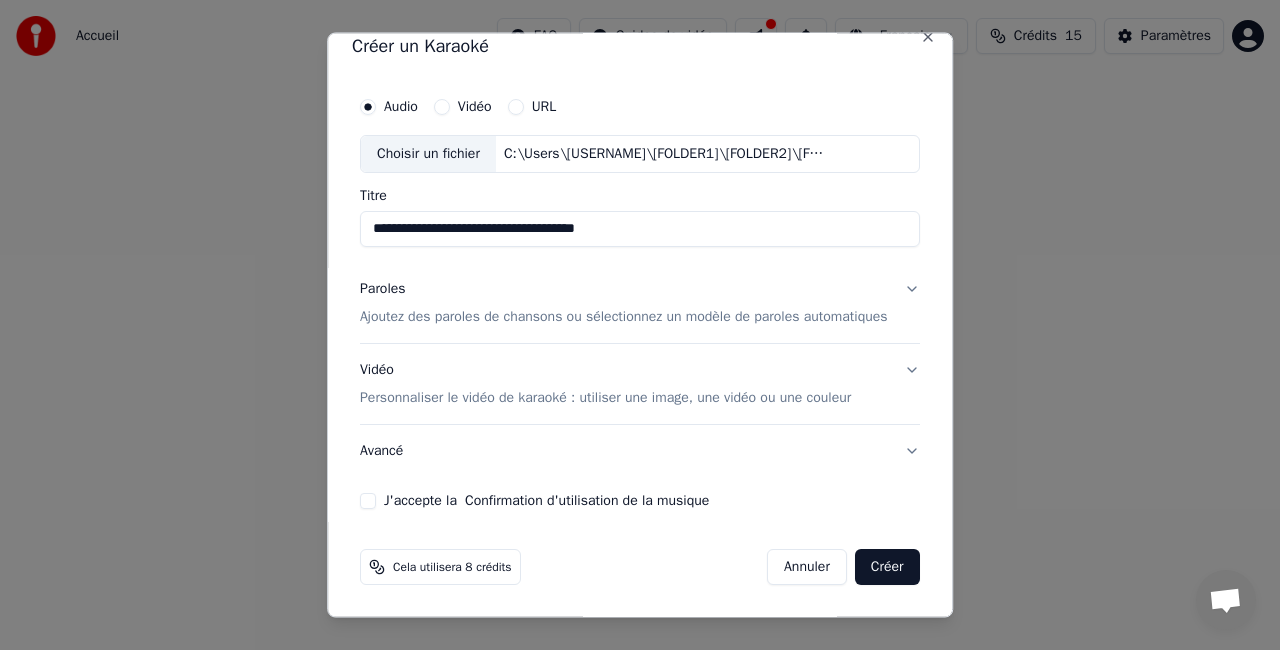 click on "Ajoutez des paroles de chansons ou sélectionnez un modèle de paroles automatiques" at bounding box center [624, 316] 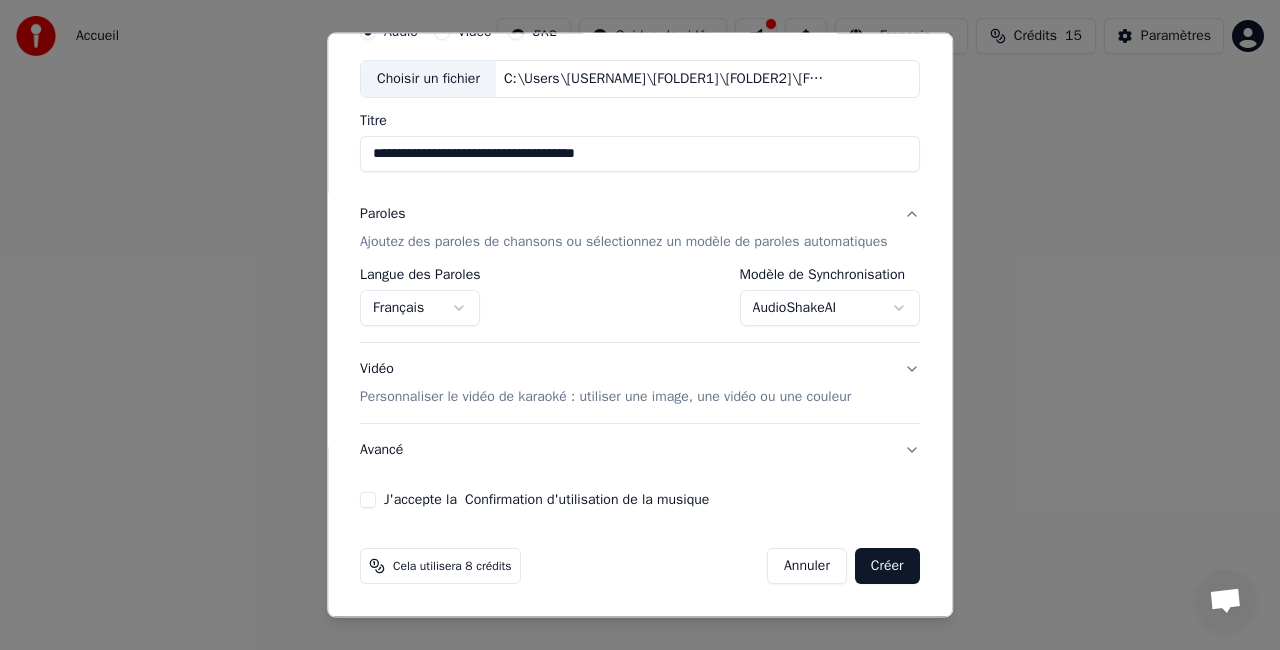 scroll, scrollTop: 100, scrollLeft: 0, axis: vertical 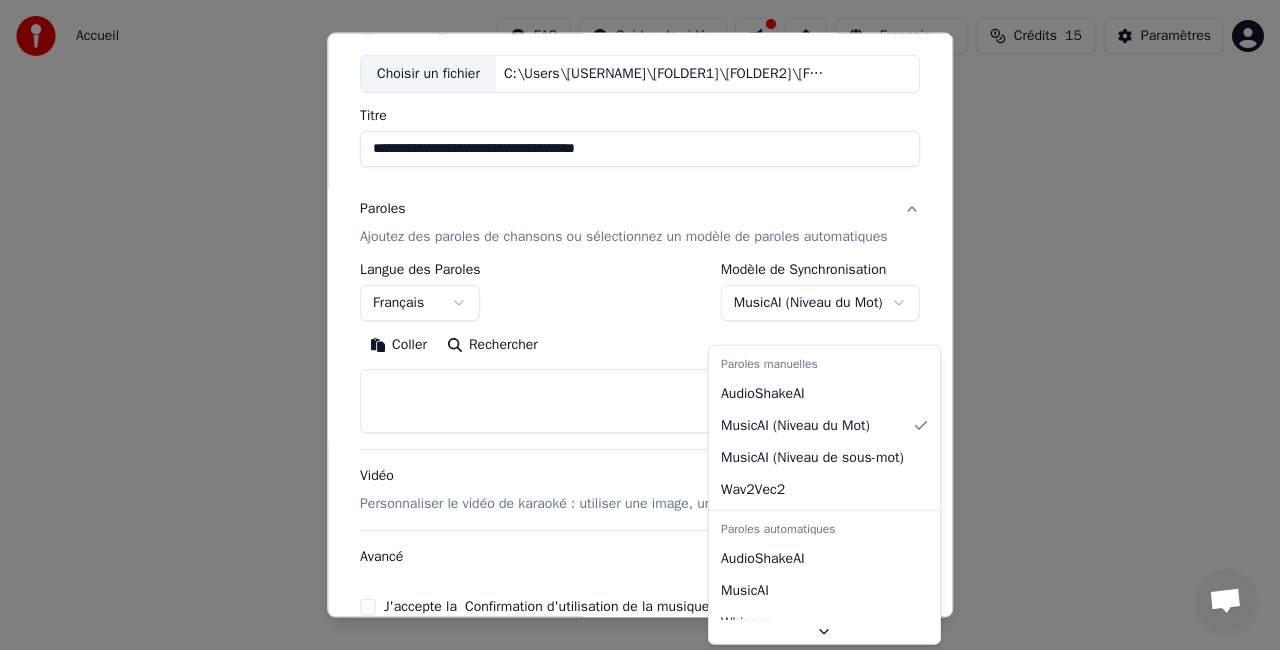 click on "**********" at bounding box center (640, 300) 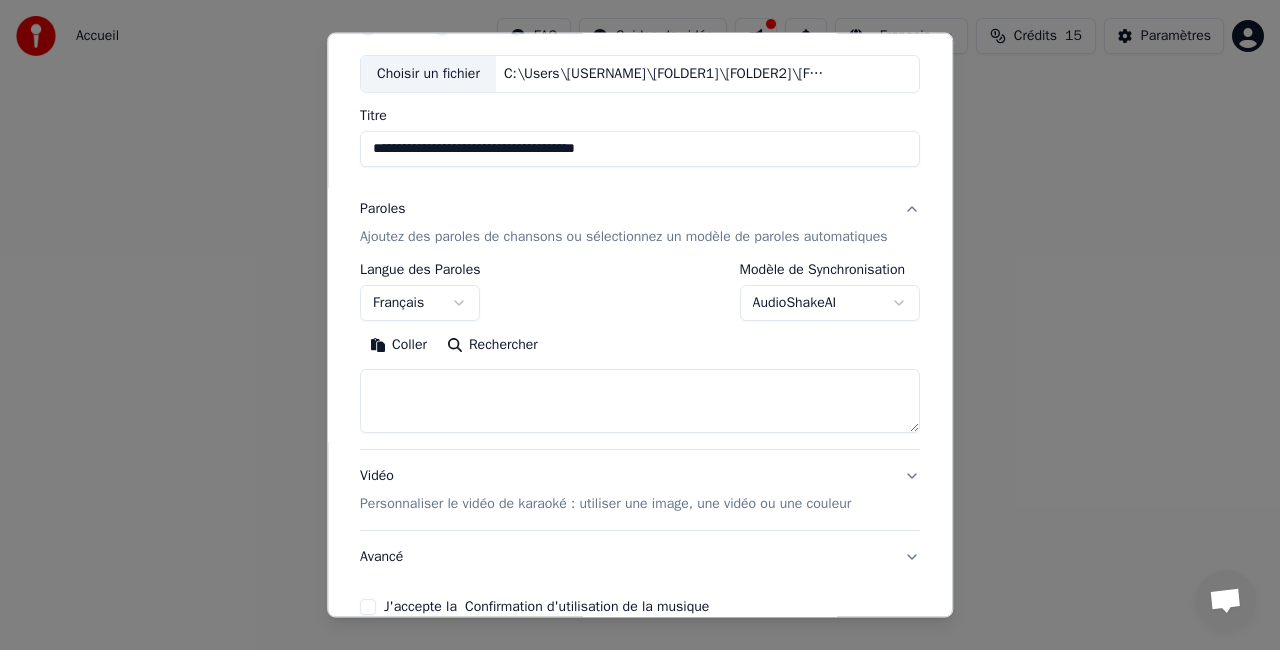 click at bounding box center [640, 401] 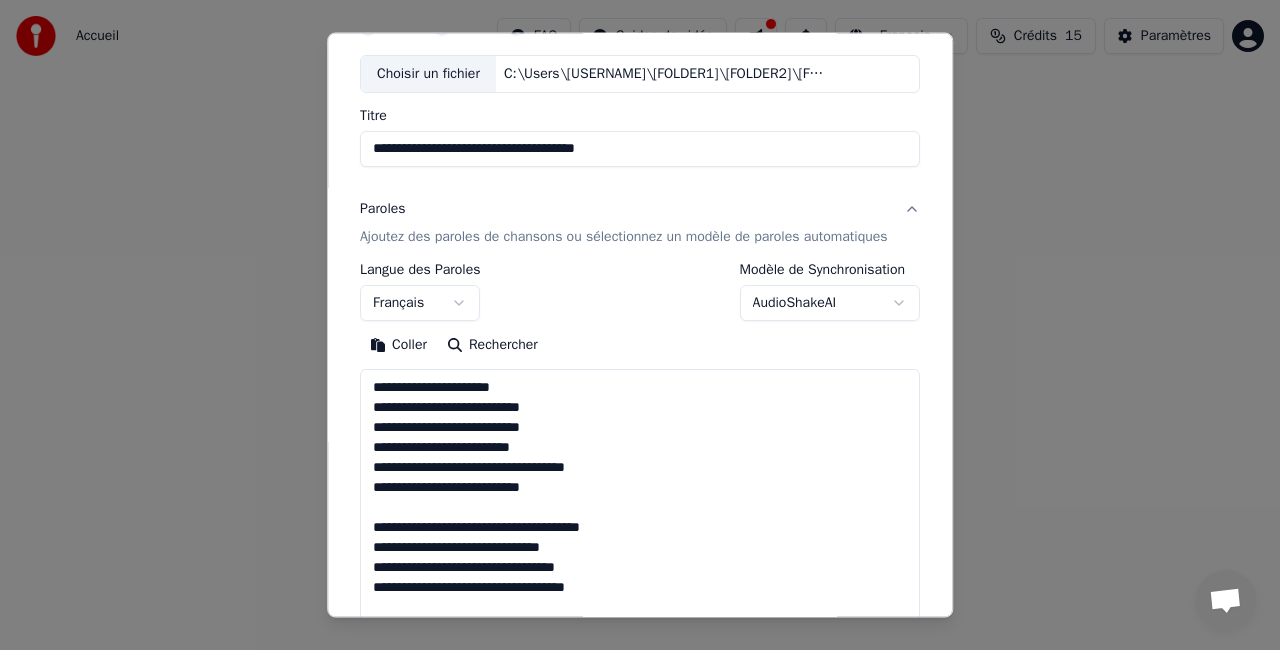 scroll, scrollTop: 1383, scrollLeft: 0, axis: vertical 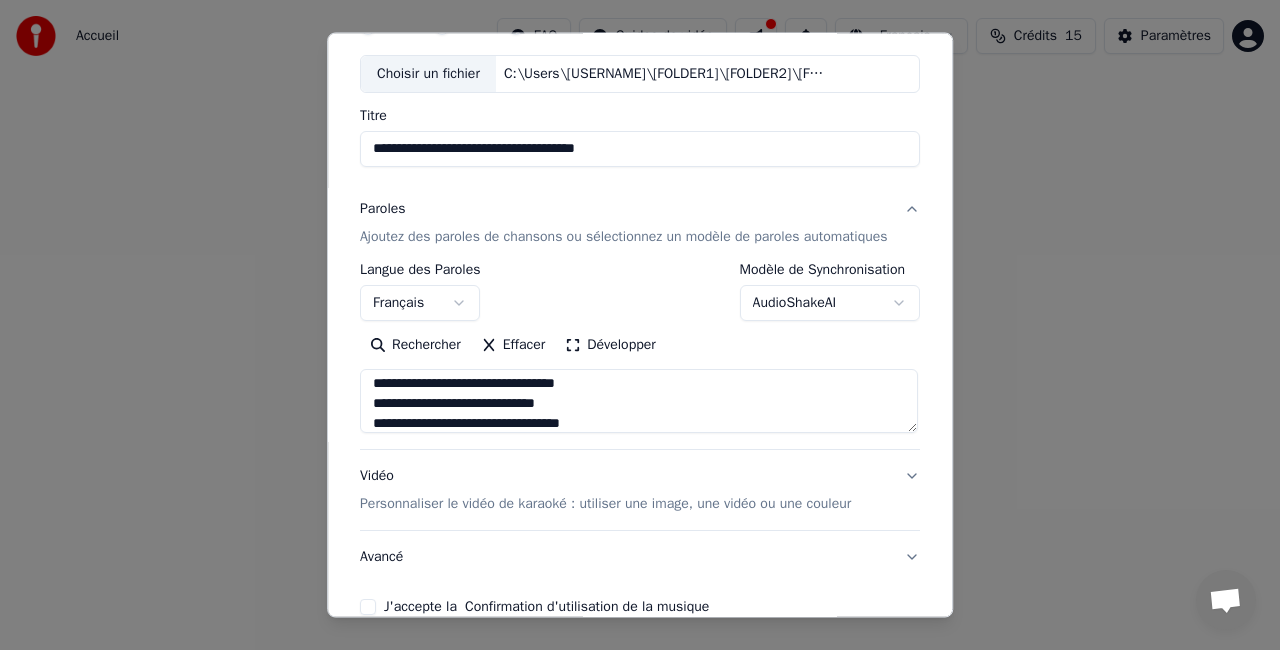 type on "**********" 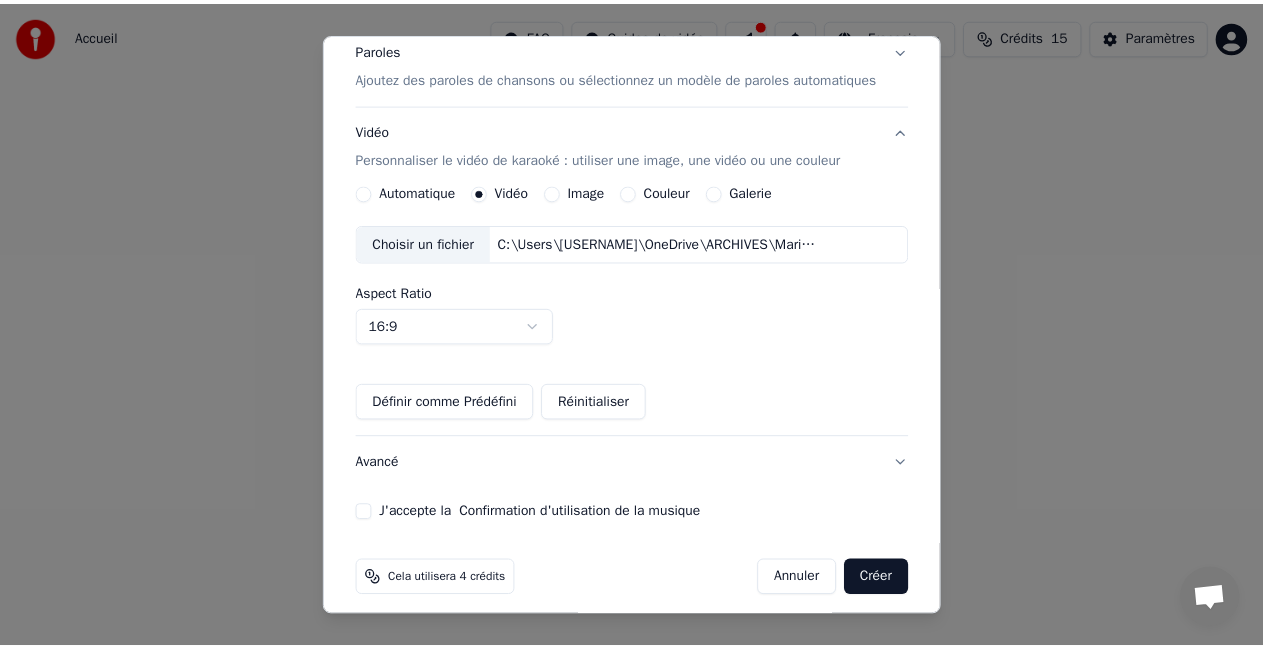 scroll, scrollTop: 290, scrollLeft: 0, axis: vertical 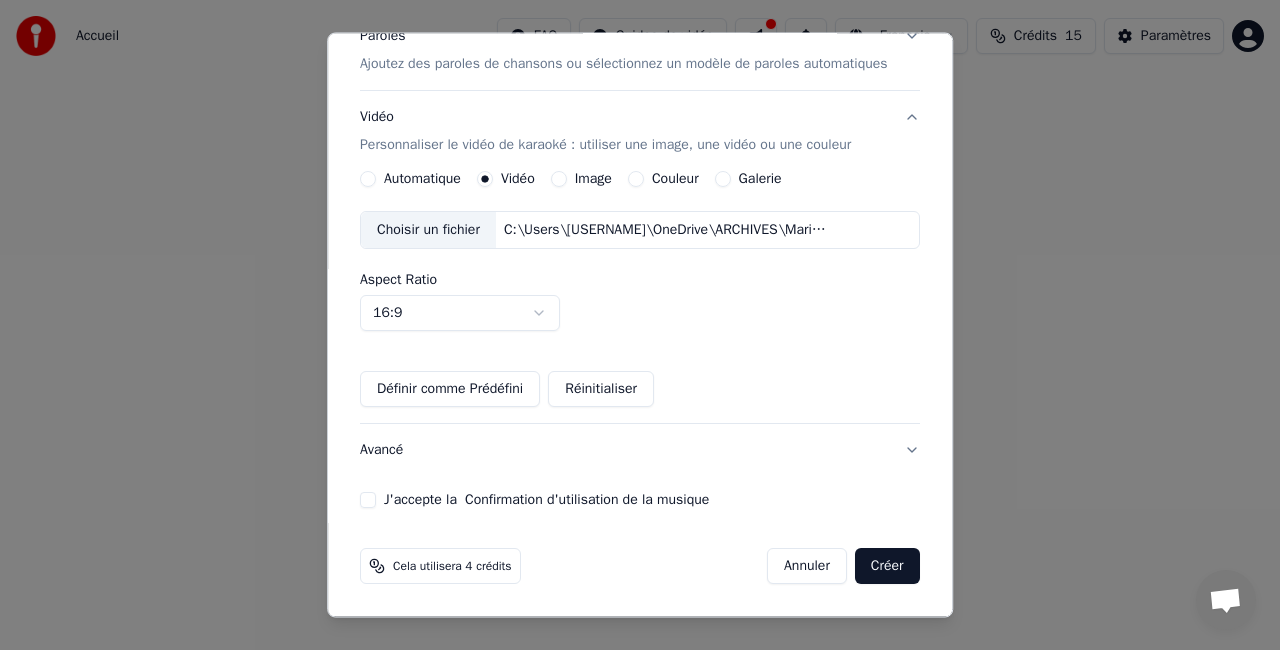 click on "**********" at bounding box center (640, 172) 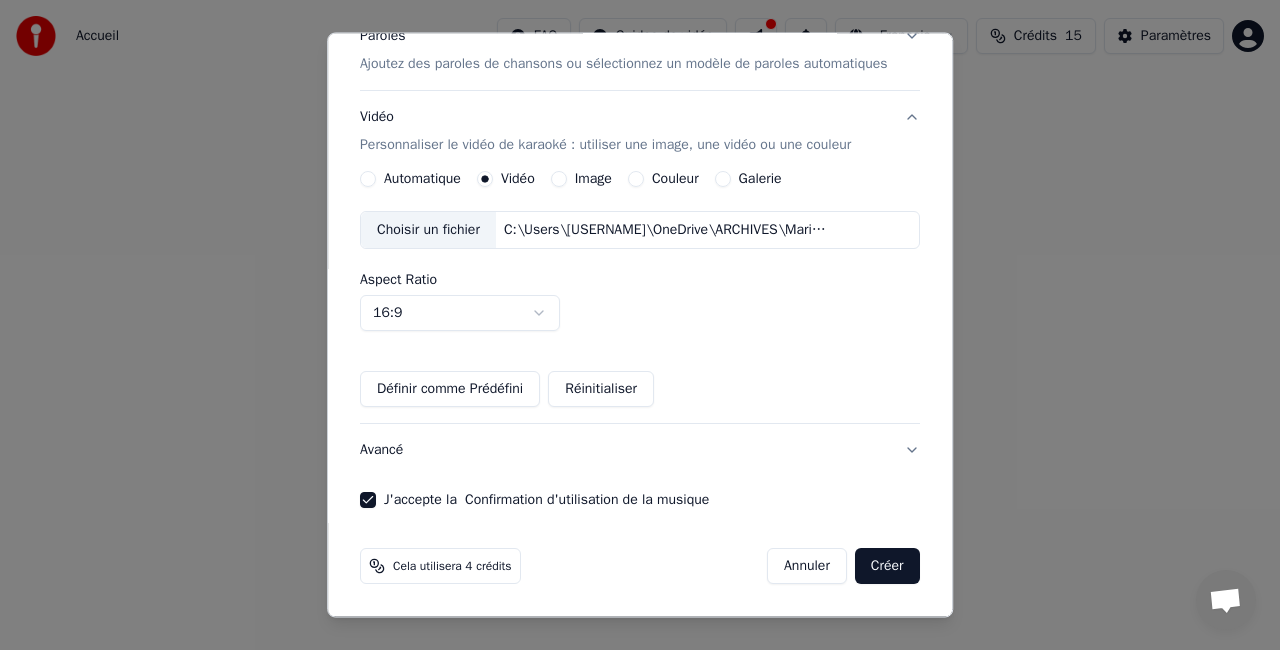 click on "Créer" at bounding box center [887, 566] 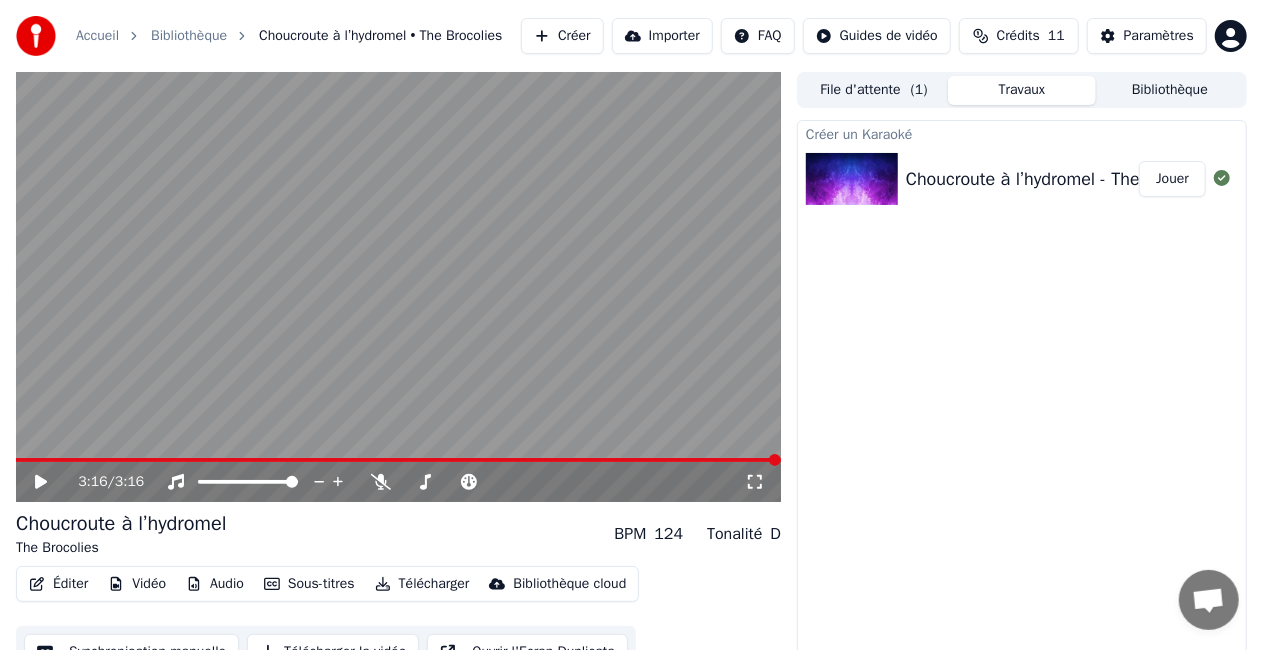 click 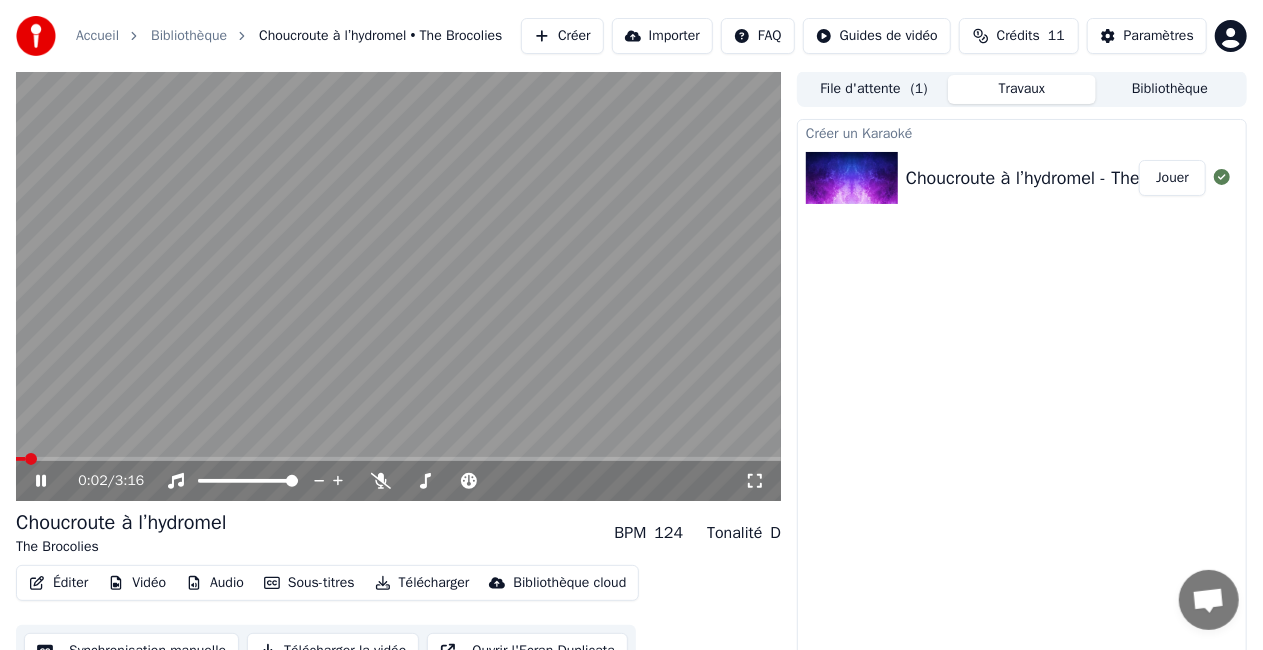 scroll, scrollTop: 28, scrollLeft: 0, axis: vertical 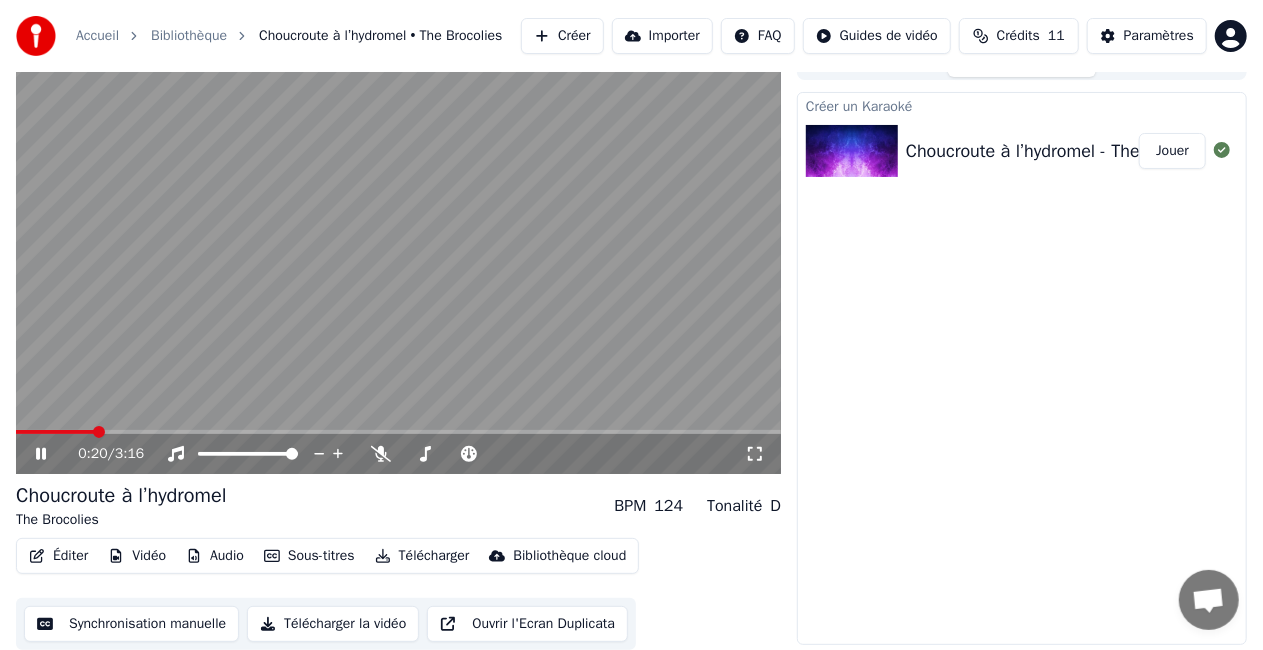 click on "Tonalité" at bounding box center (734, 506) 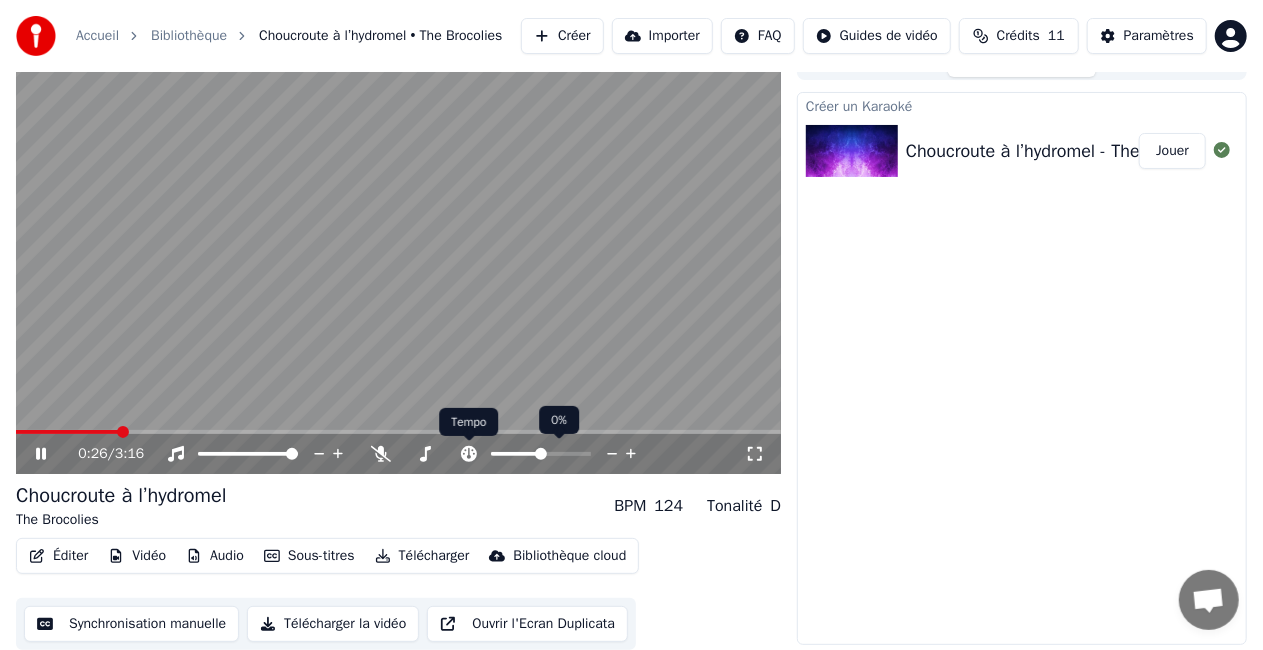 click 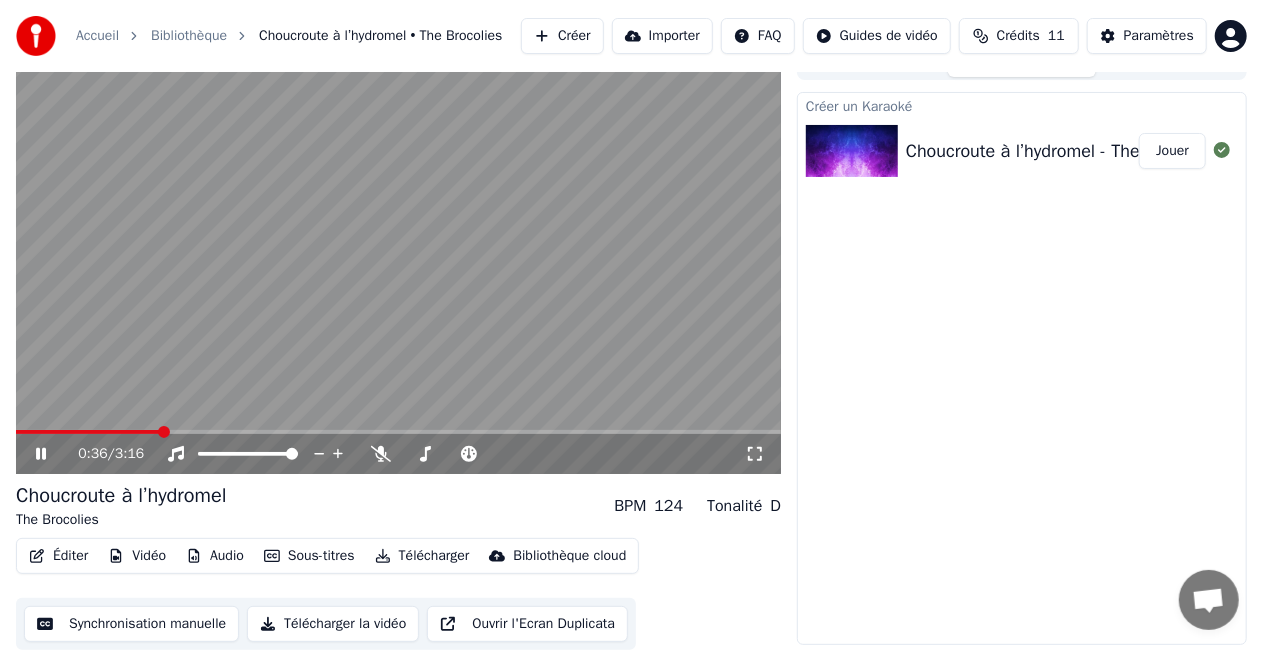 click on "Audio" at bounding box center (215, 556) 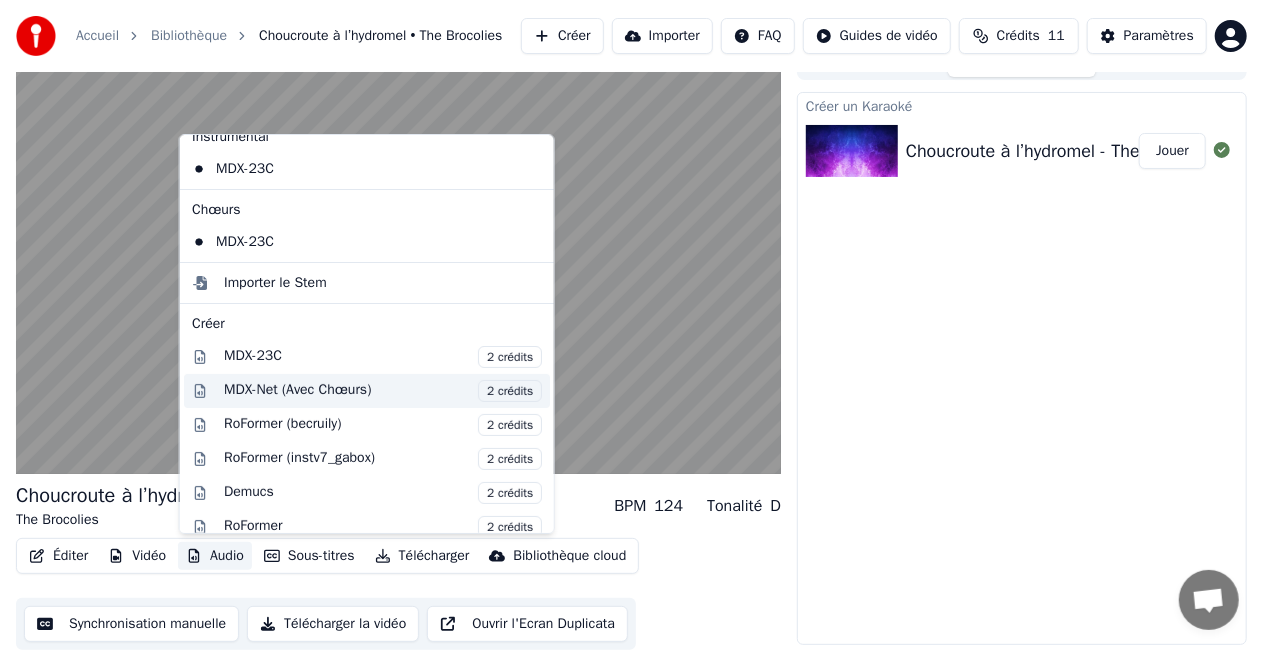 scroll, scrollTop: 0, scrollLeft: 0, axis: both 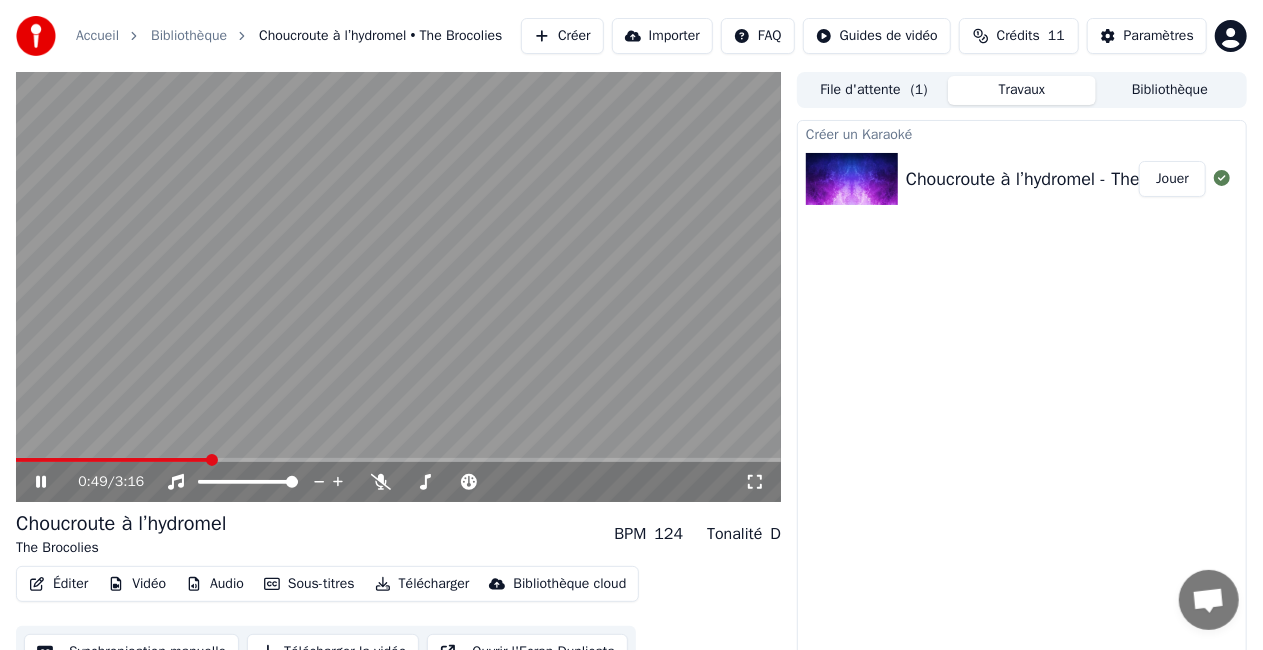 click on "Créer un Karaoké Choucroute à l’hydromel - The Brocolies Jouer" at bounding box center (1022, 396) 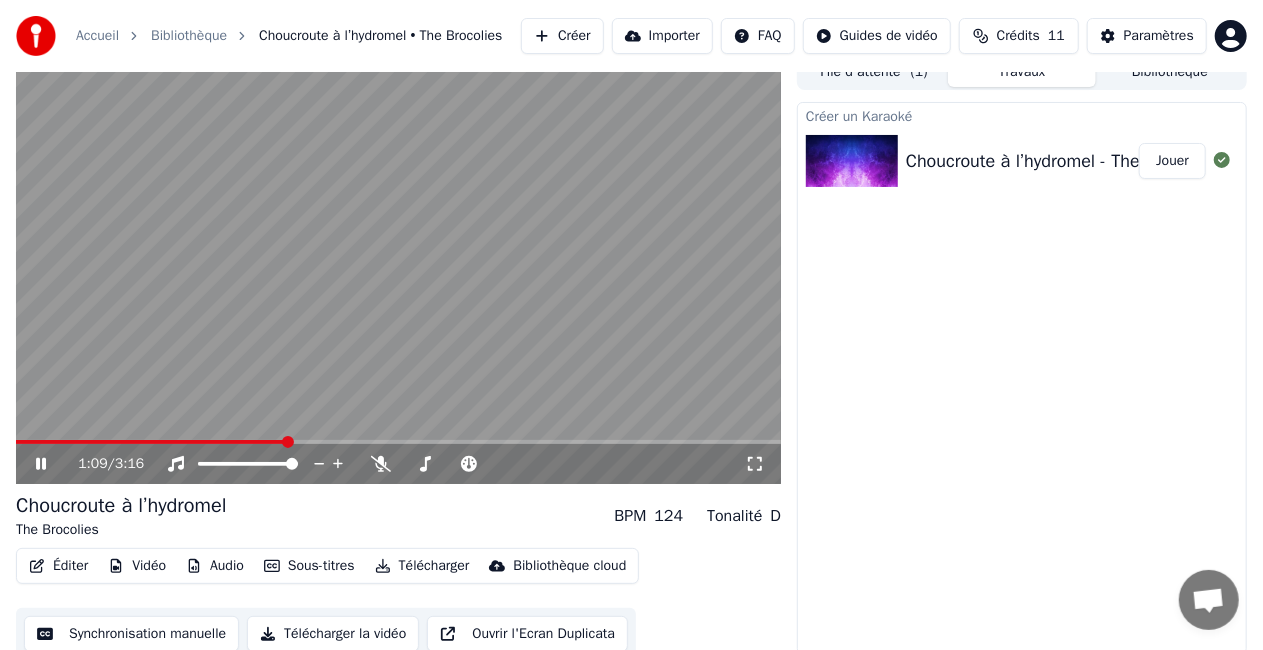 scroll, scrollTop: 28, scrollLeft: 0, axis: vertical 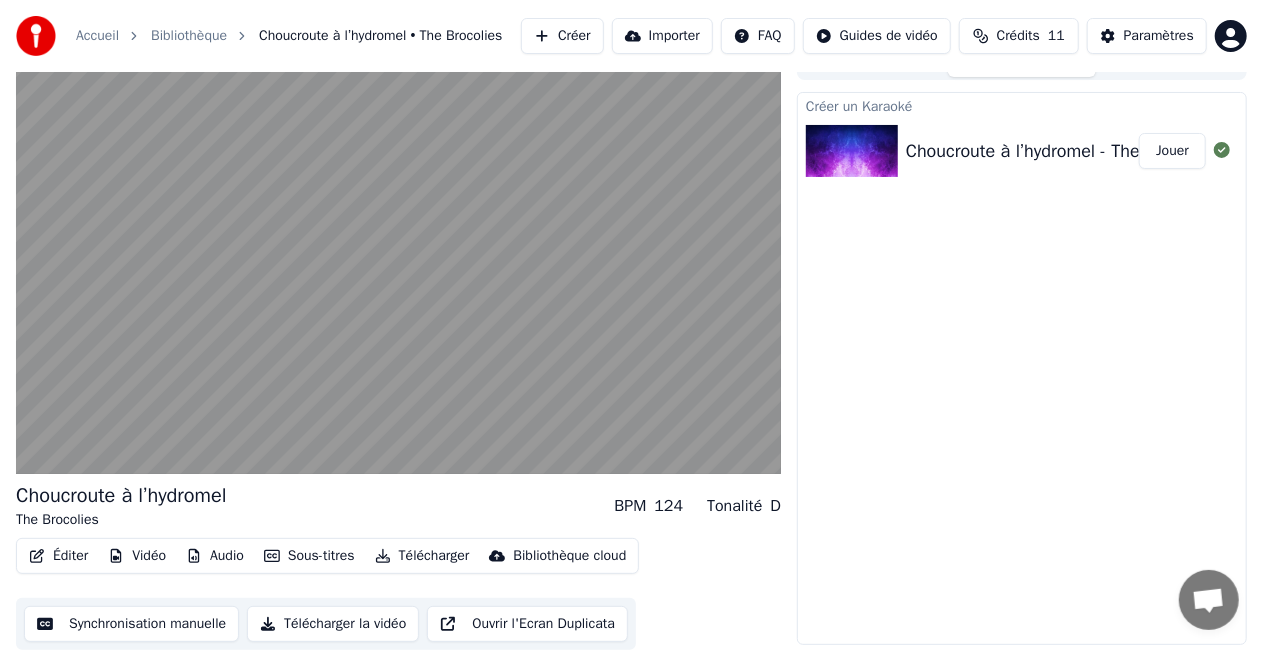 click on "Audio" at bounding box center (215, 556) 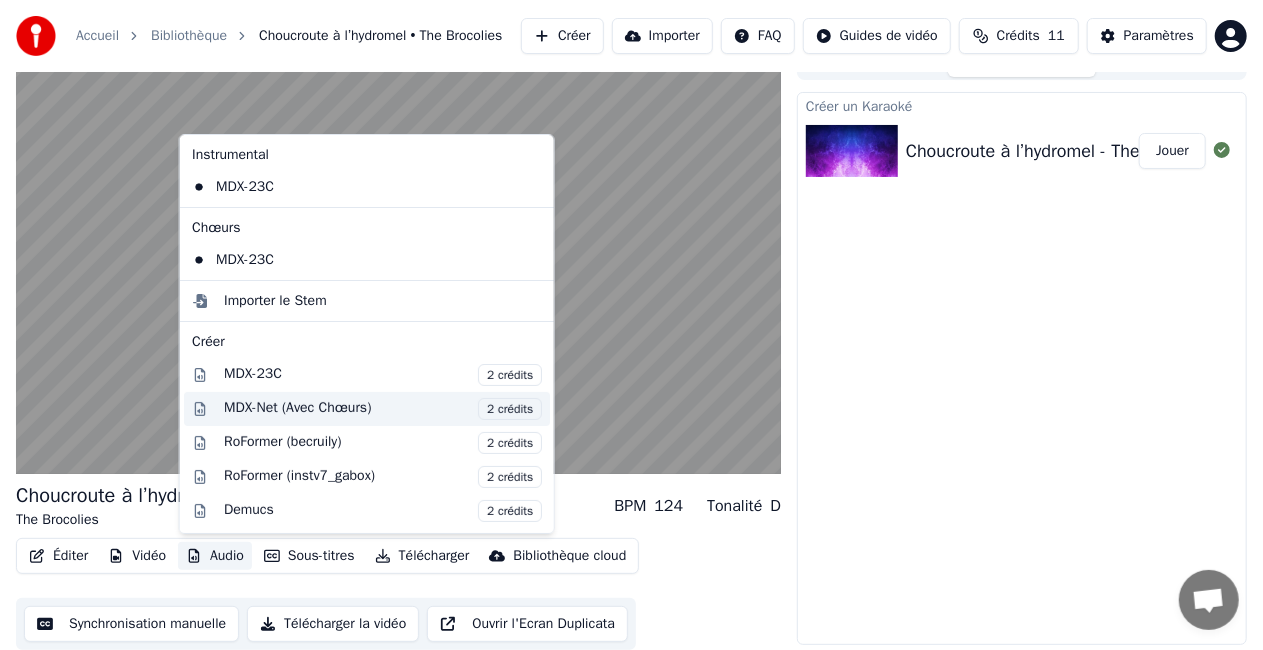 scroll, scrollTop: 0, scrollLeft: 0, axis: both 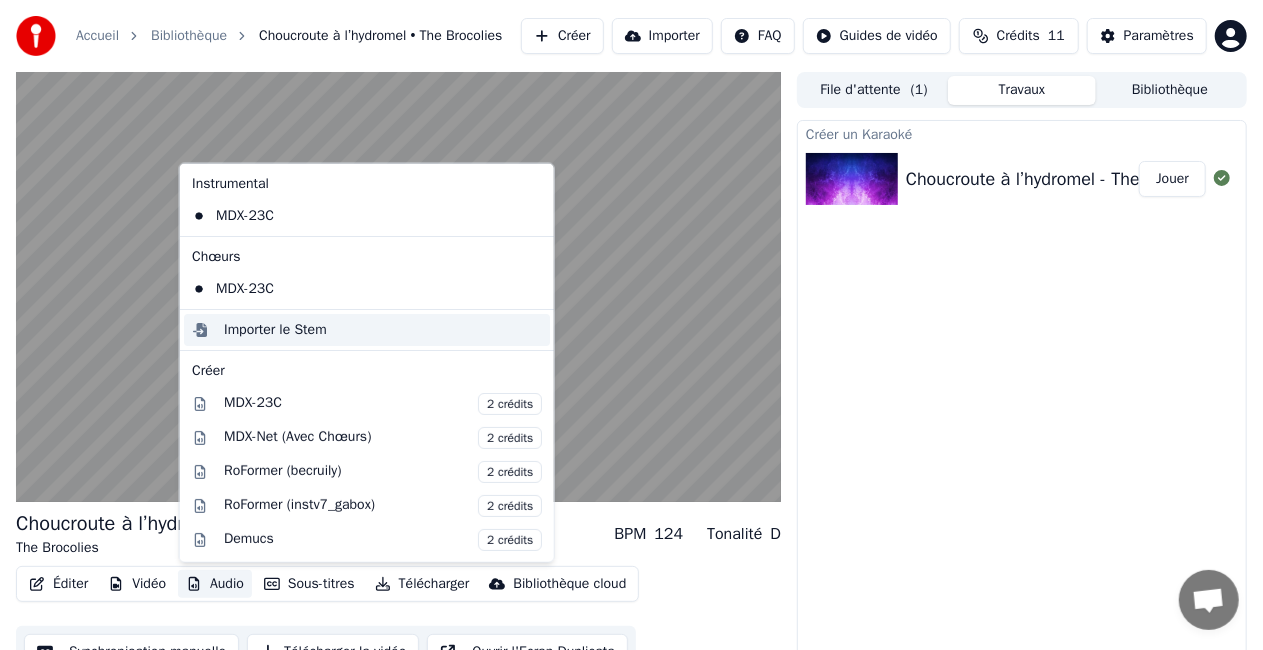 click on "Importer le Stem" at bounding box center [275, 330] 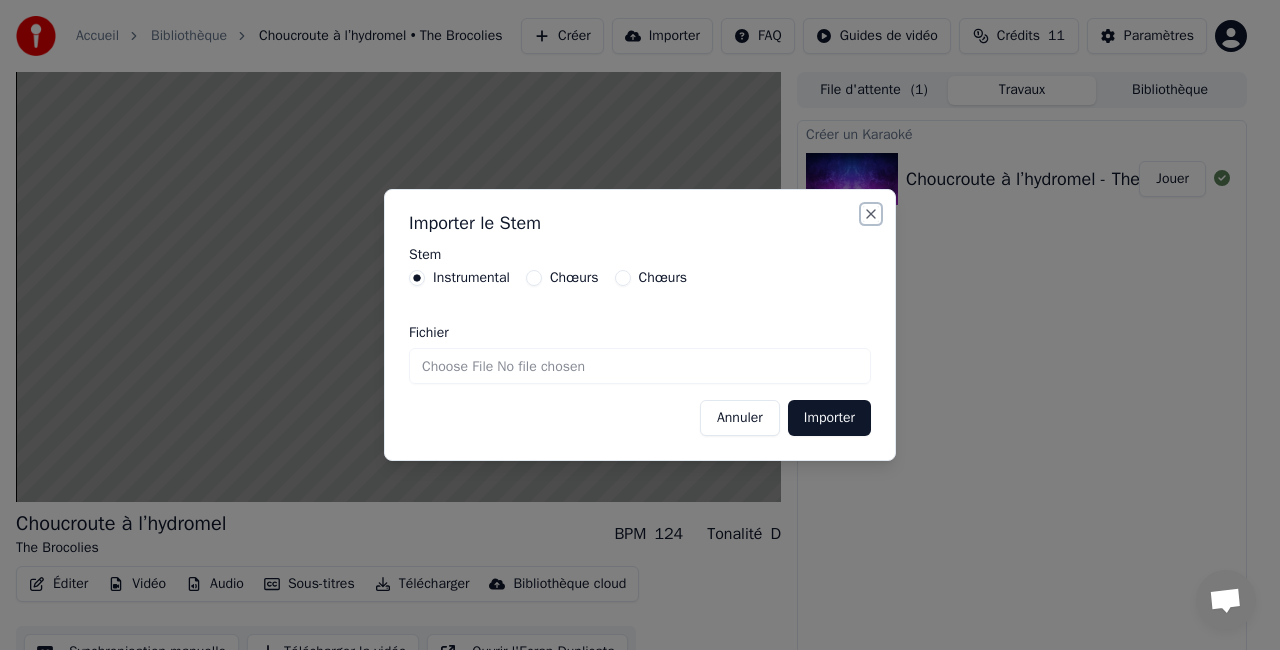 click on "Close" at bounding box center [871, 214] 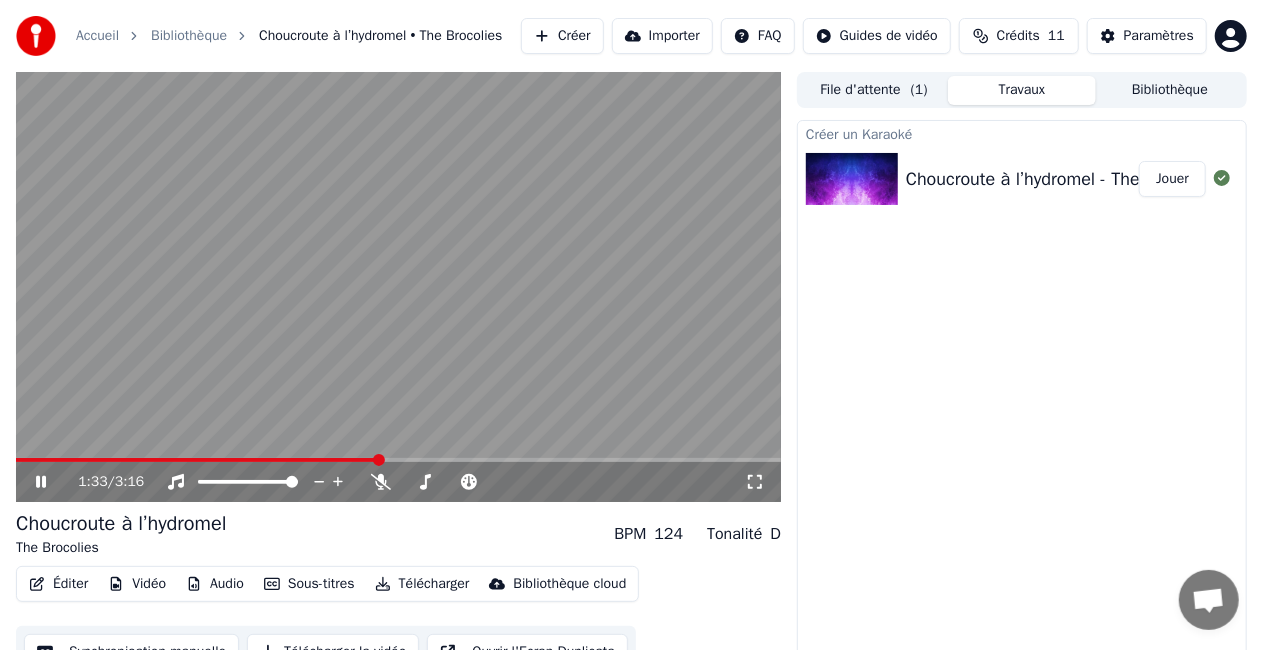 click on "Éditer" at bounding box center (58, 584) 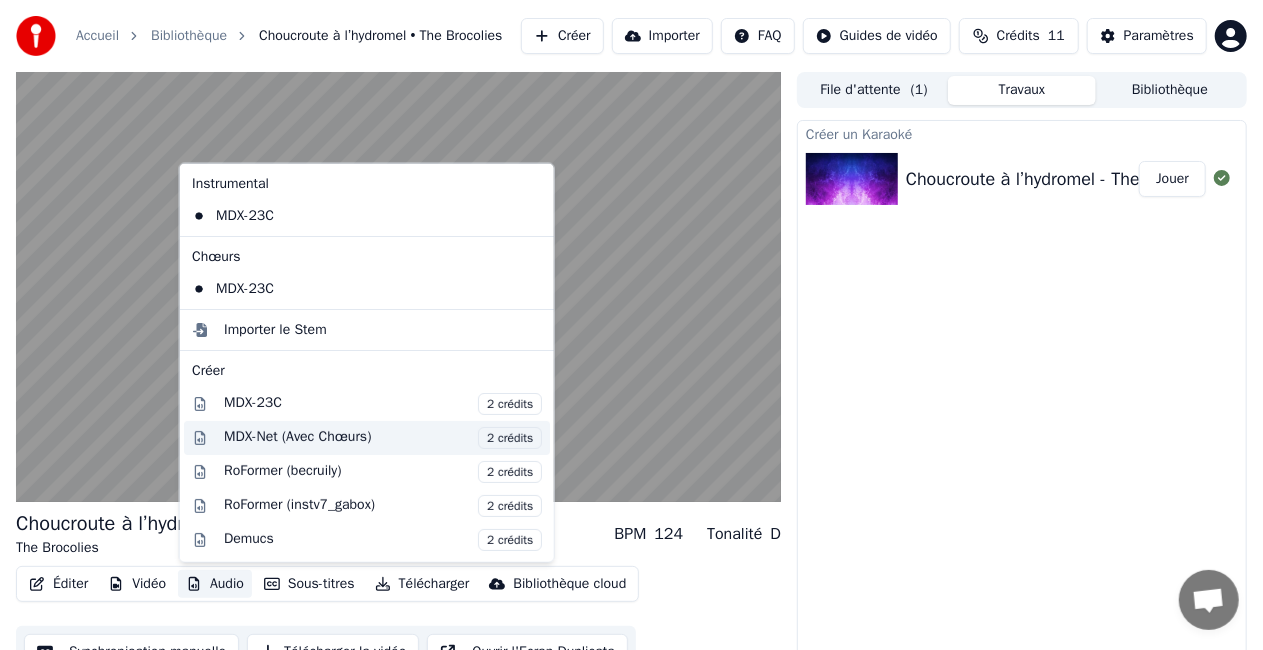 click on "MDX-Net (Avec Chœurs) 2 crédits" at bounding box center (383, 438) 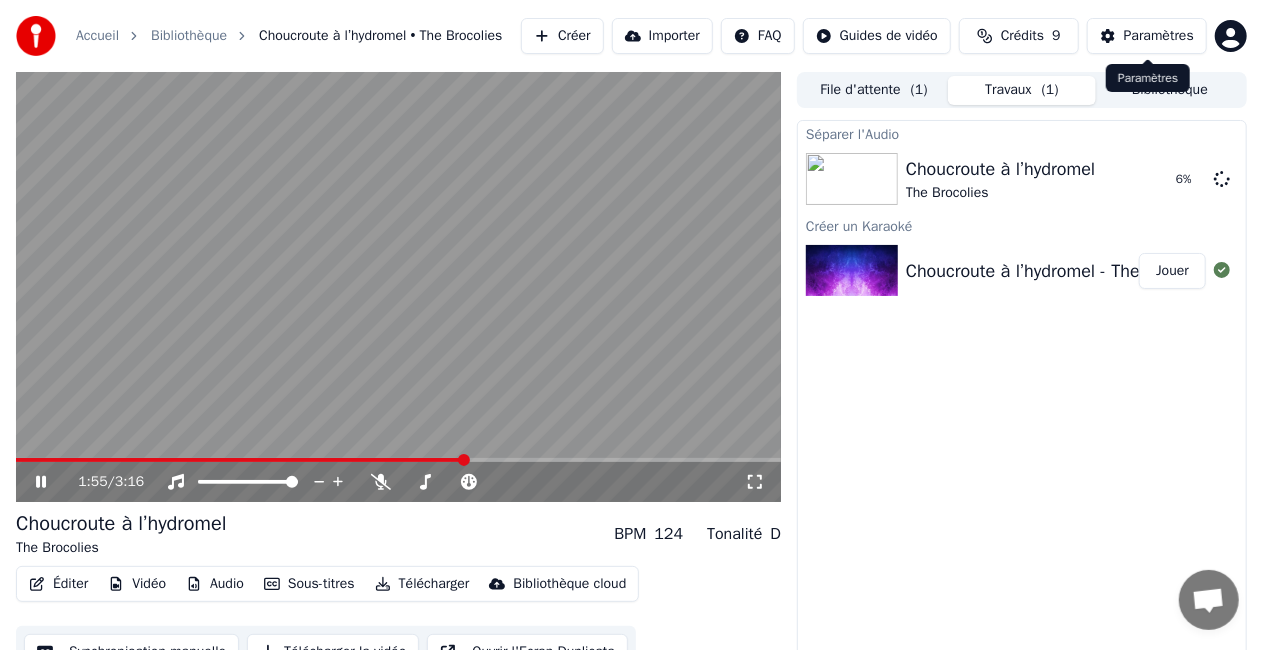 click on "Paramètres" at bounding box center (1159, 36) 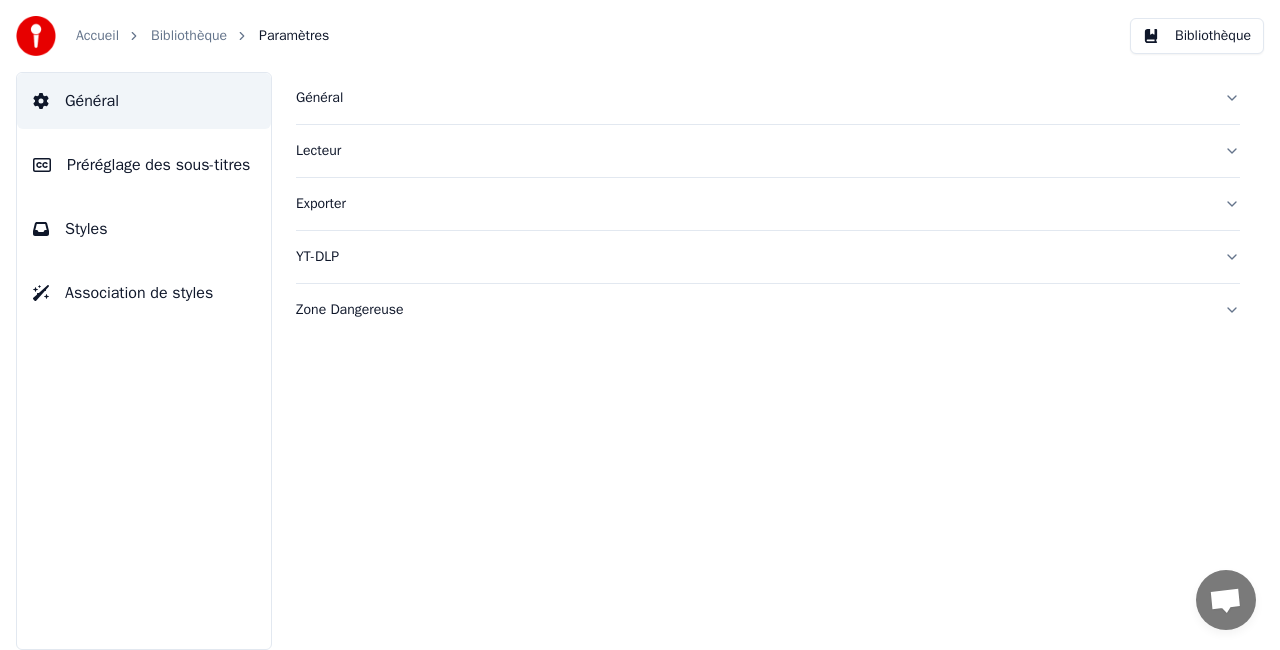 click on "Général Préréglage des sous-titres Styles Association de styles" at bounding box center (144, 361) 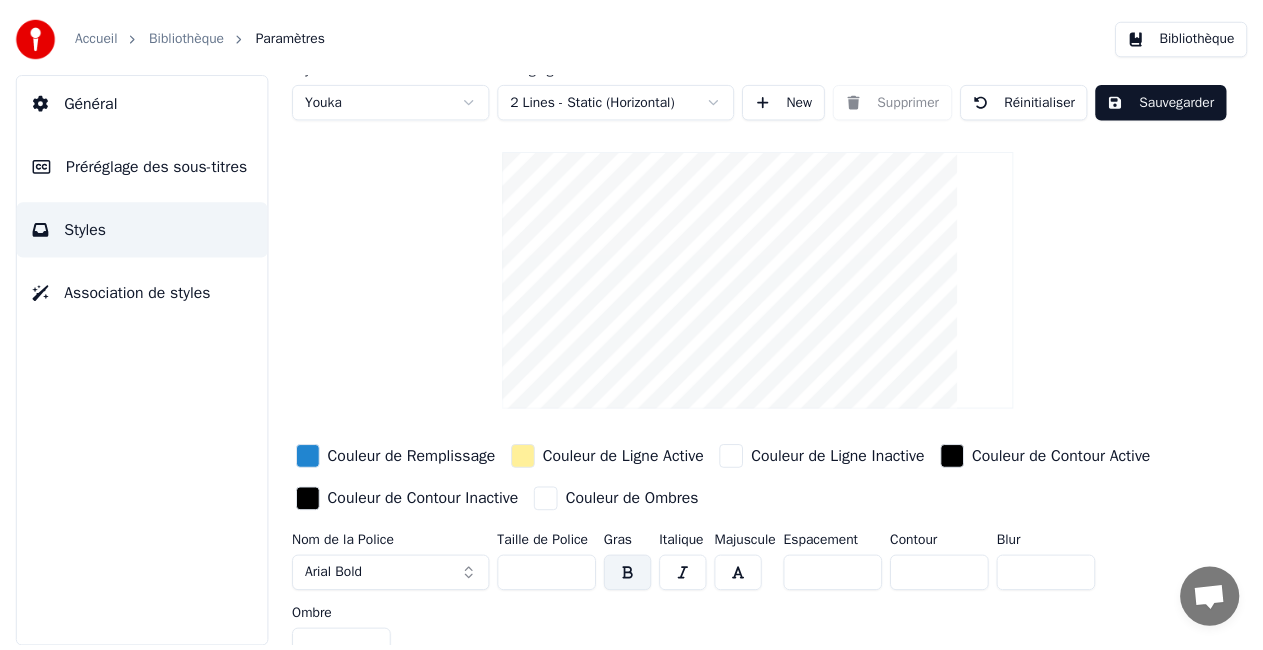 scroll, scrollTop: 0, scrollLeft: 0, axis: both 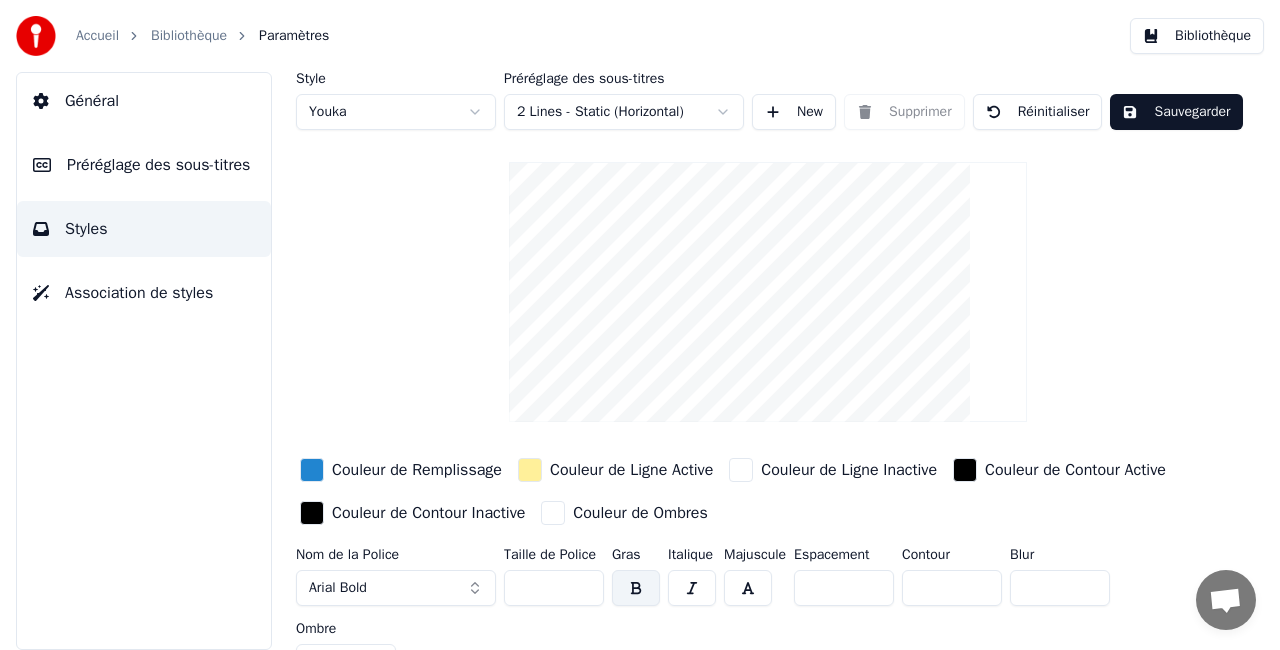 click on "Préréglage des sous-titres" at bounding box center [158, 165] 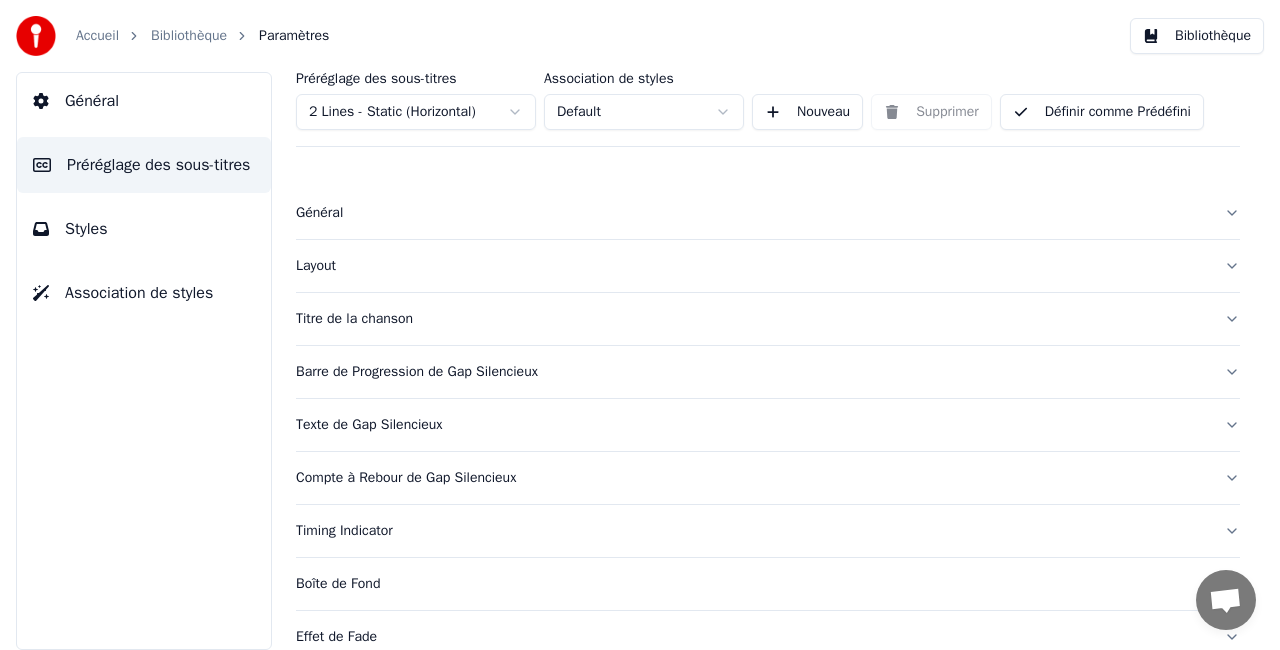 click on "Général Préréglage des sous-titres Styles Association de styles" at bounding box center [144, 361] 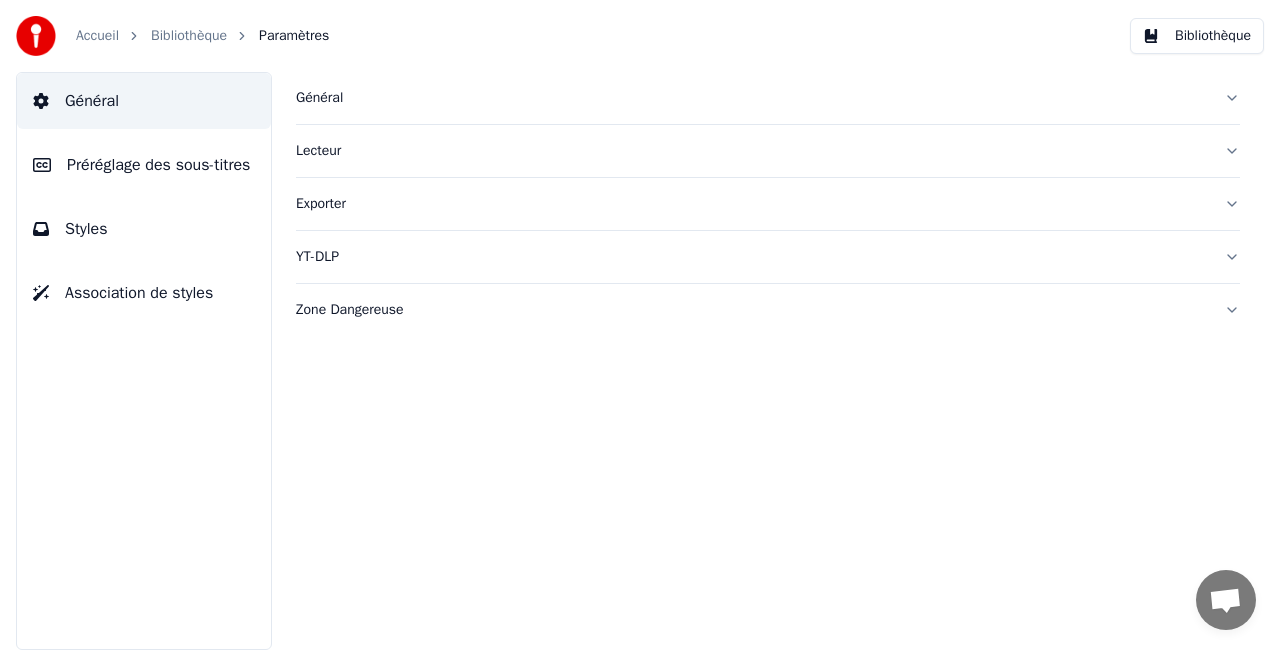 click on "Lecteur" at bounding box center [752, 151] 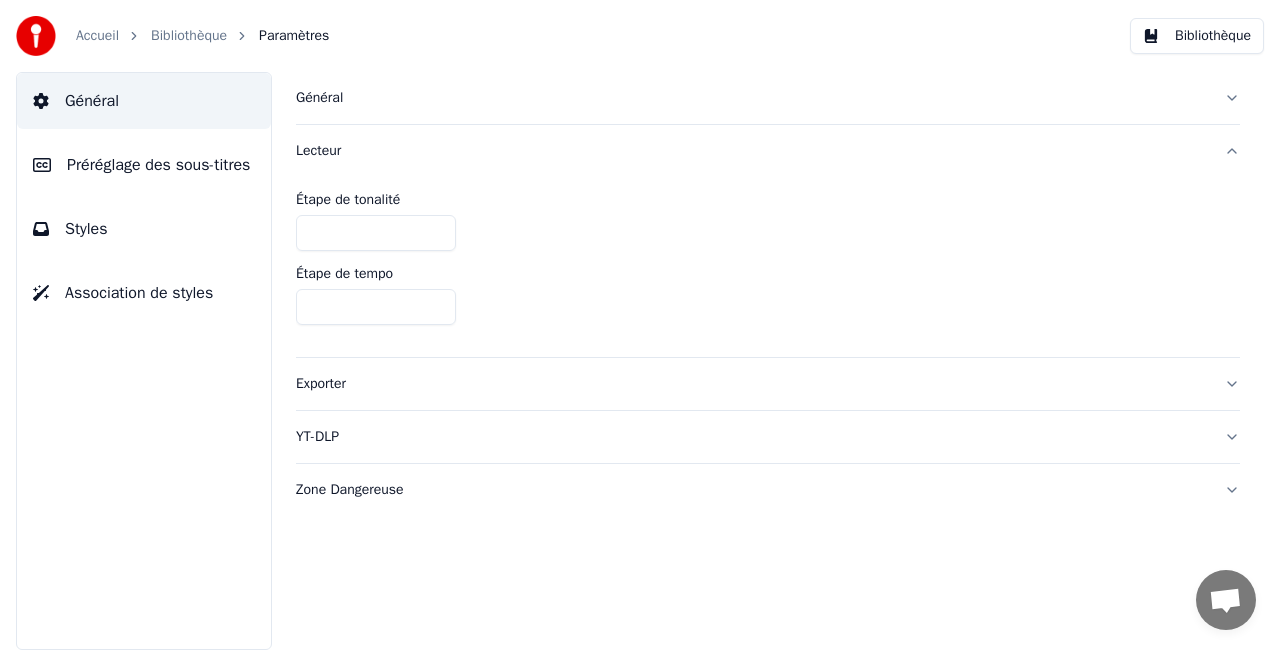 click on "Zone Dangereuse" at bounding box center [752, 490] 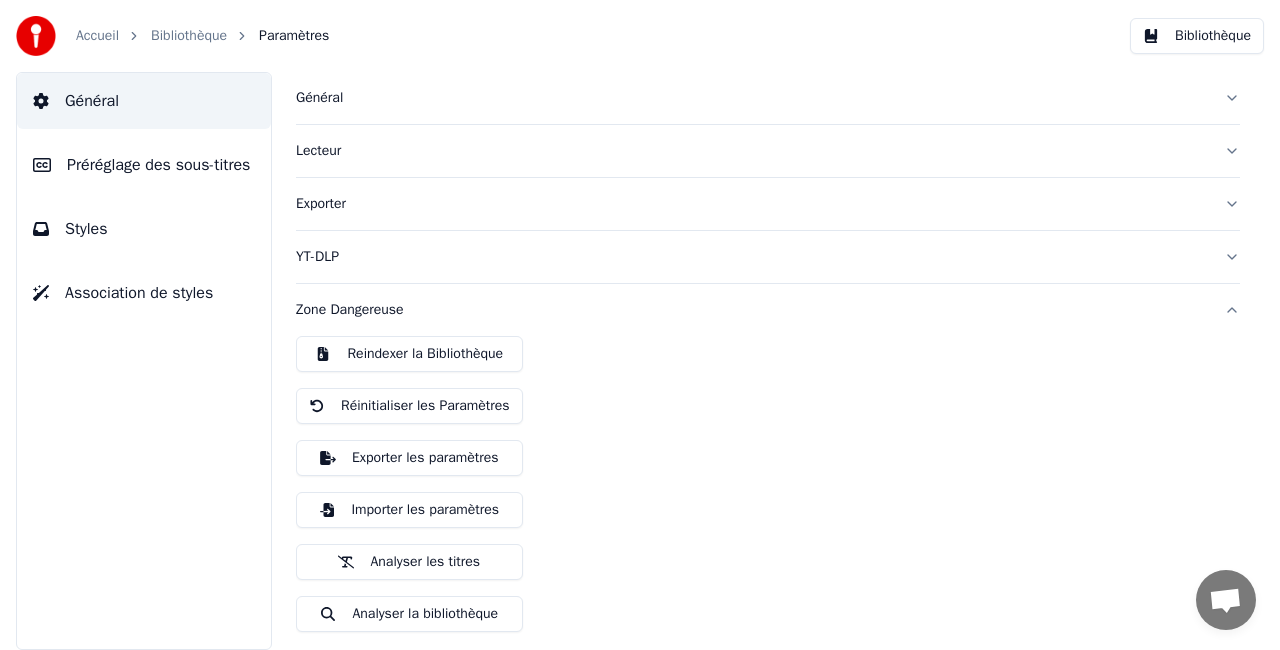 click on "Accueil Bibliothèque Paramètres" at bounding box center (172, 36) 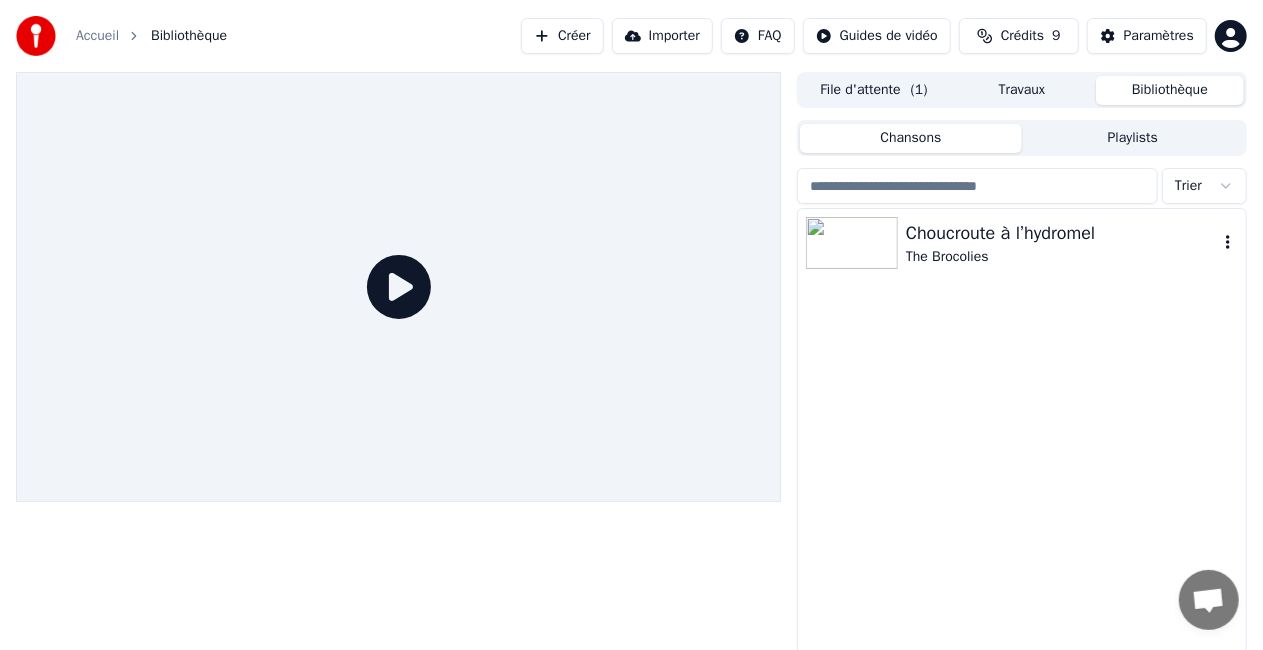 click on "The Brocolies" at bounding box center (1062, 257) 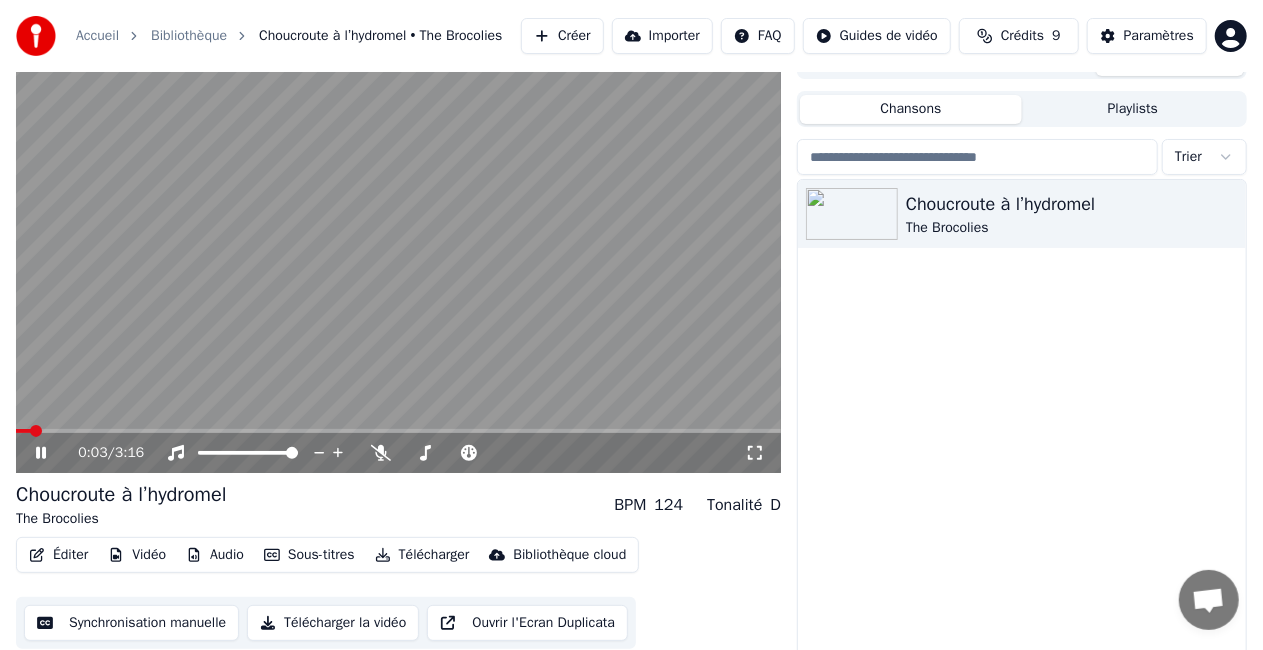 scroll, scrollTop: 45, scrollLeft: 0, axis: vertical 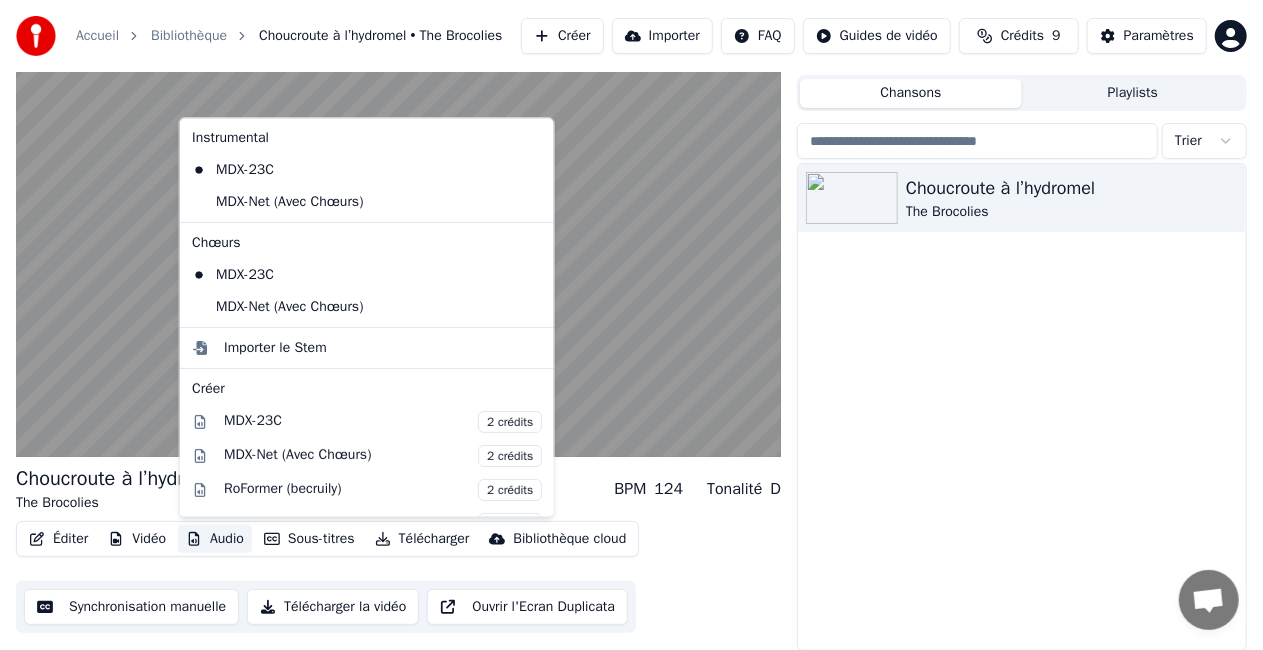 click on "Audio" at bounding box center [215, 539] 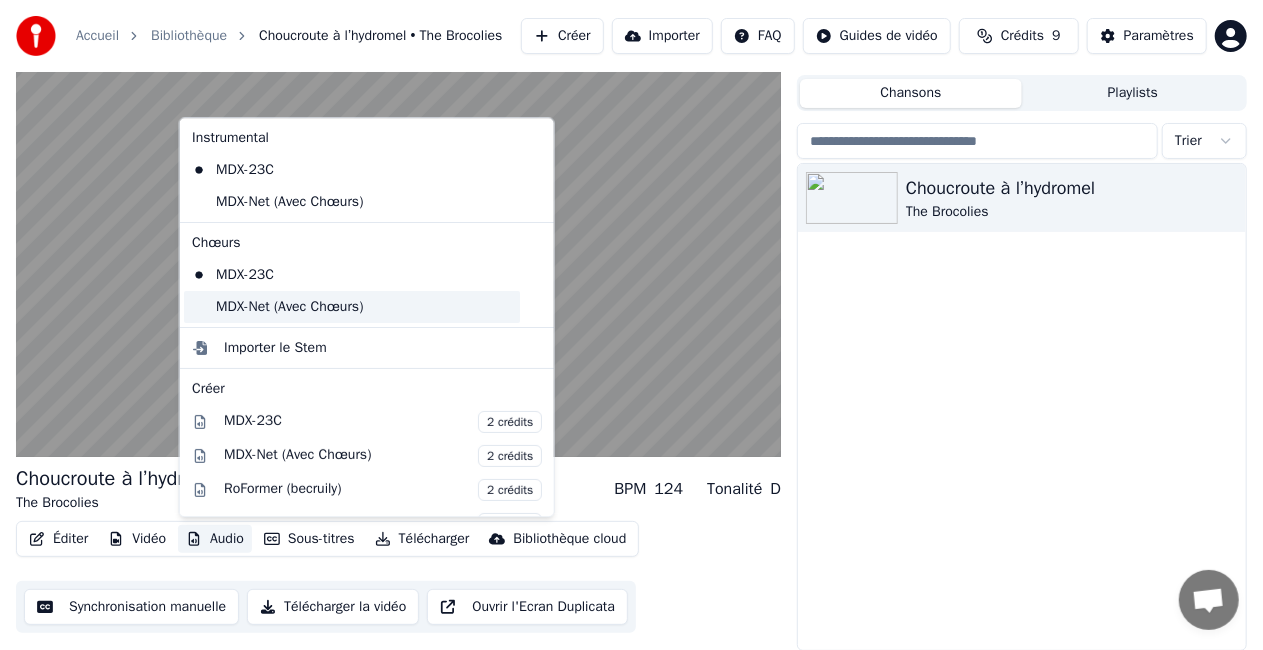 click on "MDX-Net (Avec Chœurs)" at bounding box center (352, 307) 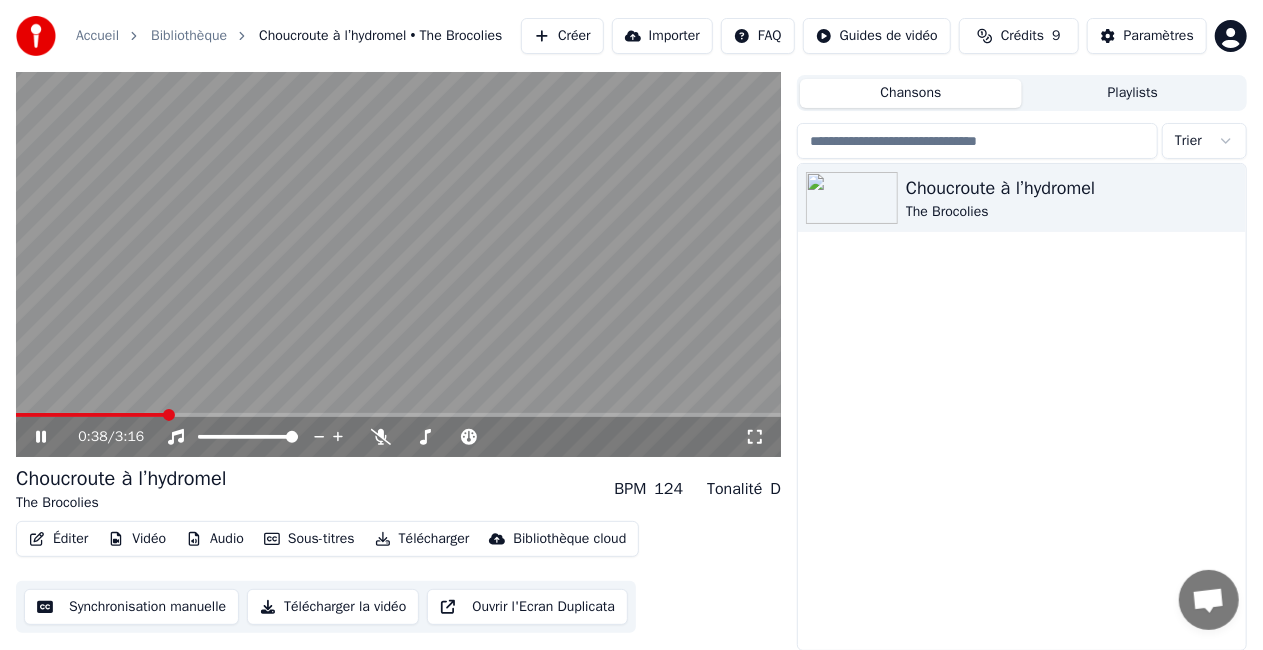 click on "Audio" at bounding box center [215, 539] 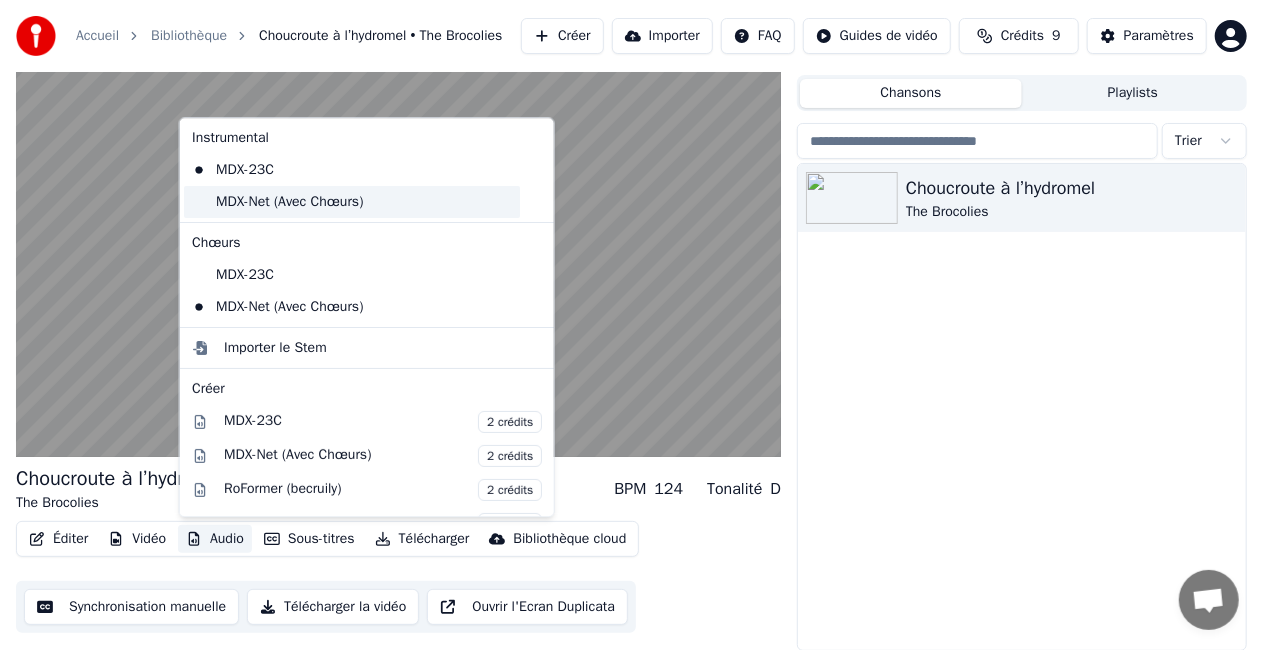 click on "MDX-Net (Avec Chœurs)" at bounding box center (352, 202) 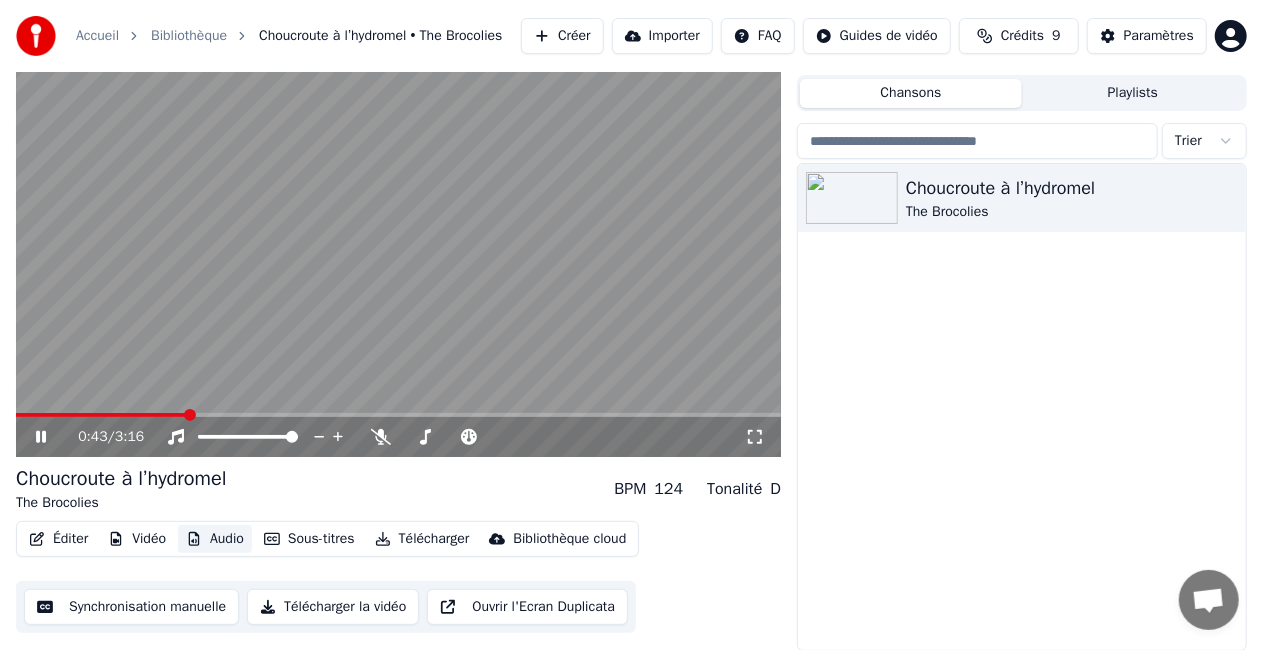 type 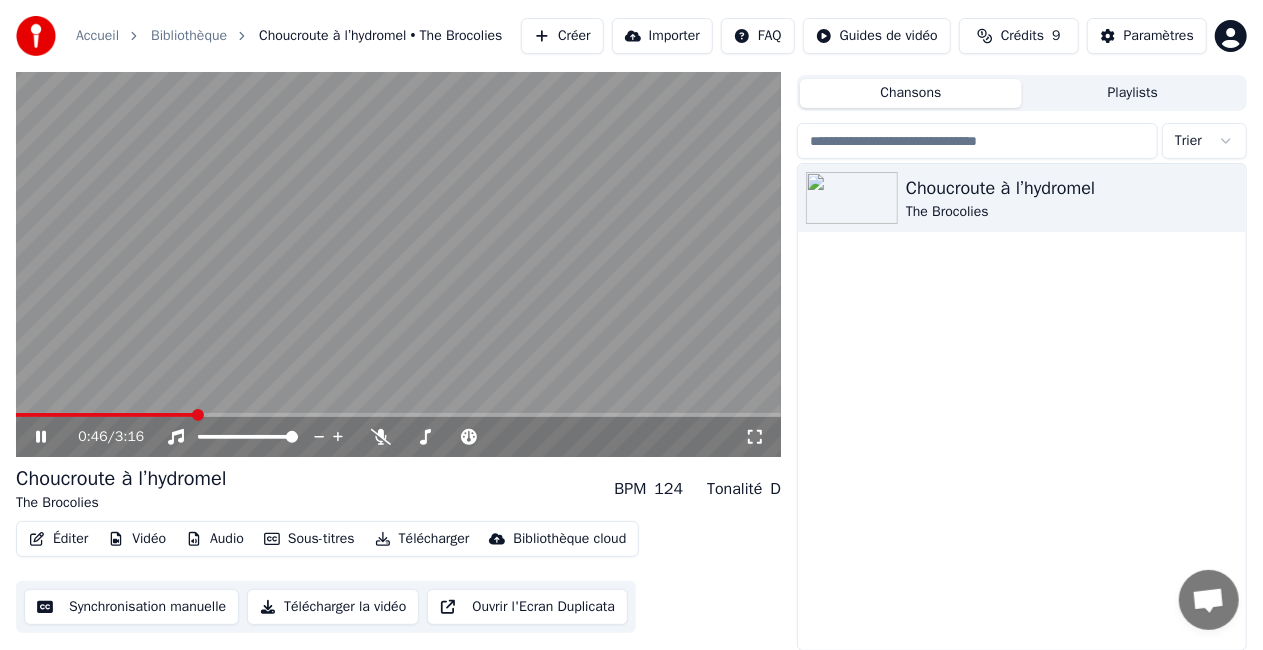 click on "Audio" at bounding box center (215, 539) 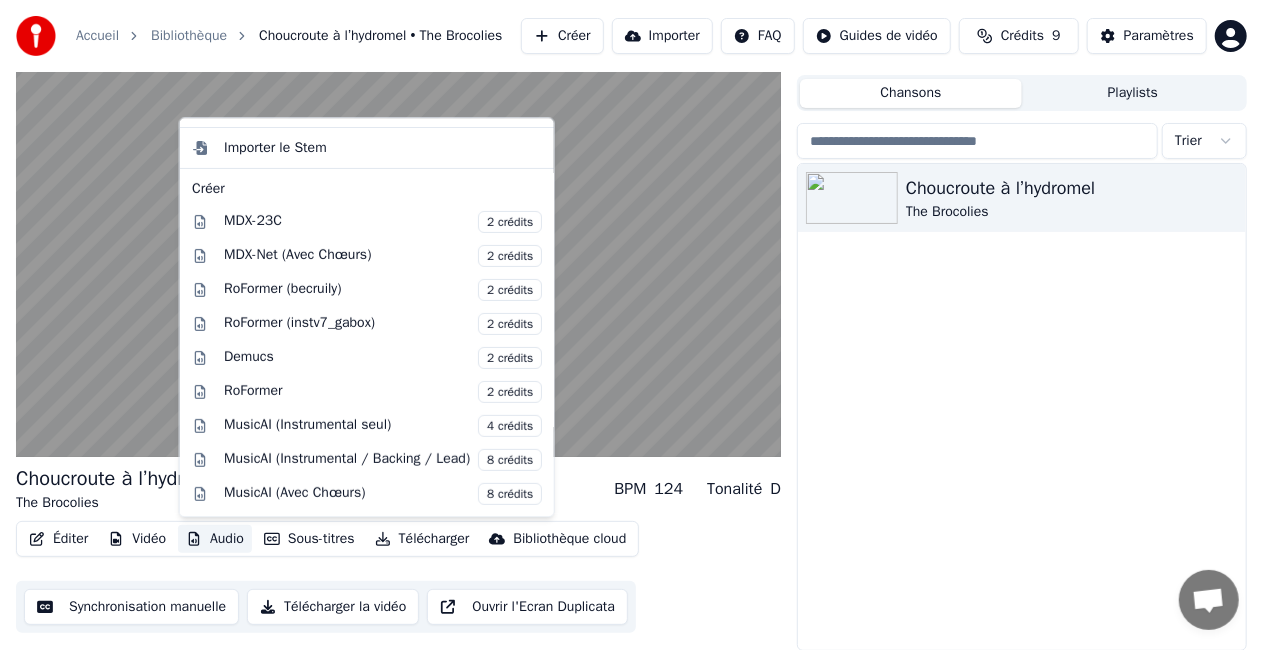 scroll, scrollTop: 258, scrollLeft: 0, axis: vertical 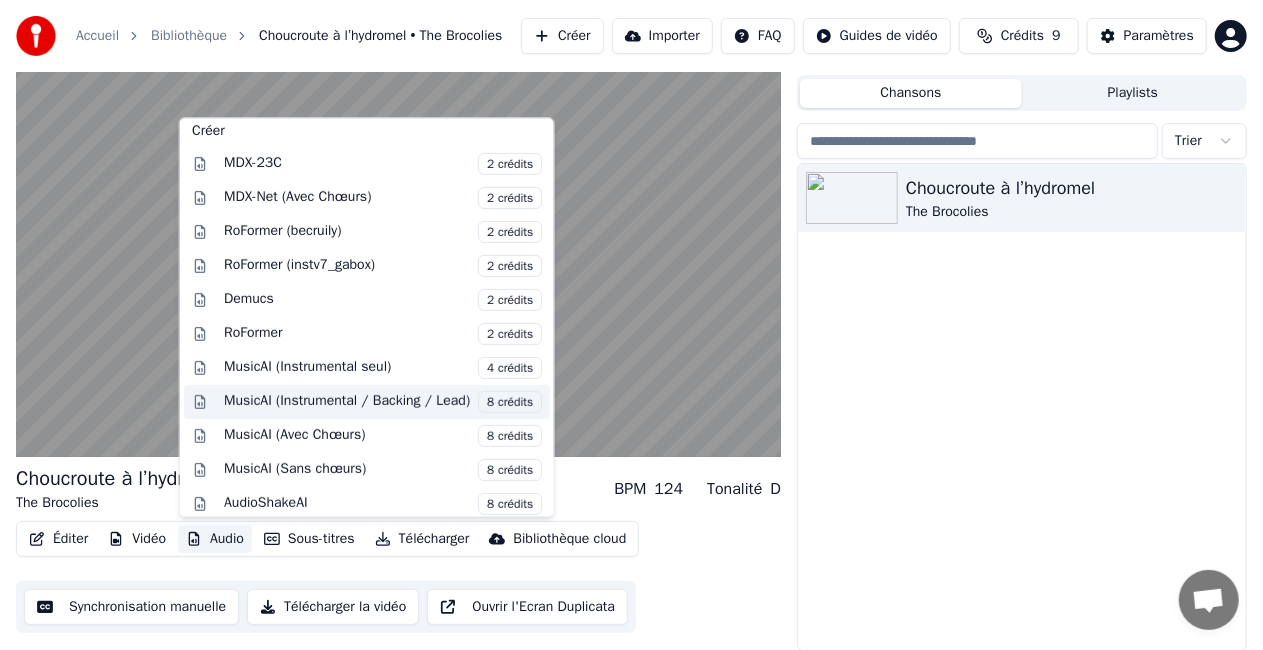 click on "MusicAI (Instrumental / Backing / Lead) 8 crédits" at bounding box center [383, 402] 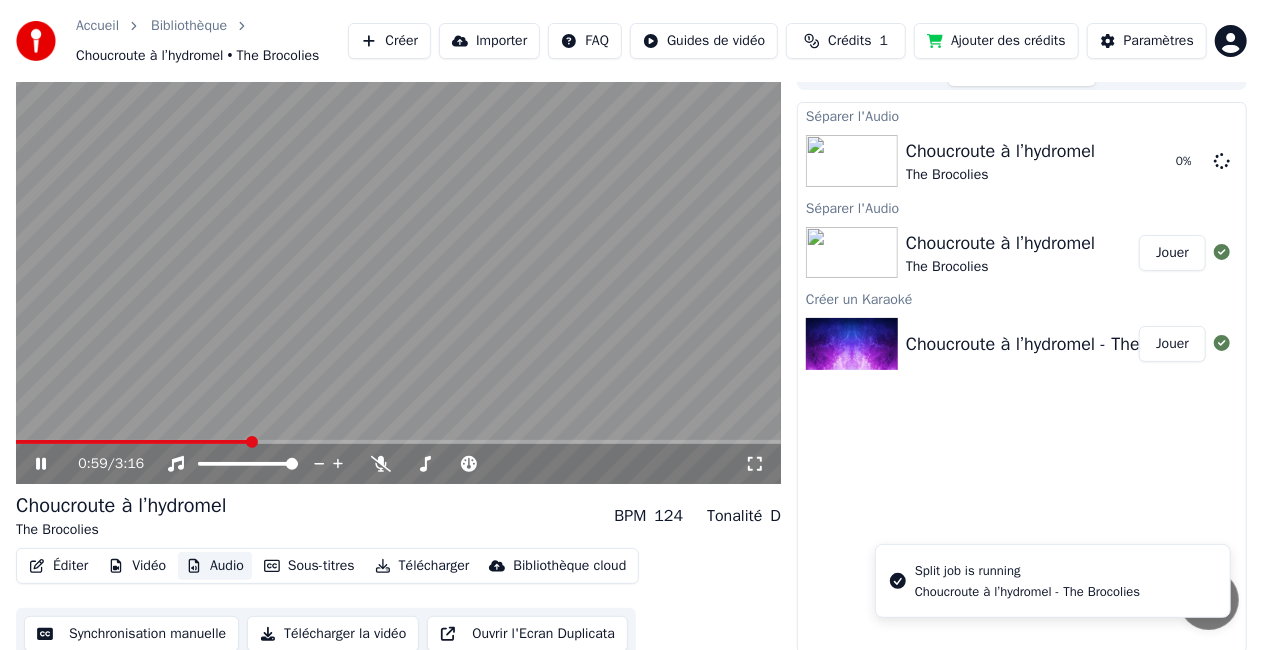 scroll, scrollTop: 38, scrollLeft: 0, axis: vertical 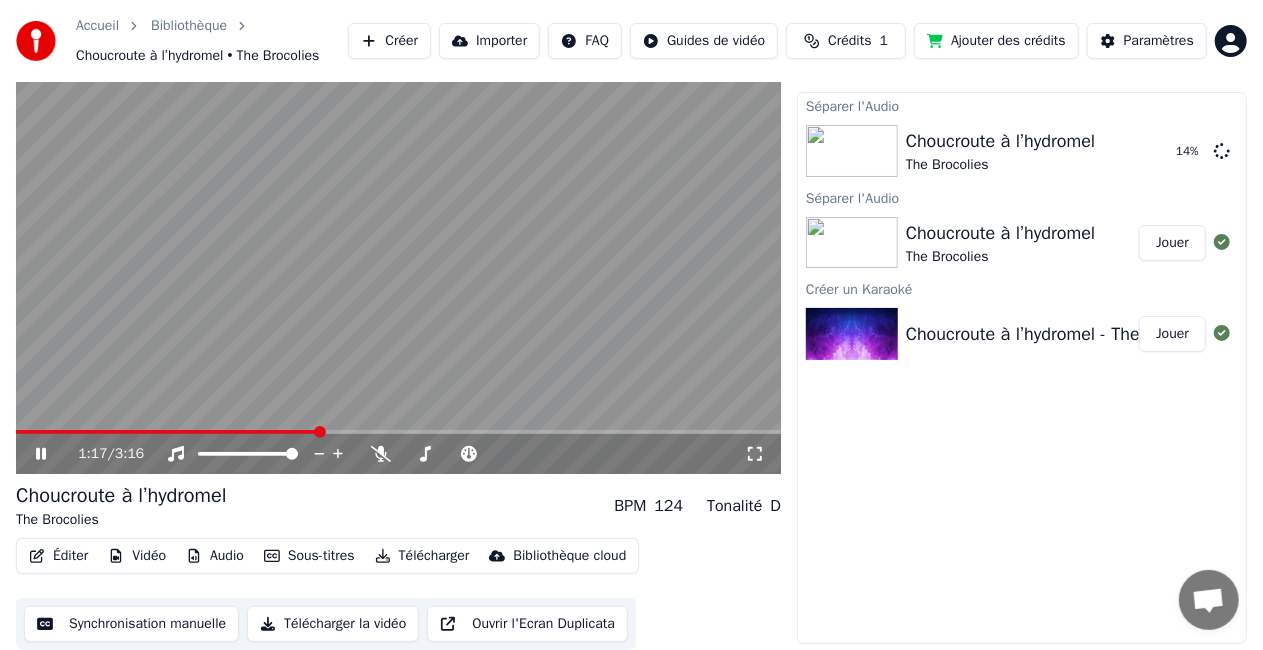 click on "Crédits" at bounding box center [849, 41] 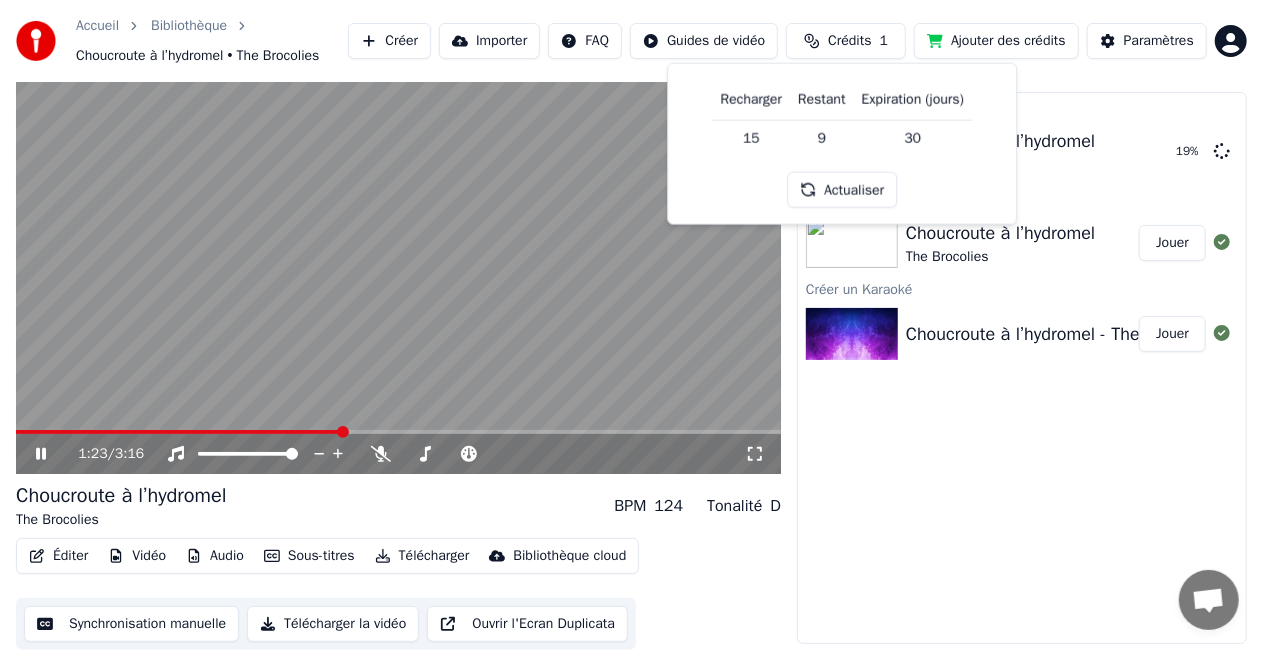 click on "Audio" at bounding box center [215, 556] 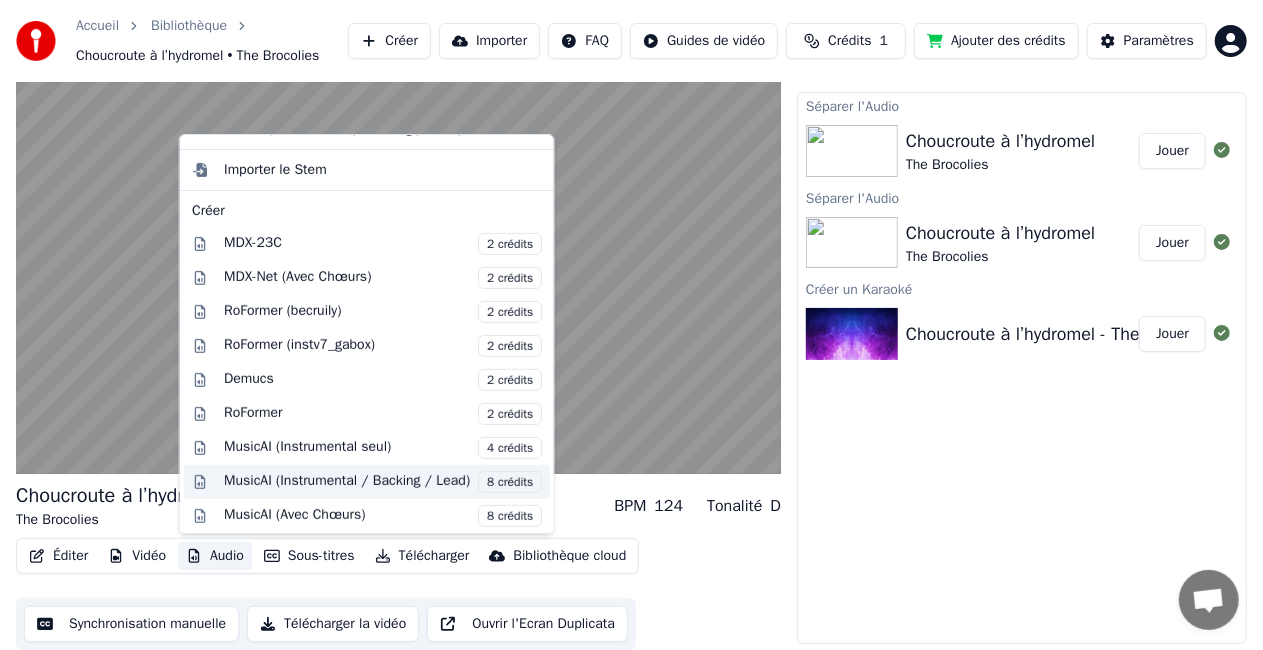 scroll, scrollTop: 396, scrollLeft: 0, axis: vertical 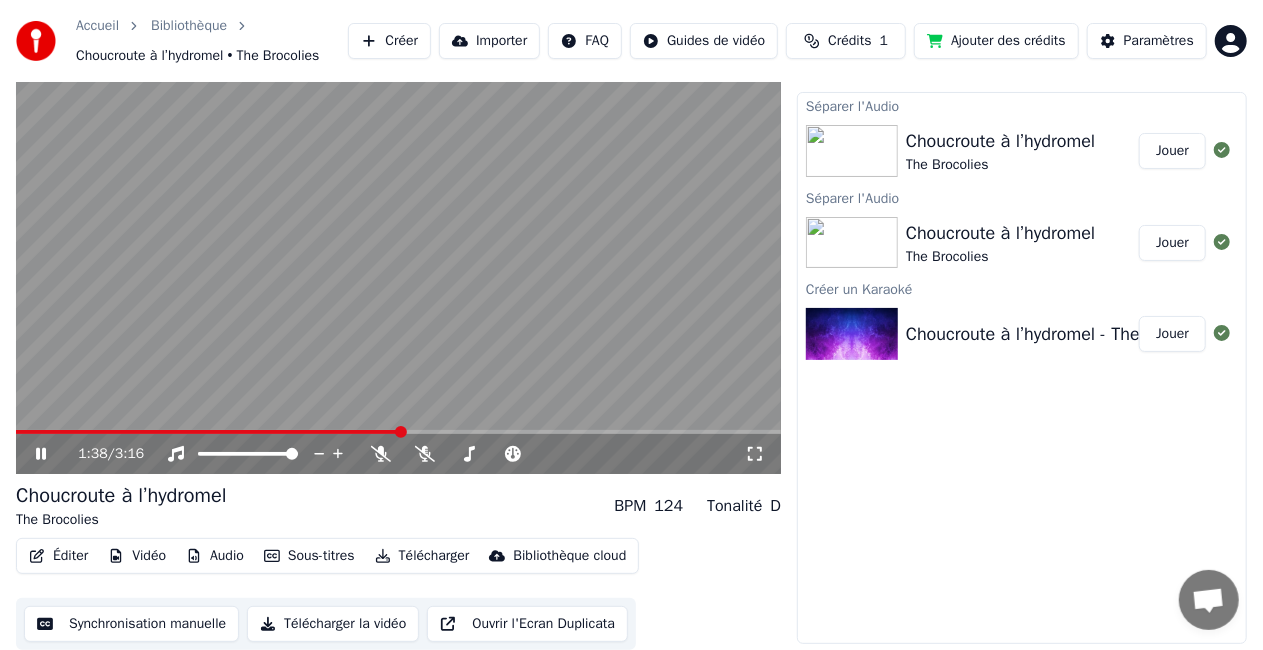 click on "Séparer l'Audio Choucroute à l’hydromel The Brocolies Jouer Séparer l'Audio Choucroute à l’hydromel The Brocolies Jouer Créer un Karaoké Choucroute à l’hydromel - The Brocolies Jouer" at bounding box center (1022, 368) 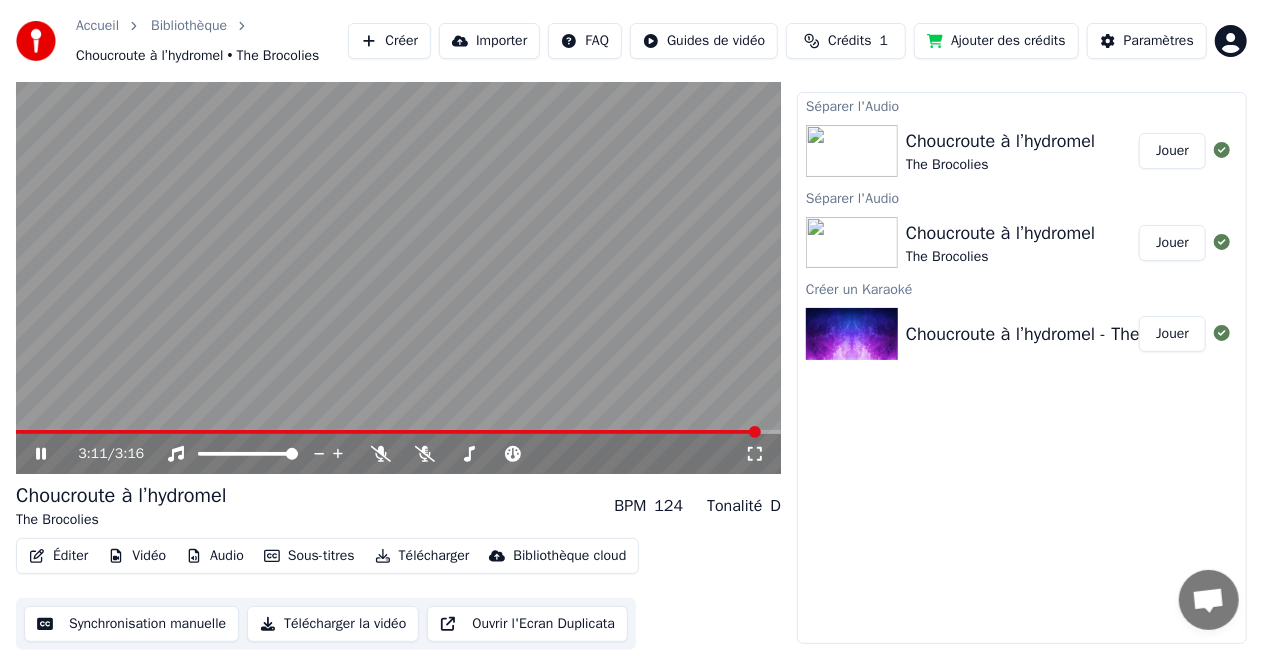 click at bounding box center (755, 432) 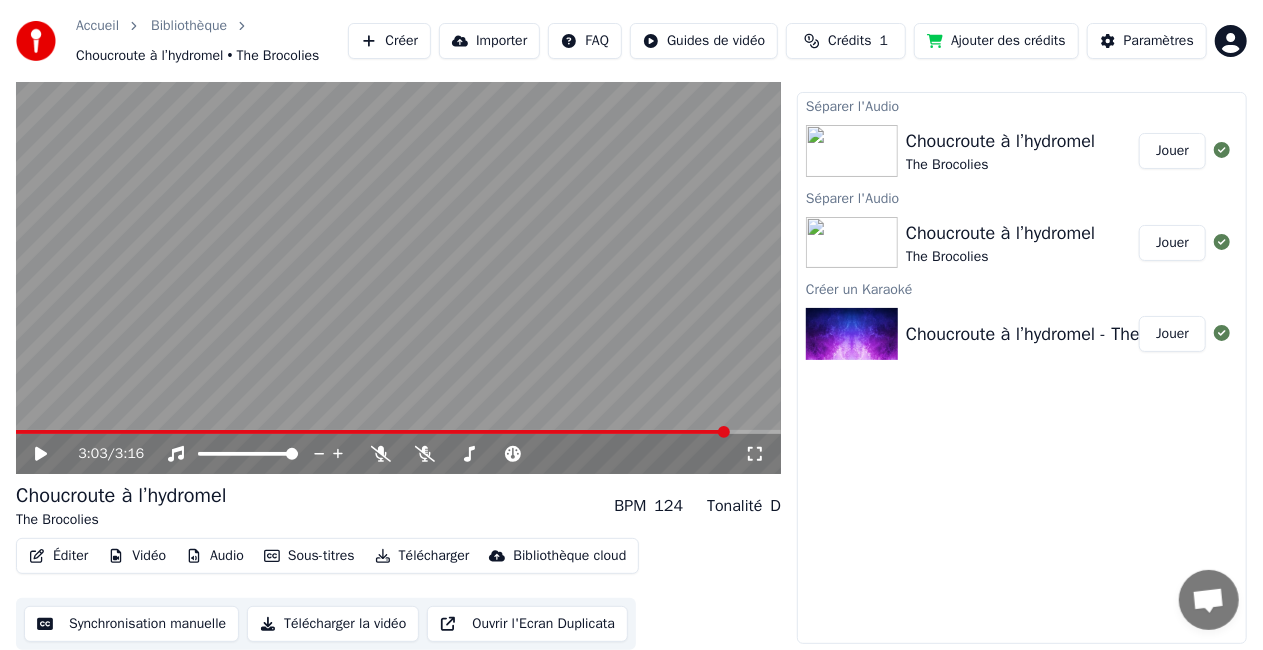 click at bounding box center [724, 432] 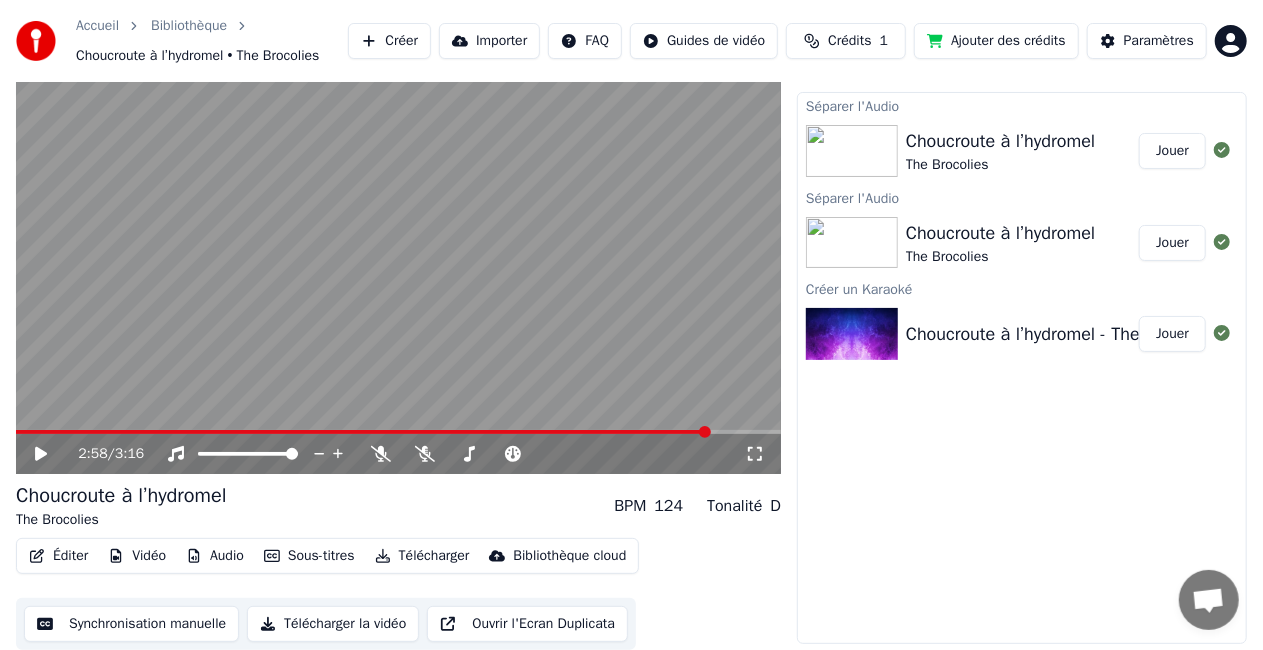 click on "2:58  /  3:16" at bounding box center [398, 454] 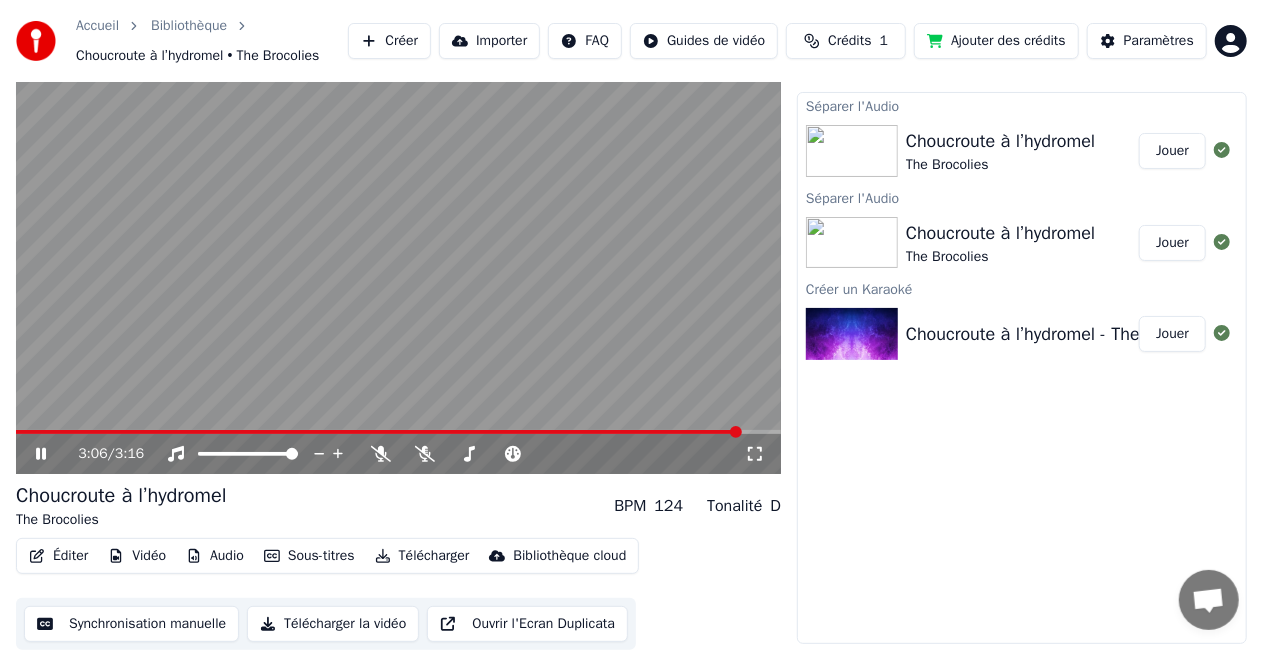 click 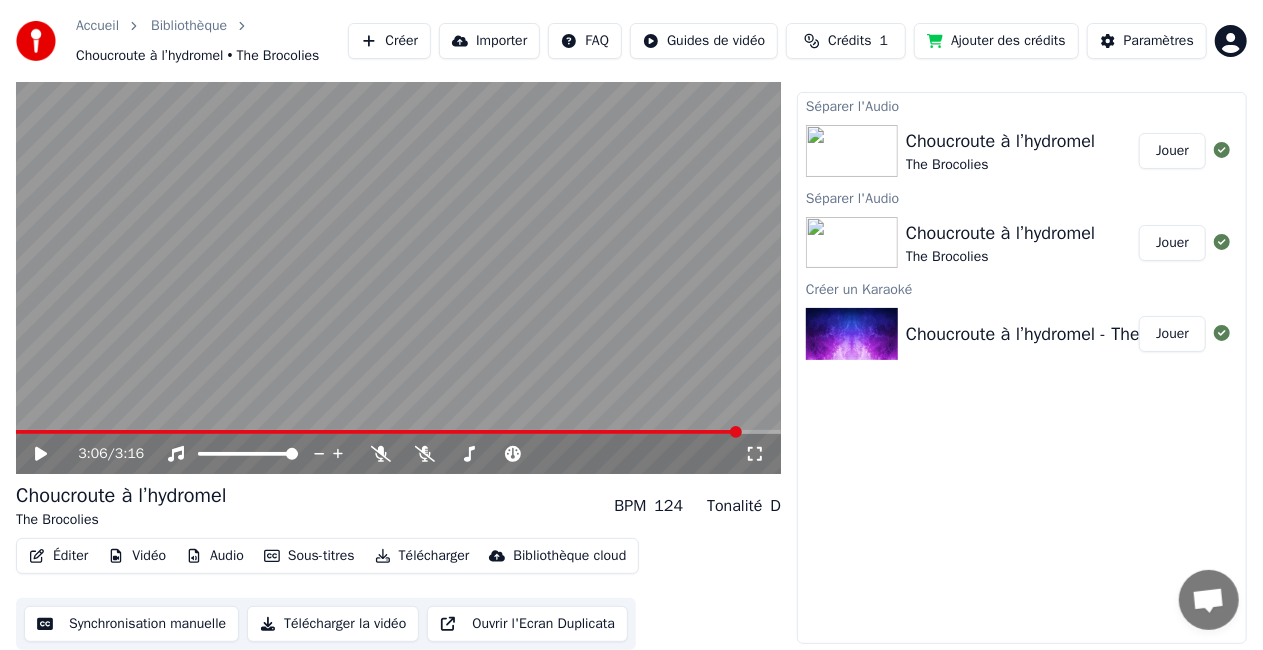 click at bounding box center (398, 259) 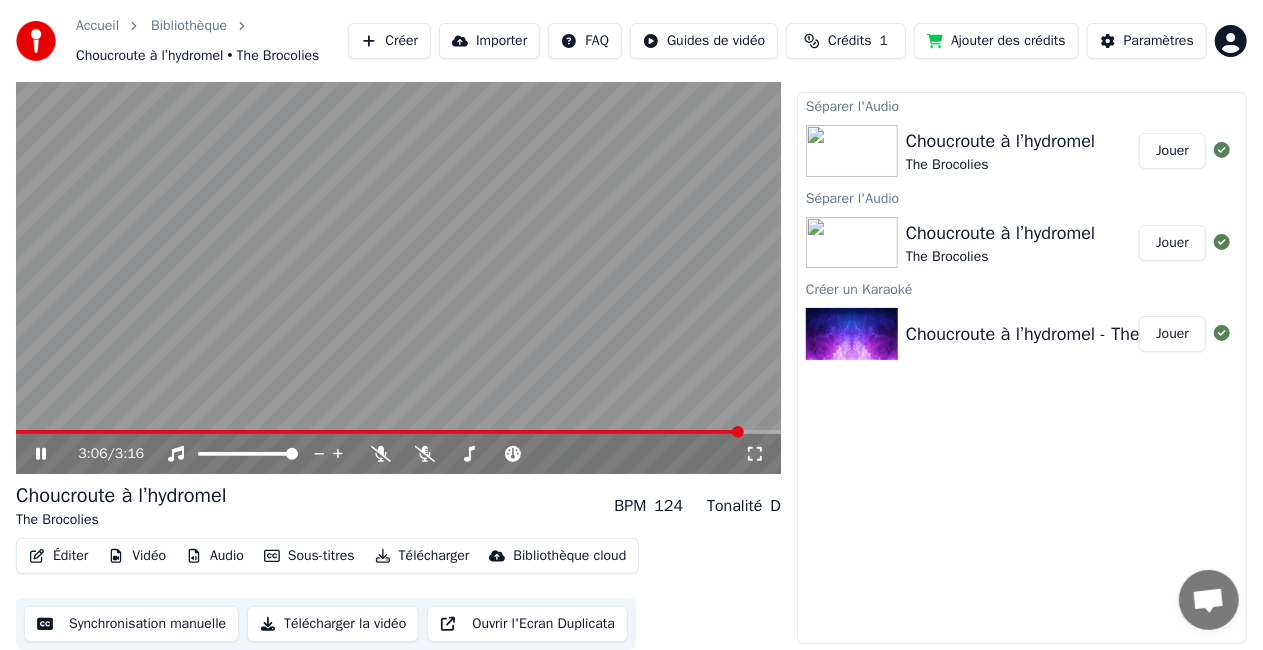 click at bounding box center (379, 432) 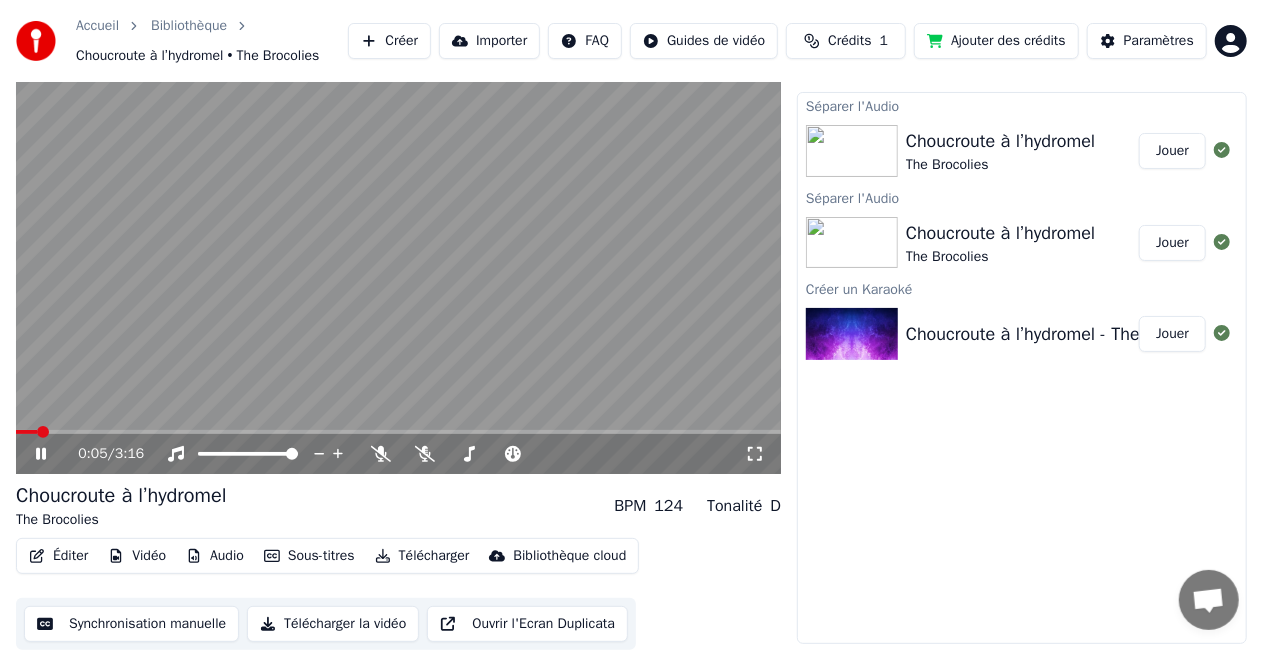 click 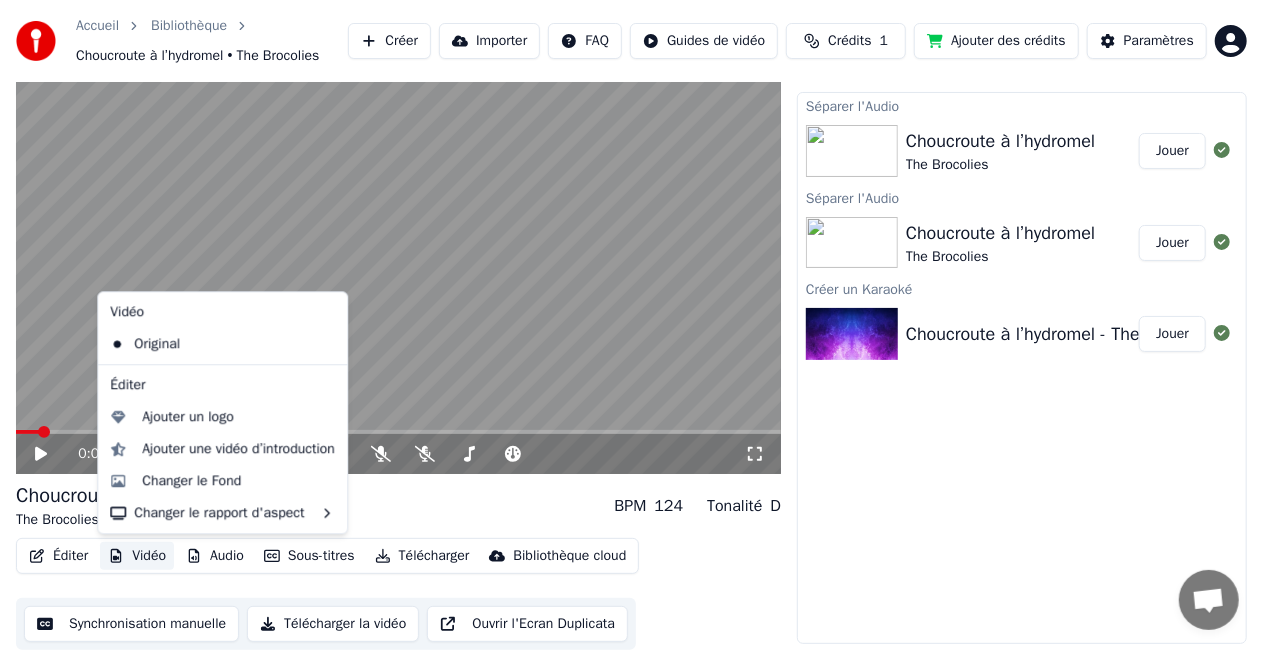 click on "Vidéo" at bounding box center [137, 556] 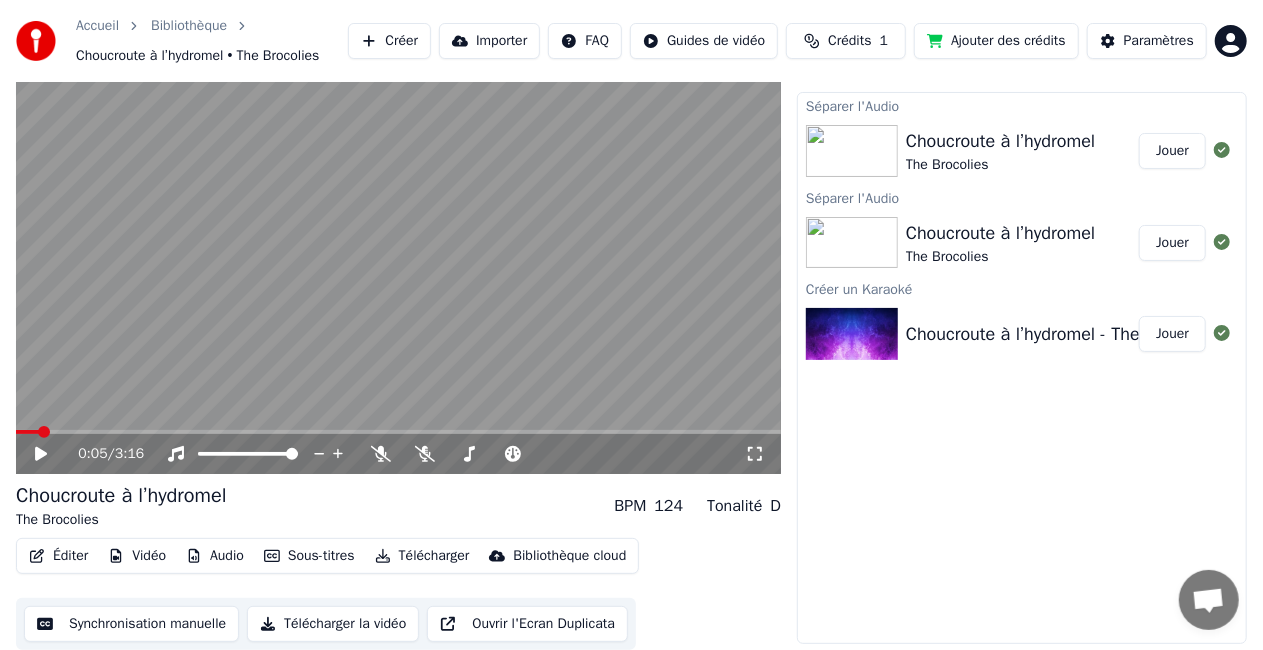 click on "Séparer l'Audio Choucroute à l’hydromel The Brocolies Jouer Séparer l'Audio Choucroute à l’hydromel The Brocolies Jouer Créer un Karaoké Choucroute à l’hydromel - The Brocolies Jouer" at bounding box center (1022, 368) 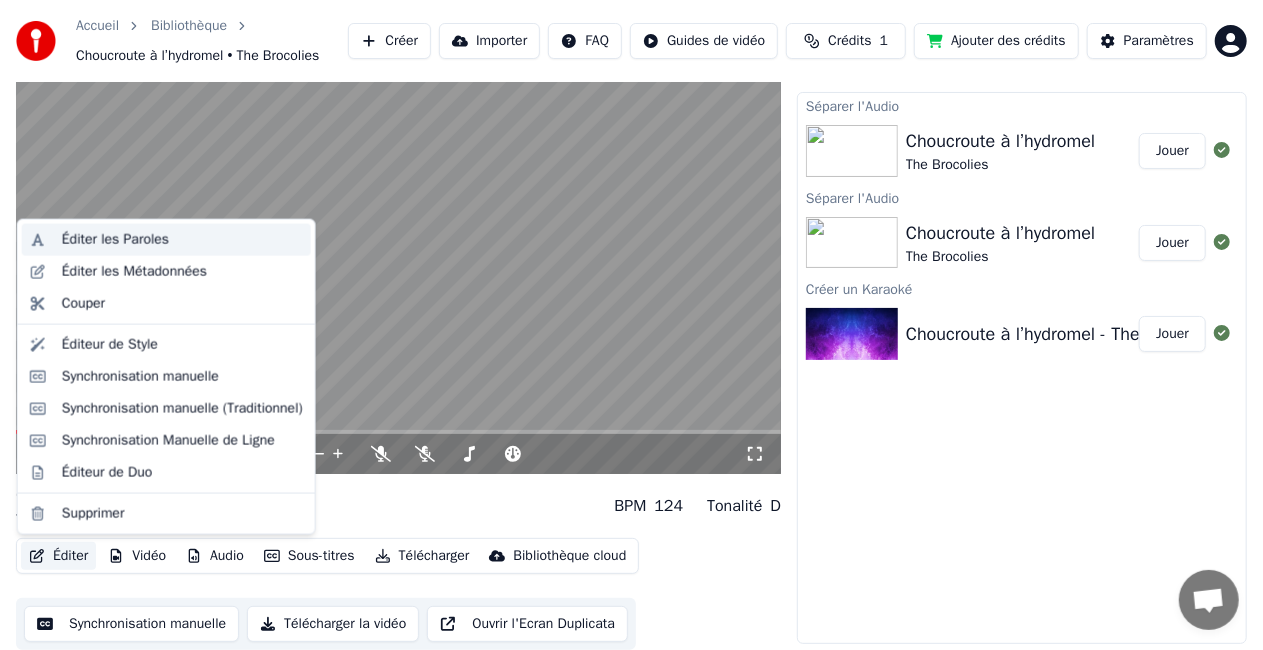 click on "Éditer les Paroles" at bounding box center (182, 240) 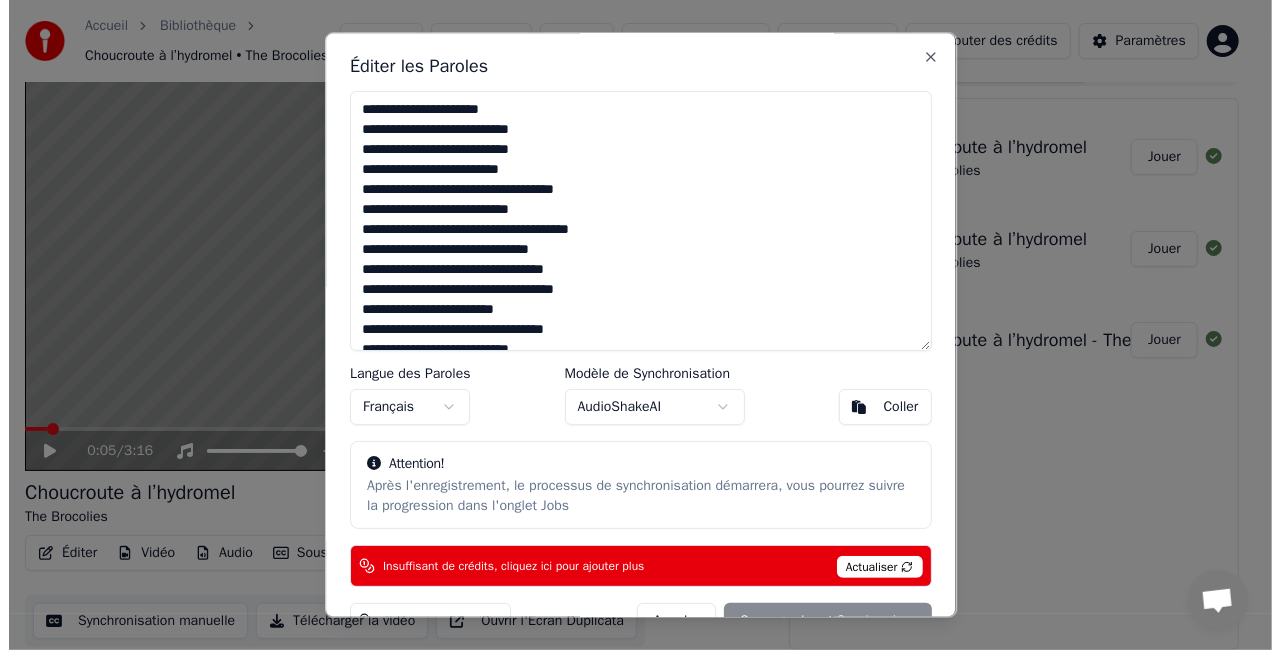 scroll, scrollTop: 38, scrollLeft: 0, axis: vertical 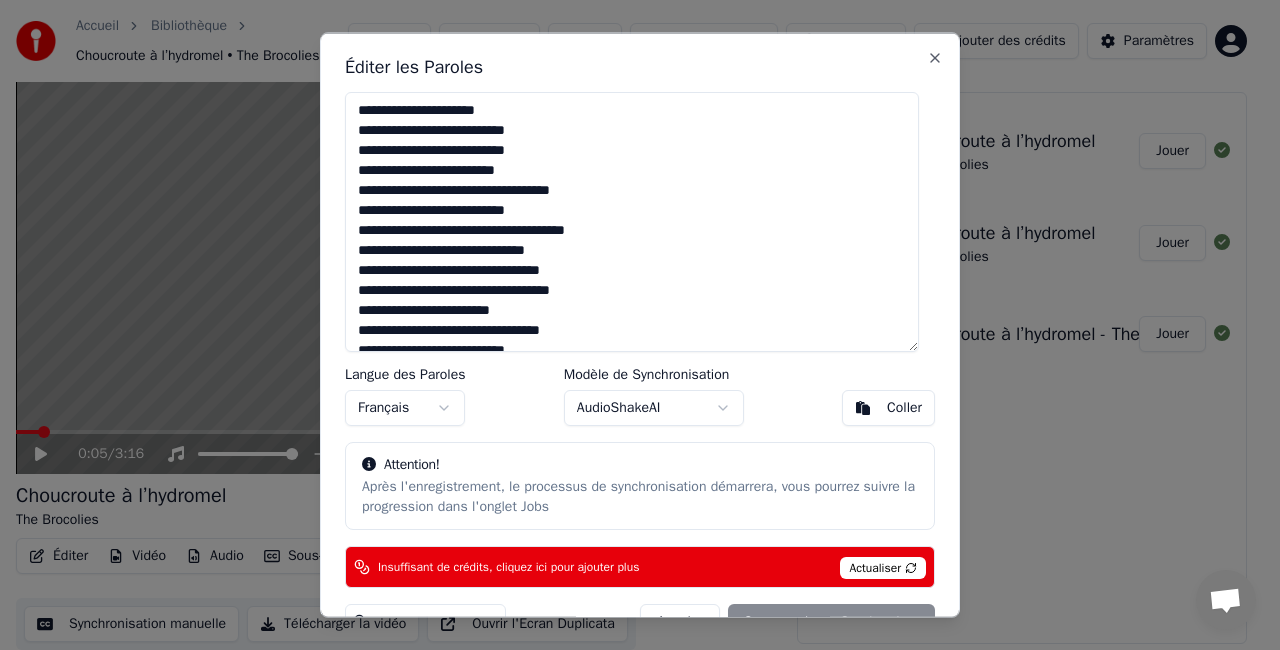 click on "Éditer les Paroles" at bounding box center [640, 67] 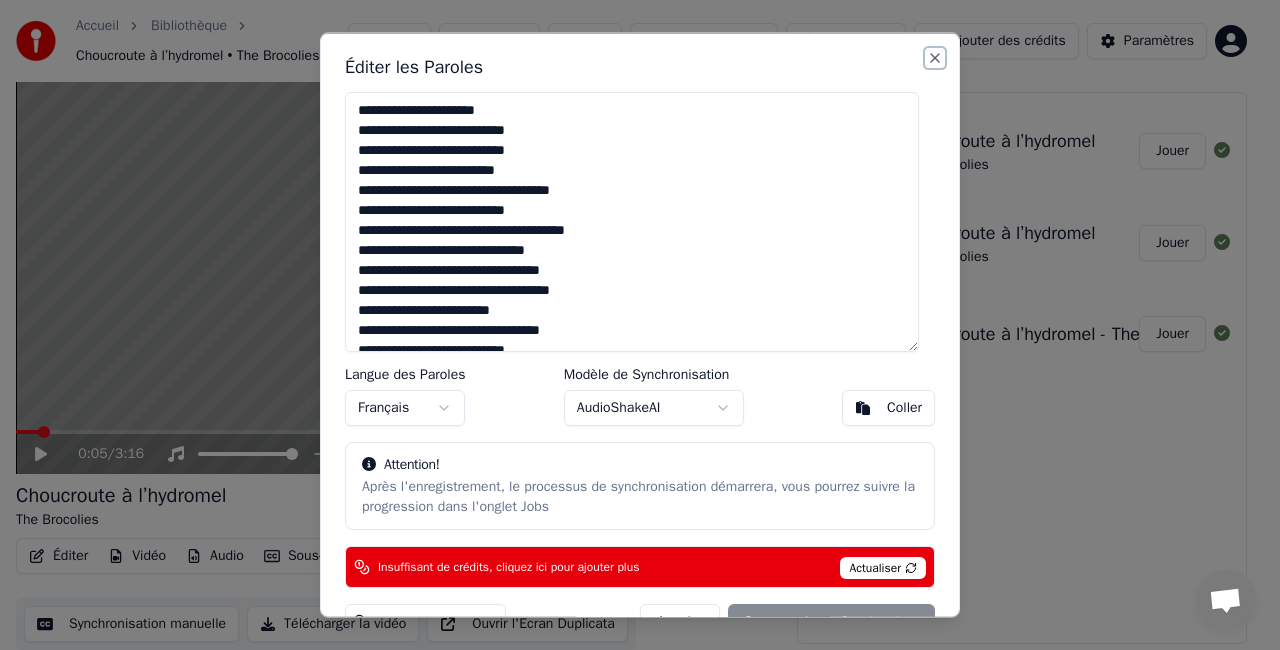 click on "Close" at bounding box center (935, 58) 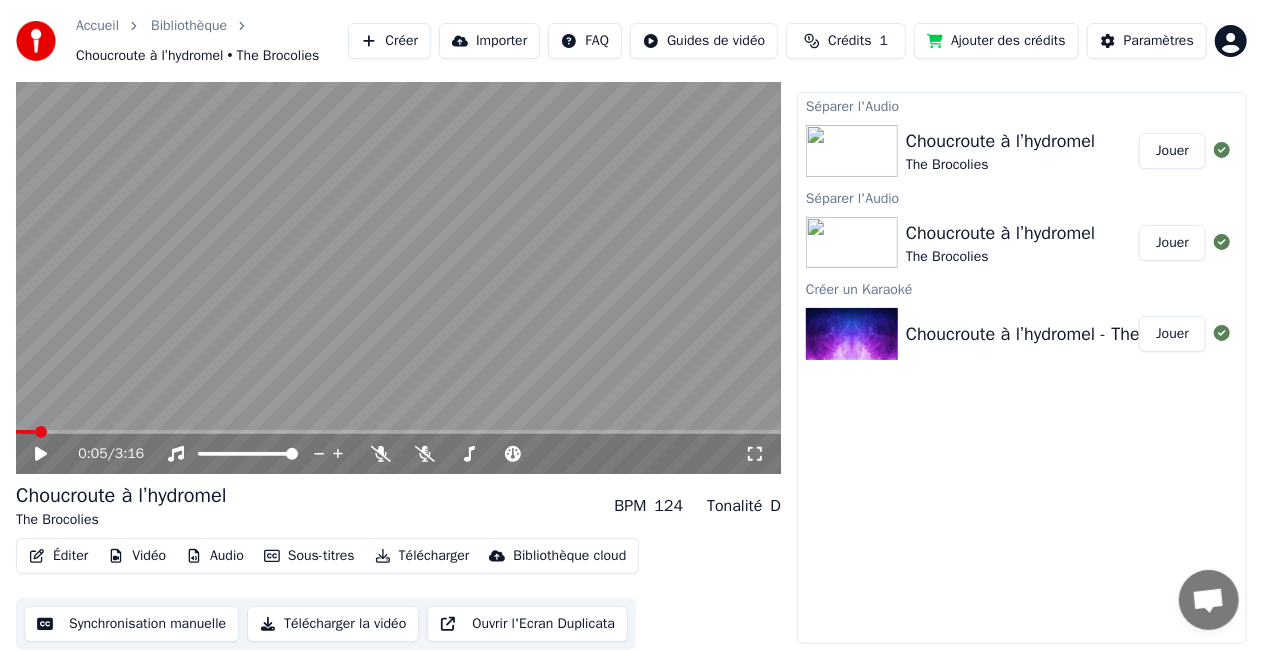 click at bounding box center [41, 432] 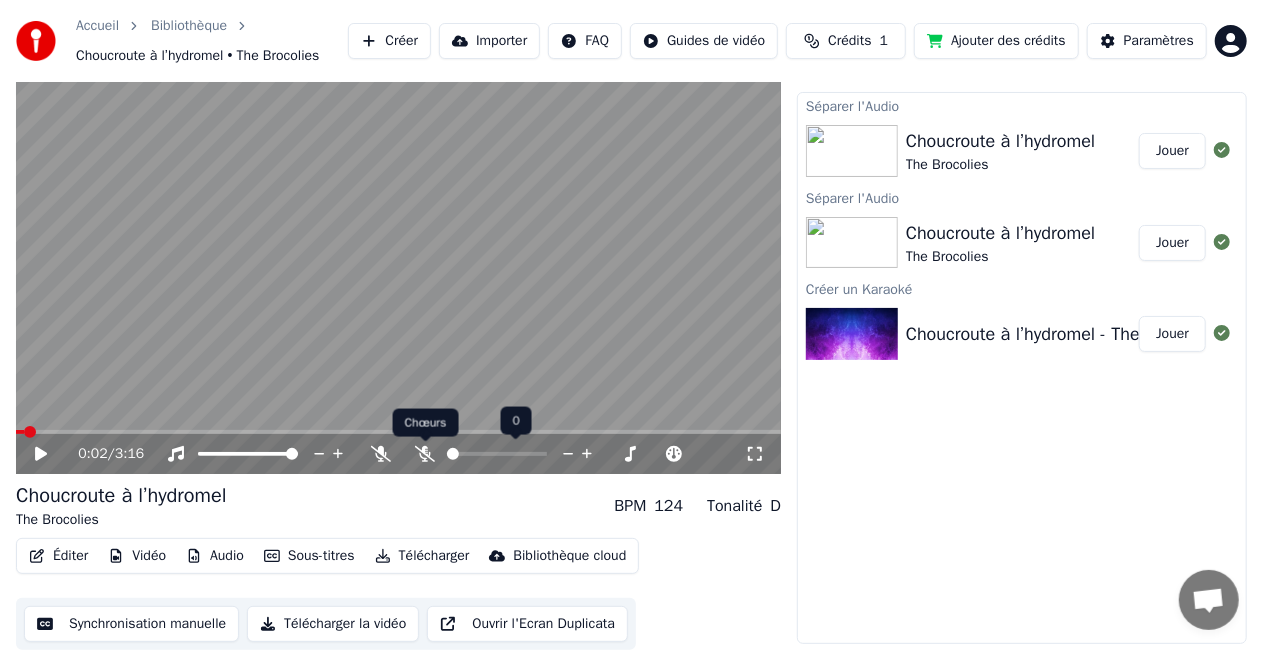 click 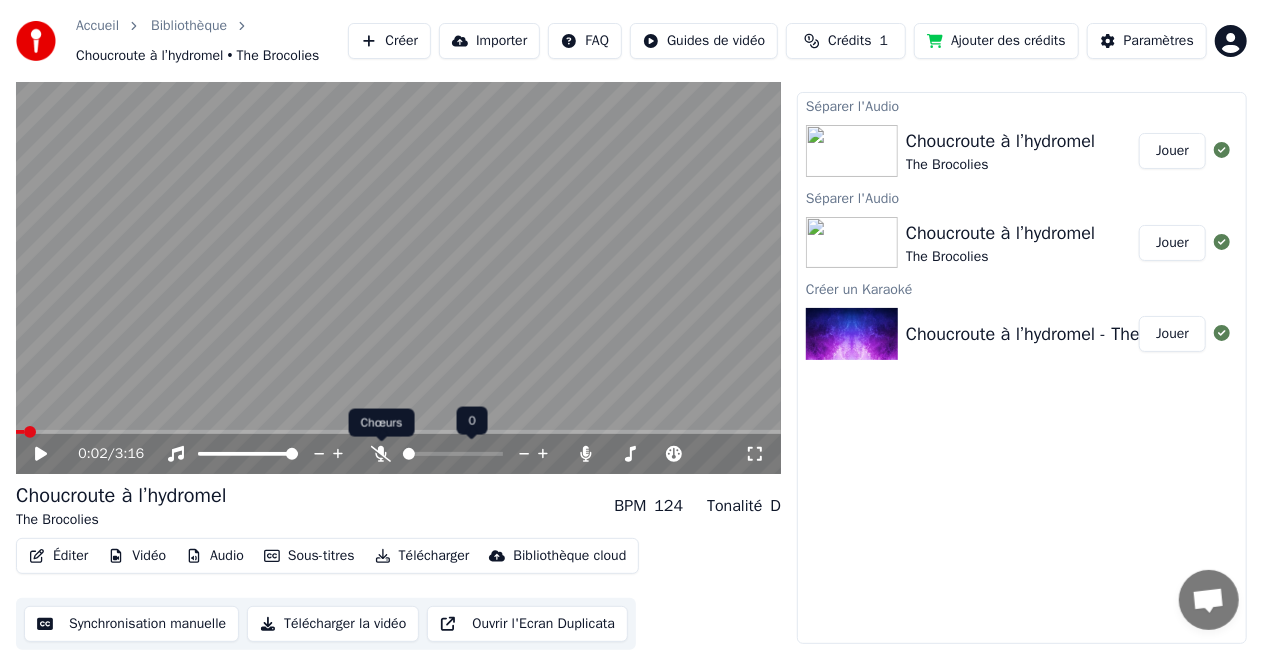 click 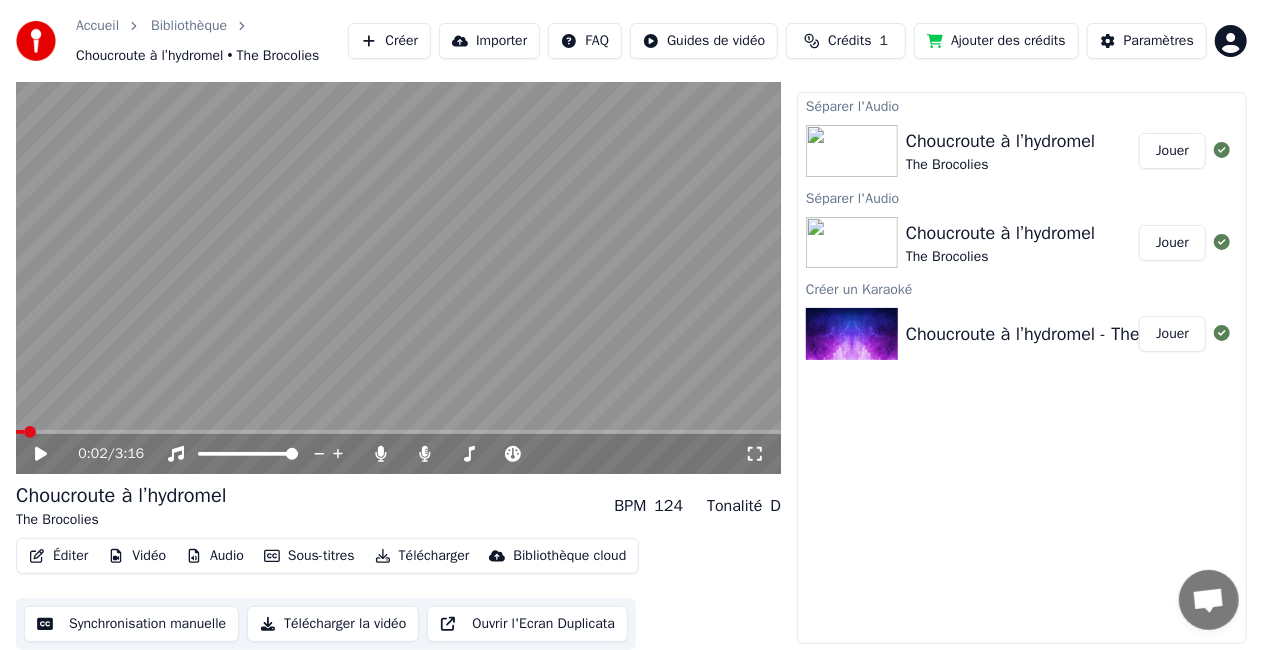 click on "0:02  /  3:16" at bounding box center [398, 454] 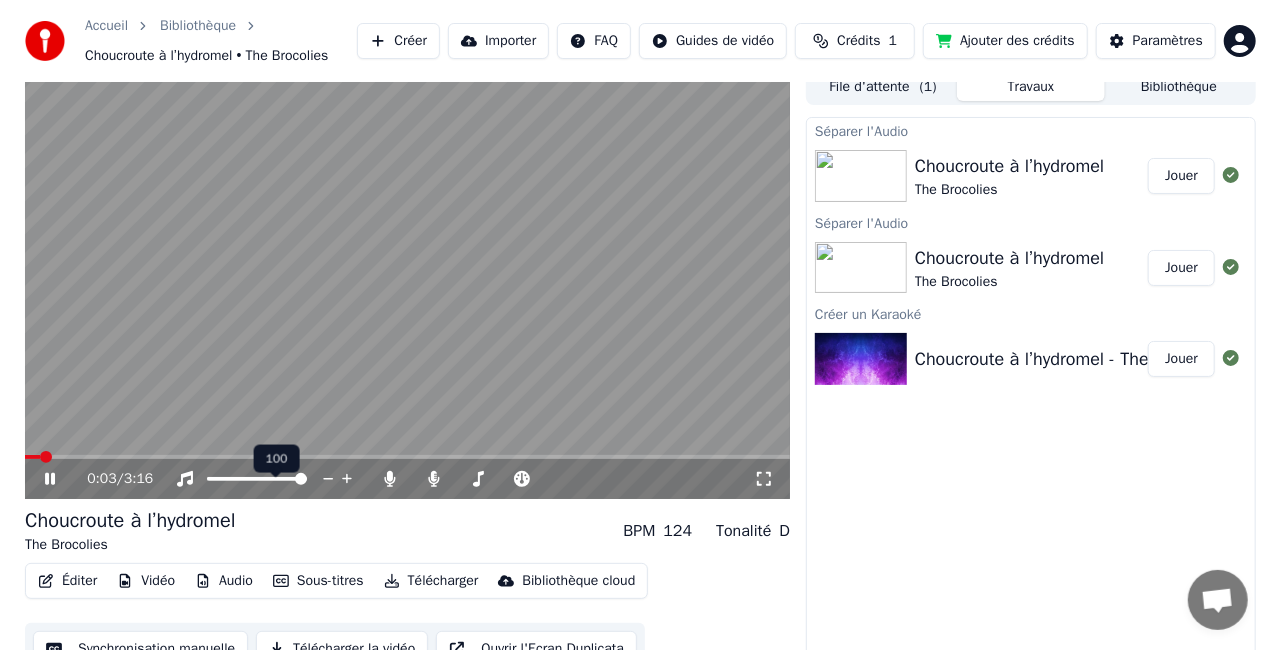 scroll, scrollTop: 0, scrollLeft: 0, axis: both 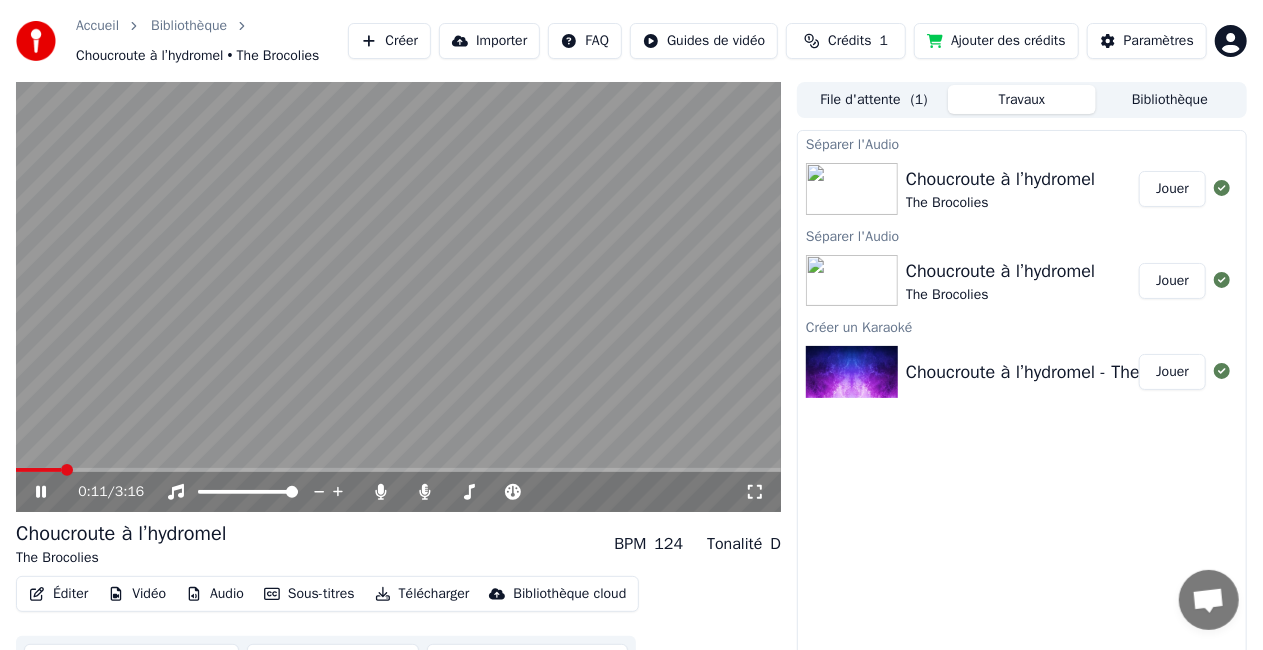 click on "0:11  /  3:16" at bounding box center [398, 492] 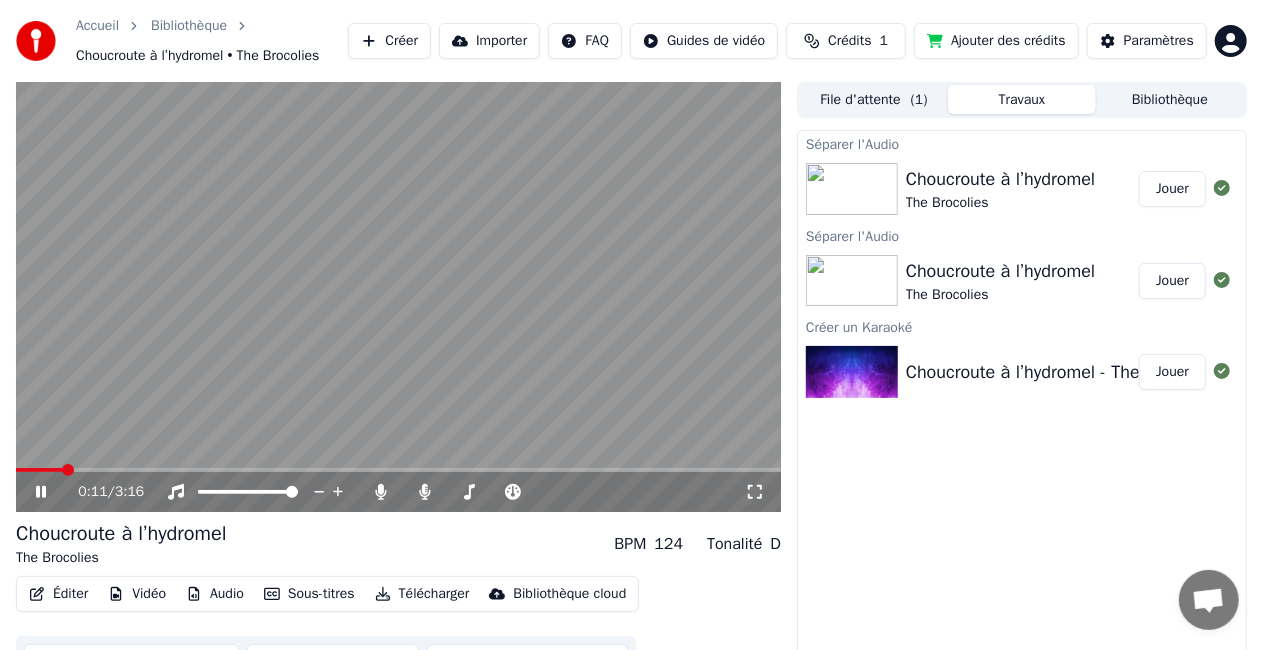 click at bounding box center [398, 470] 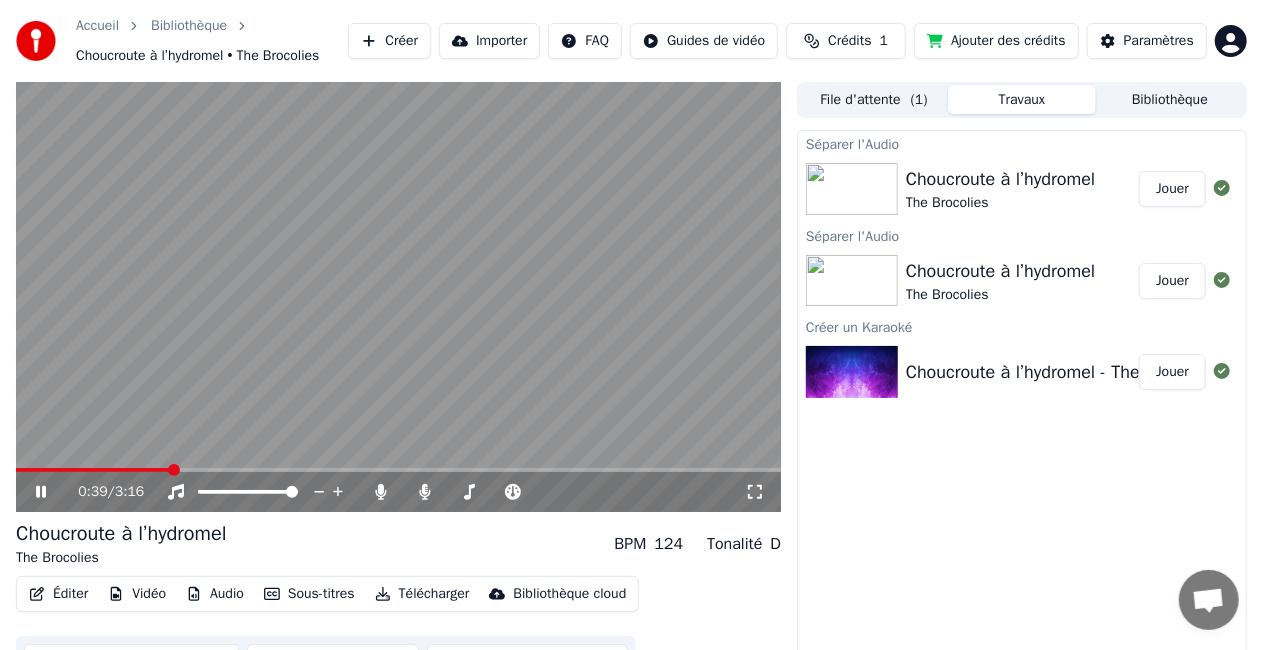 click 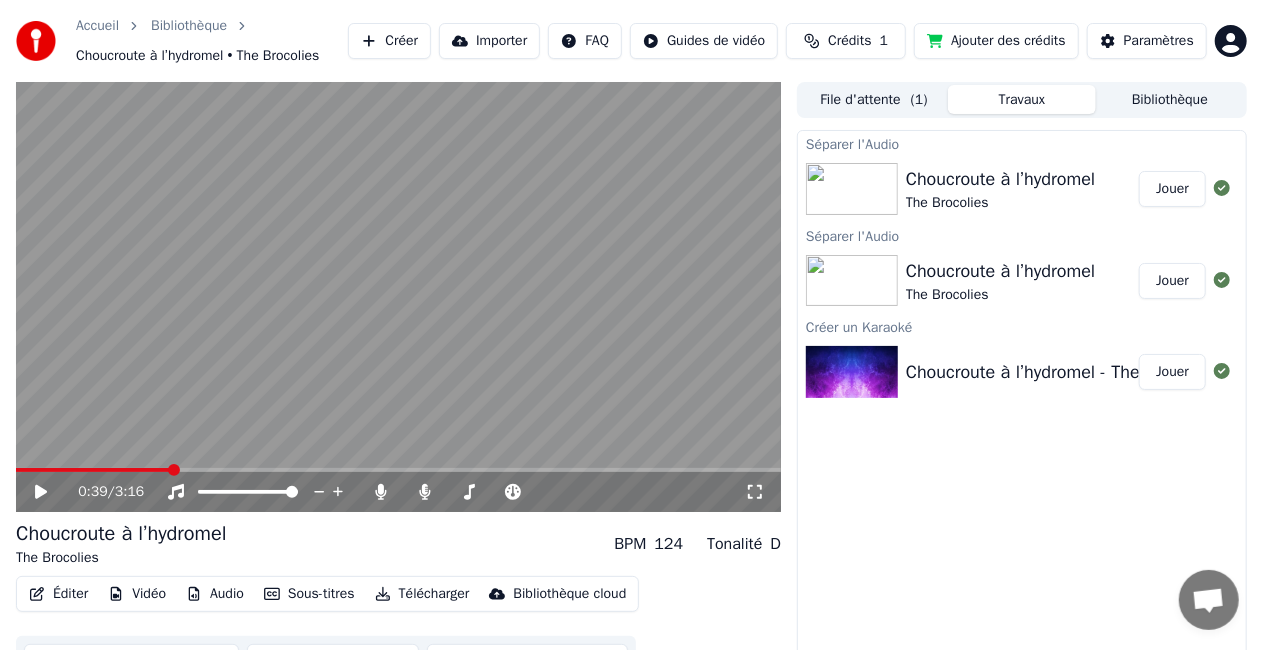 click on "Paramètres" at bounding box center (1147, 41) 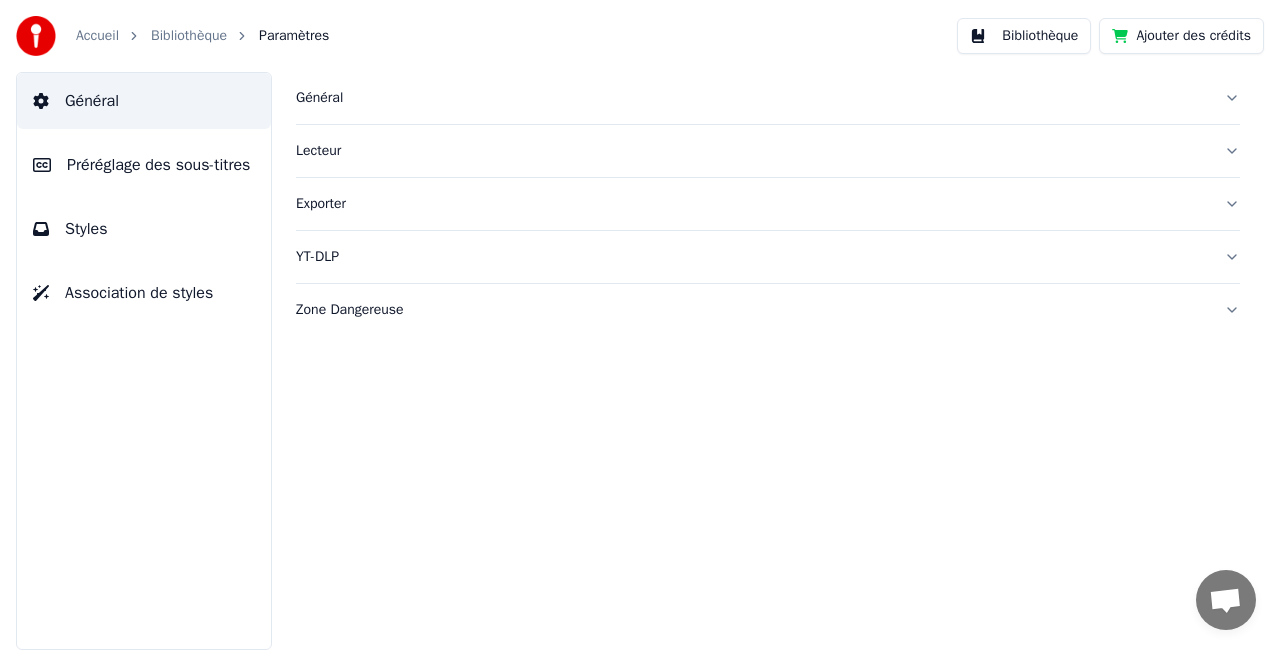 click on "Préréglage des sous-titres" at bounding box center [158, 165] 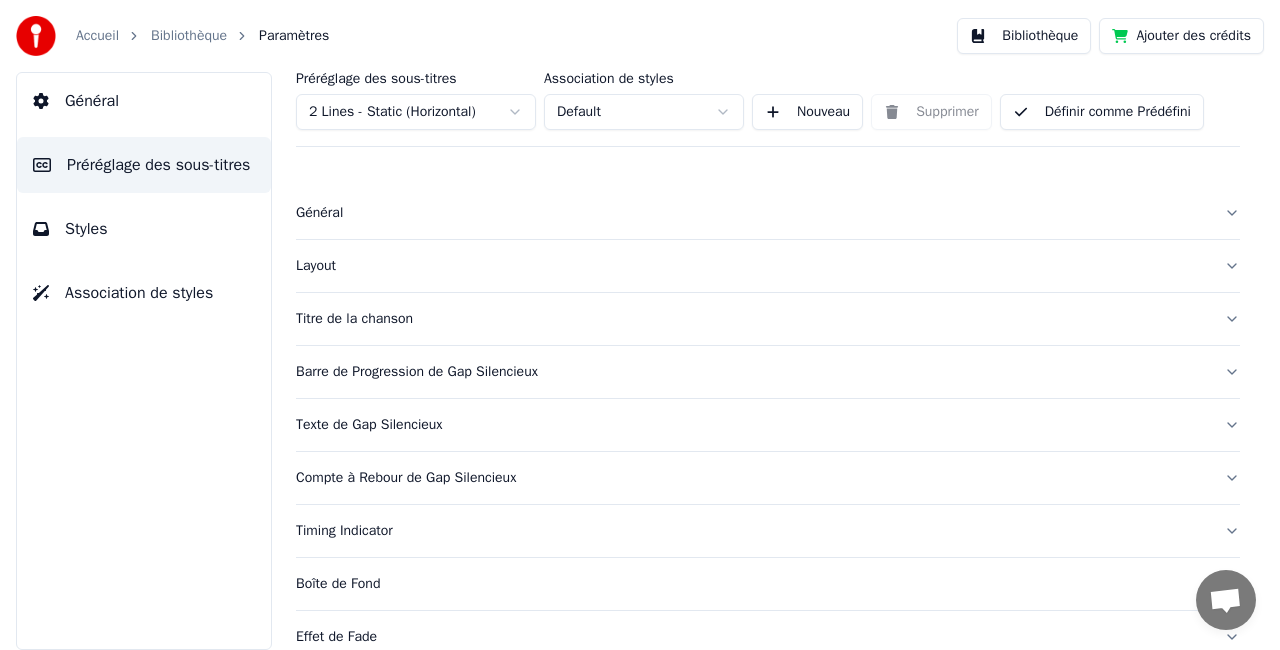 click on "Général" at bounding box center [752, 213] 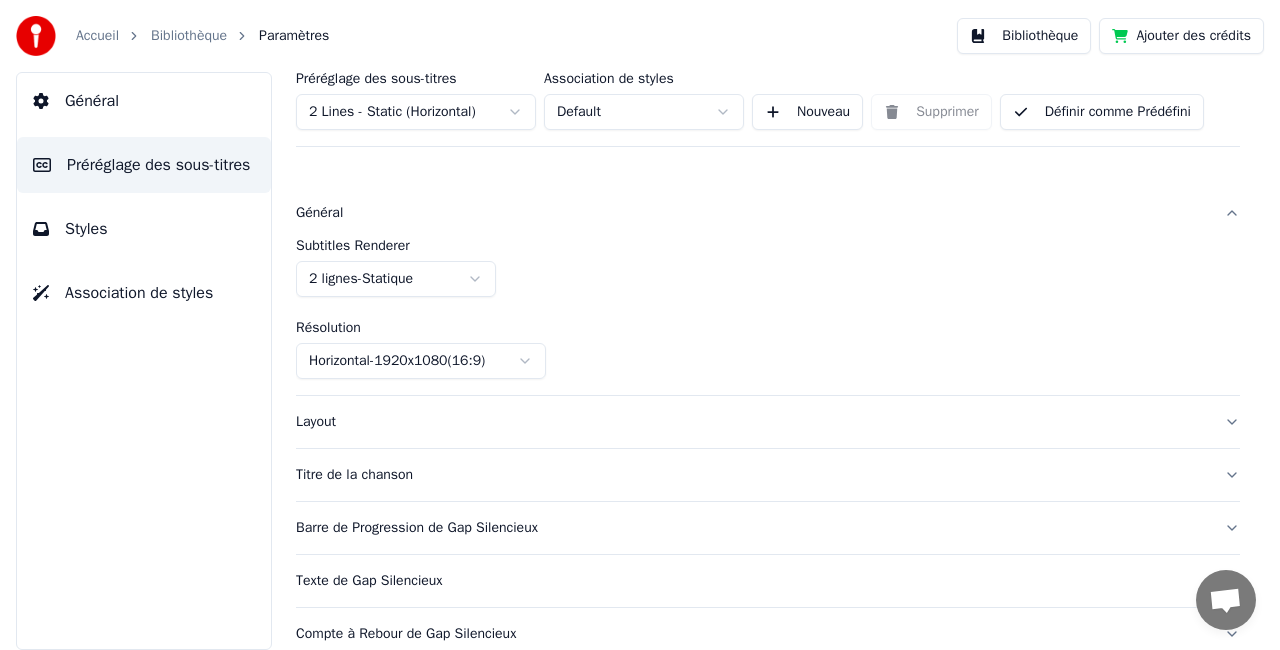 click on "Général" at bounding box center [752, 213] 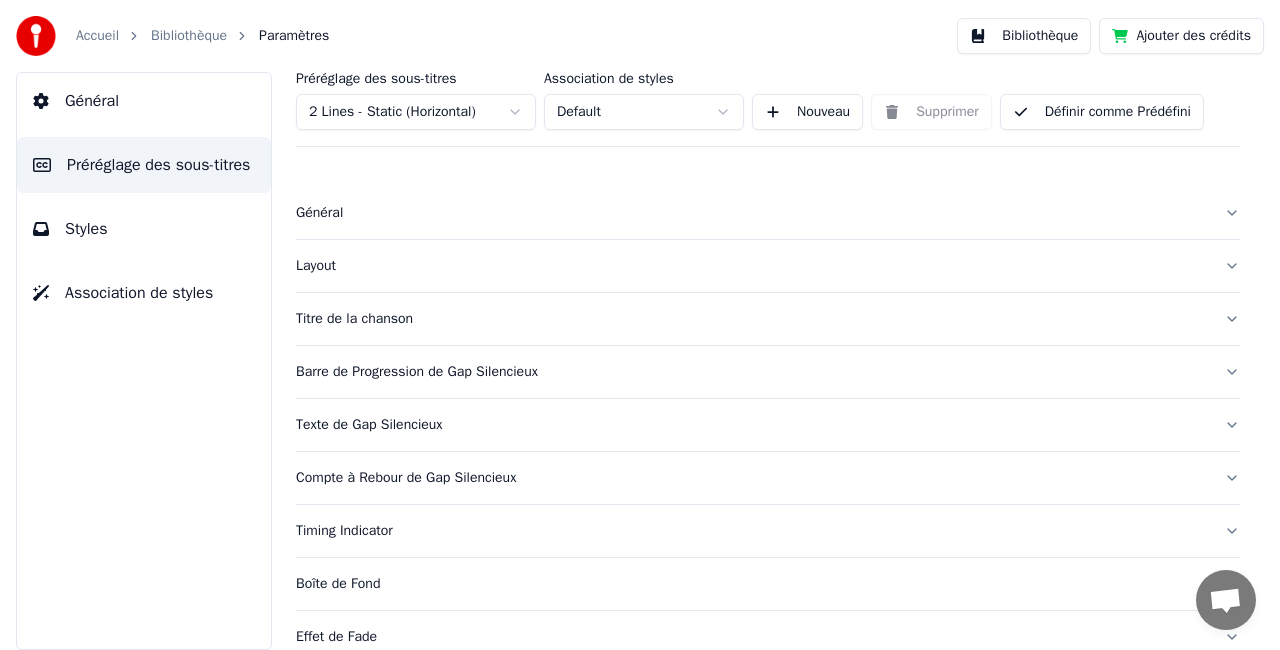 click on "Titre de la chanson" at bounding box center [752, 319] 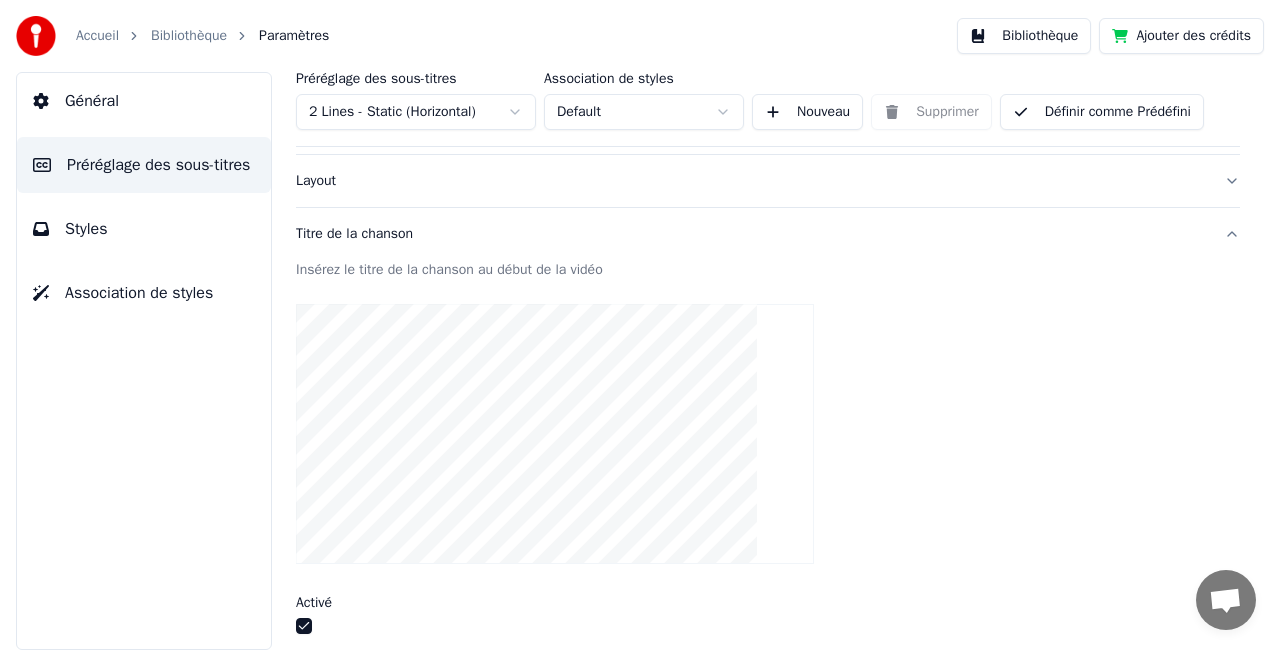 scroll, scrollTop: 200, scrollLeft: 0, axis: vertical 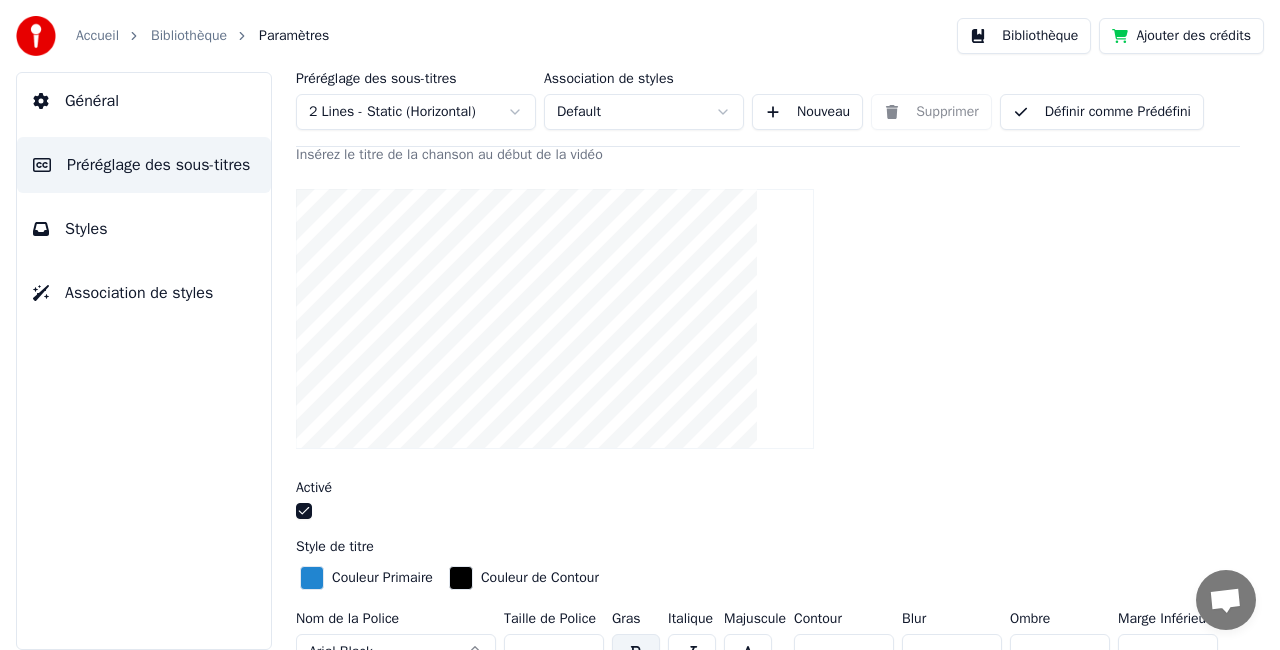 click at bounding box center (304, 511) 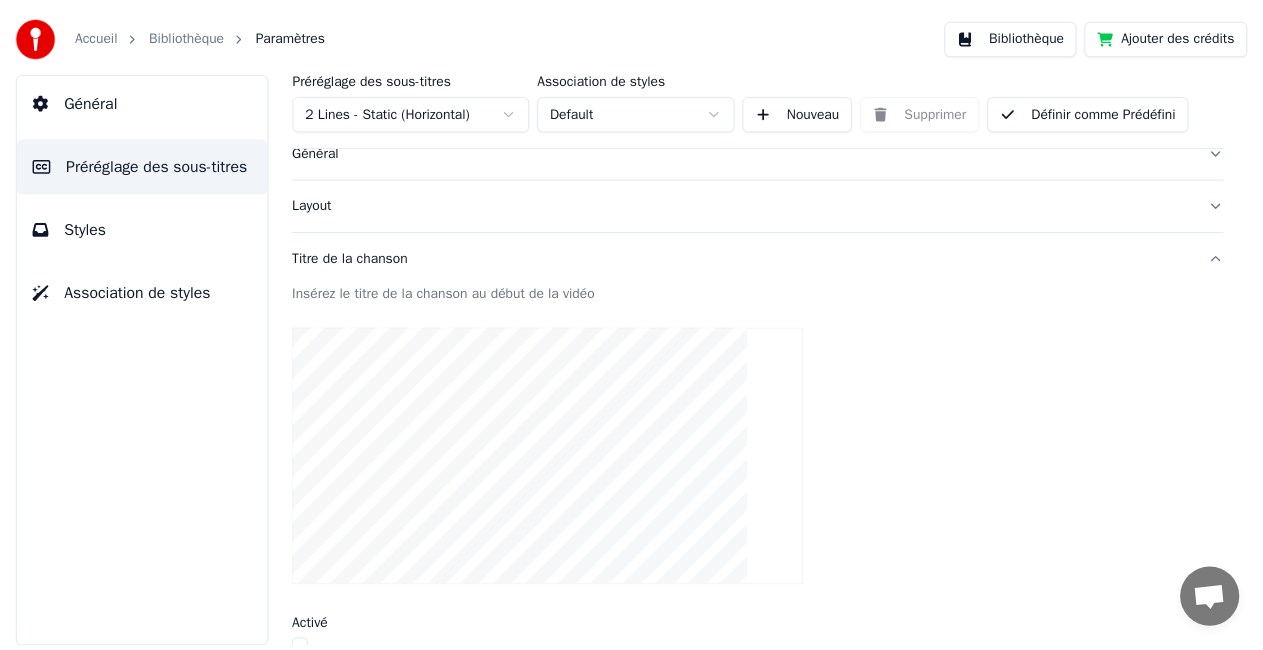 scroll, scrollTop: 0, scrollLeft: 0, axis: both 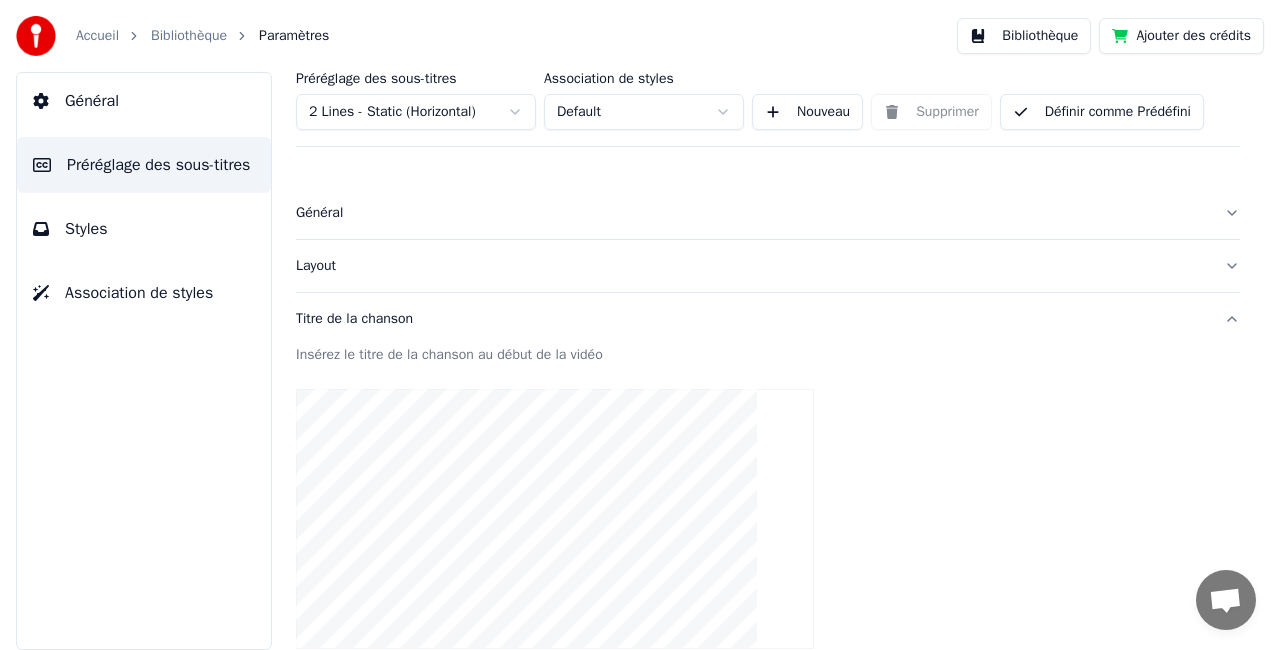 click on "Général" at bounding box center (144, 101) 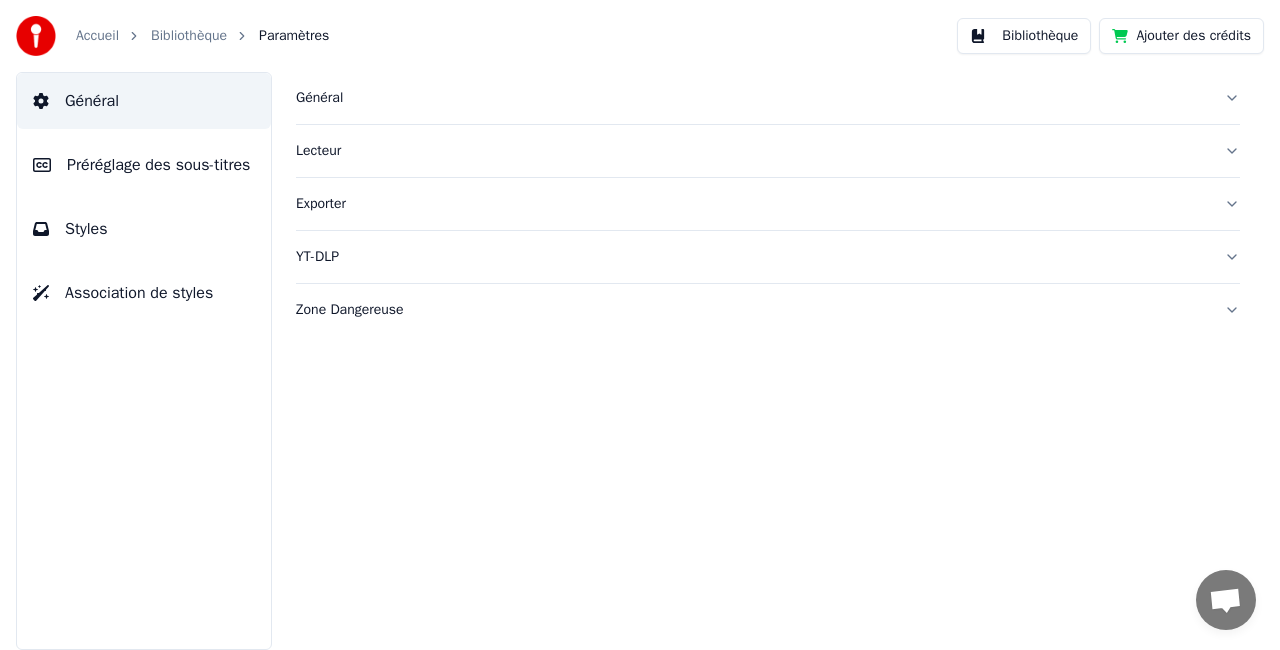 click on "Bibliothèque" at bounding box center [1024, 36] 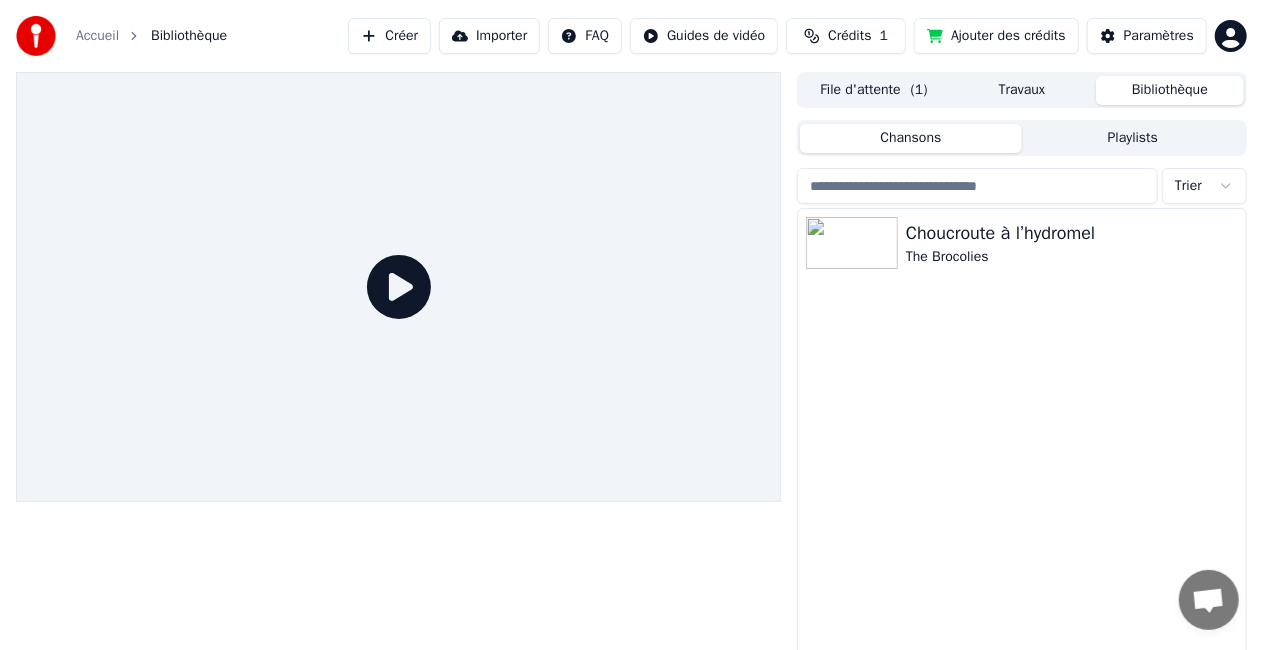 click 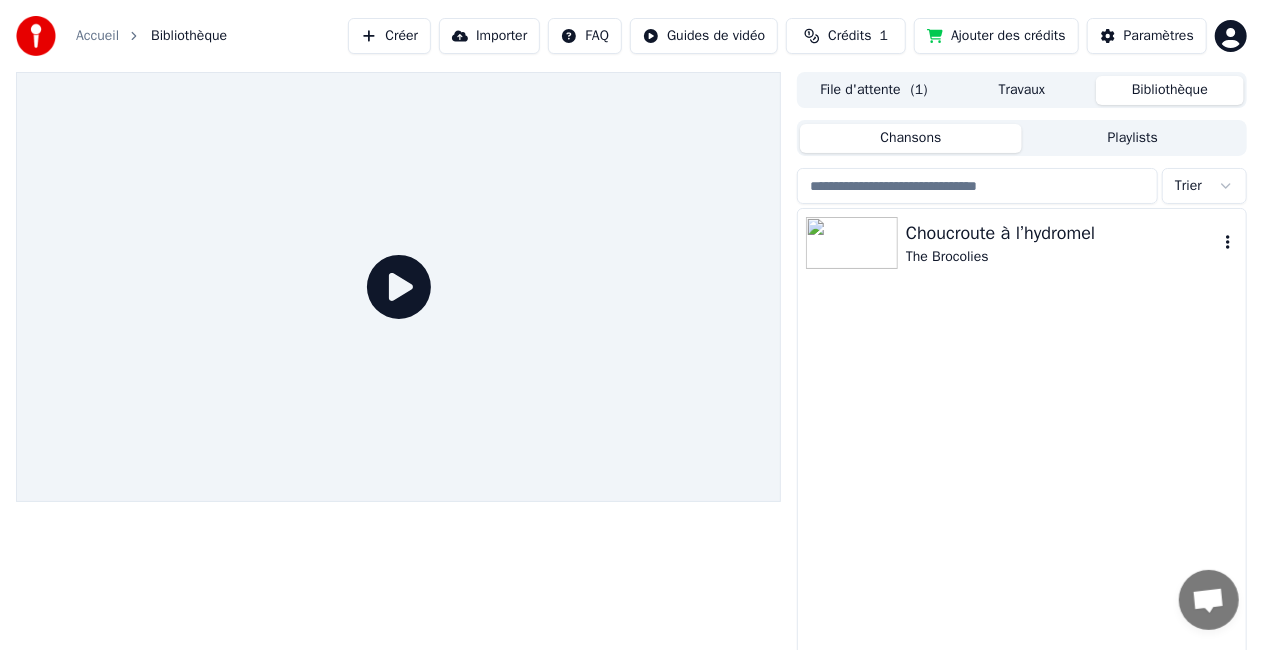 click on "The Brocolies" at bounding box center [1062, 257] 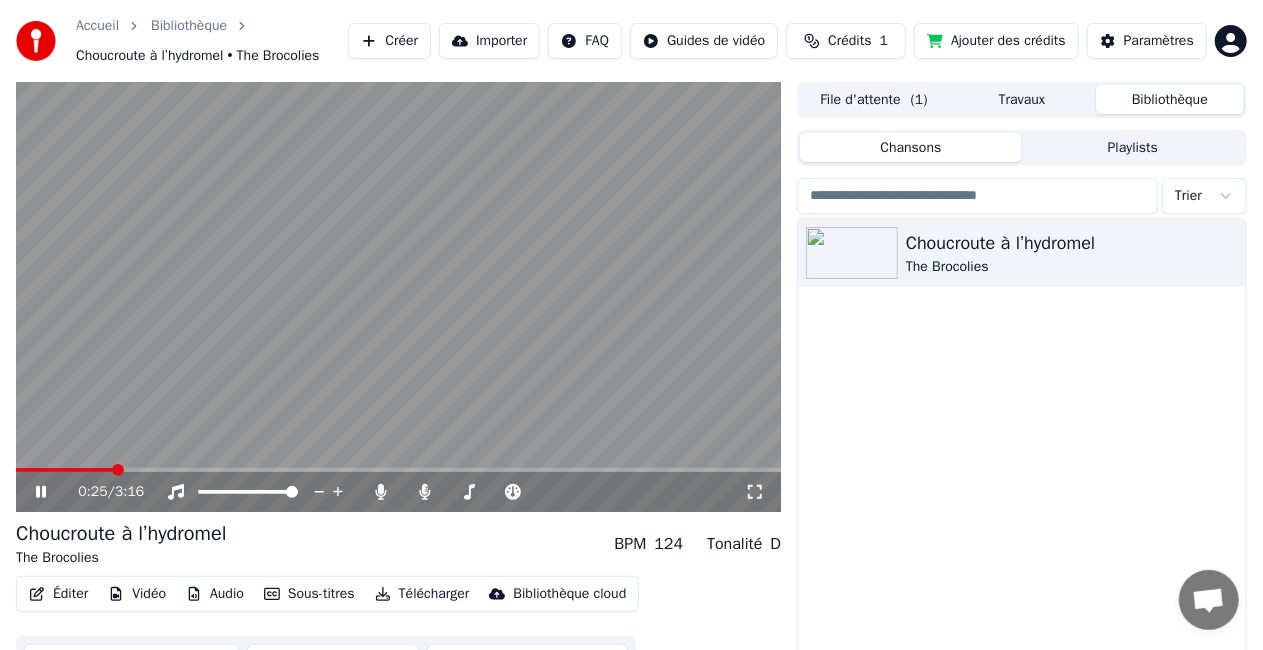 click at bounding box center (398, 470) 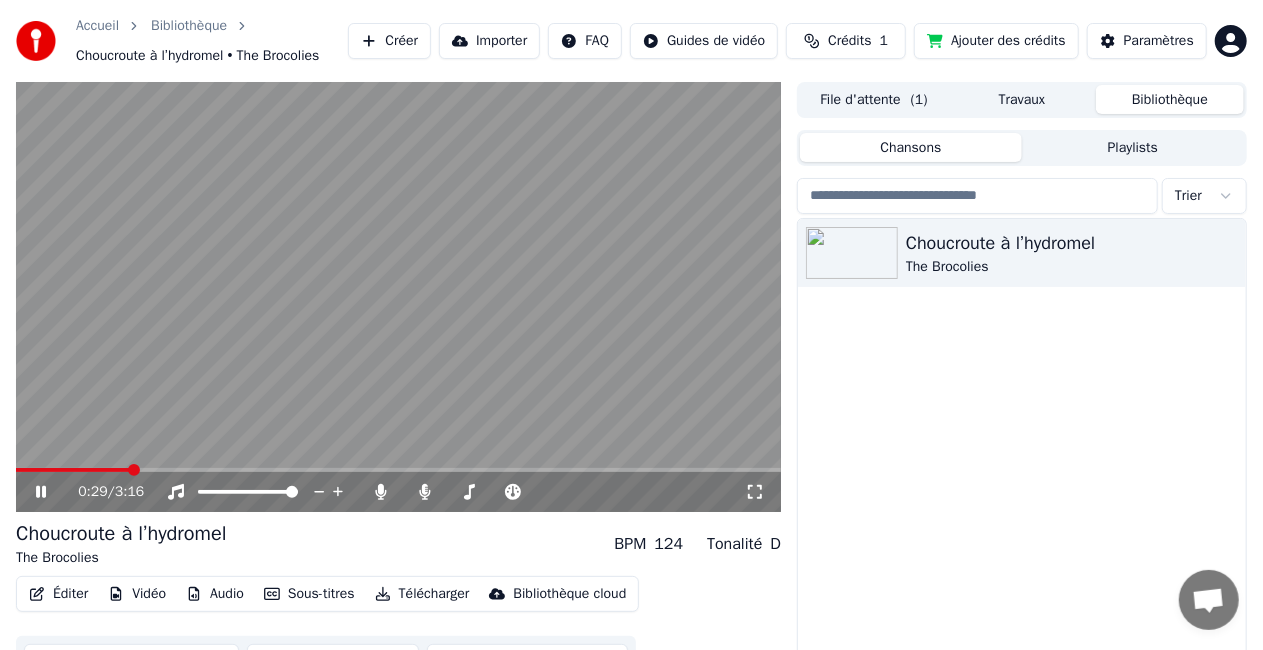 click on "0:29  /  3:16" at bounding box center (398, 492) 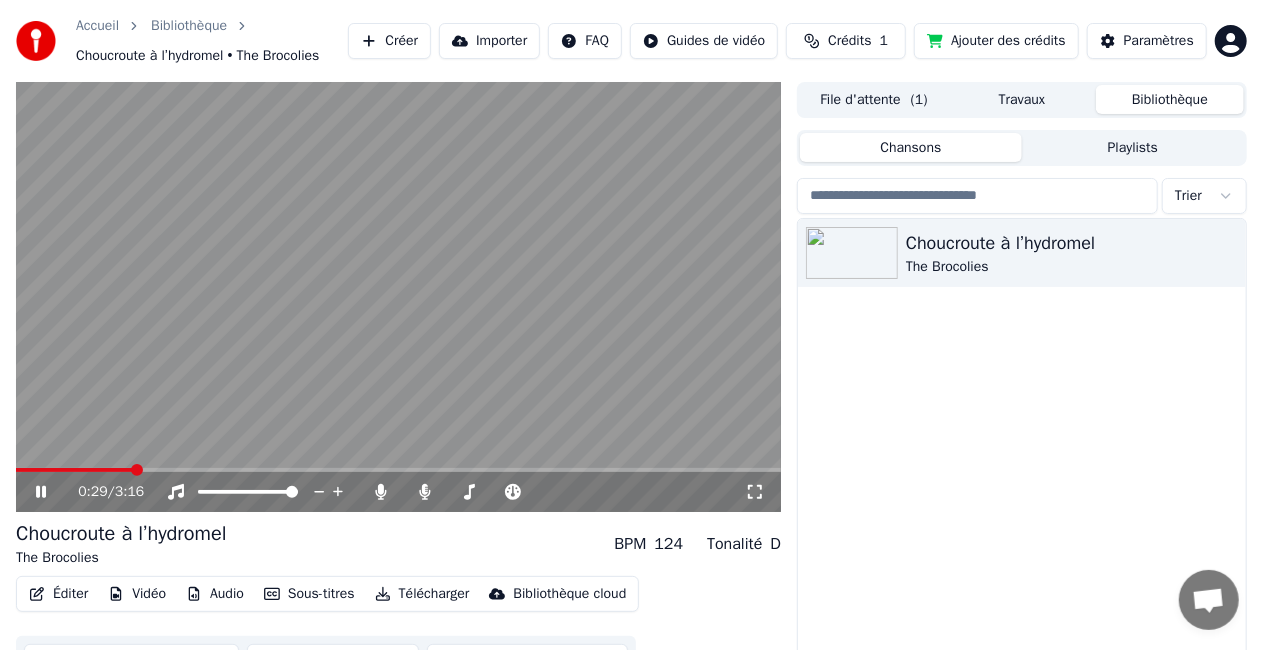 click 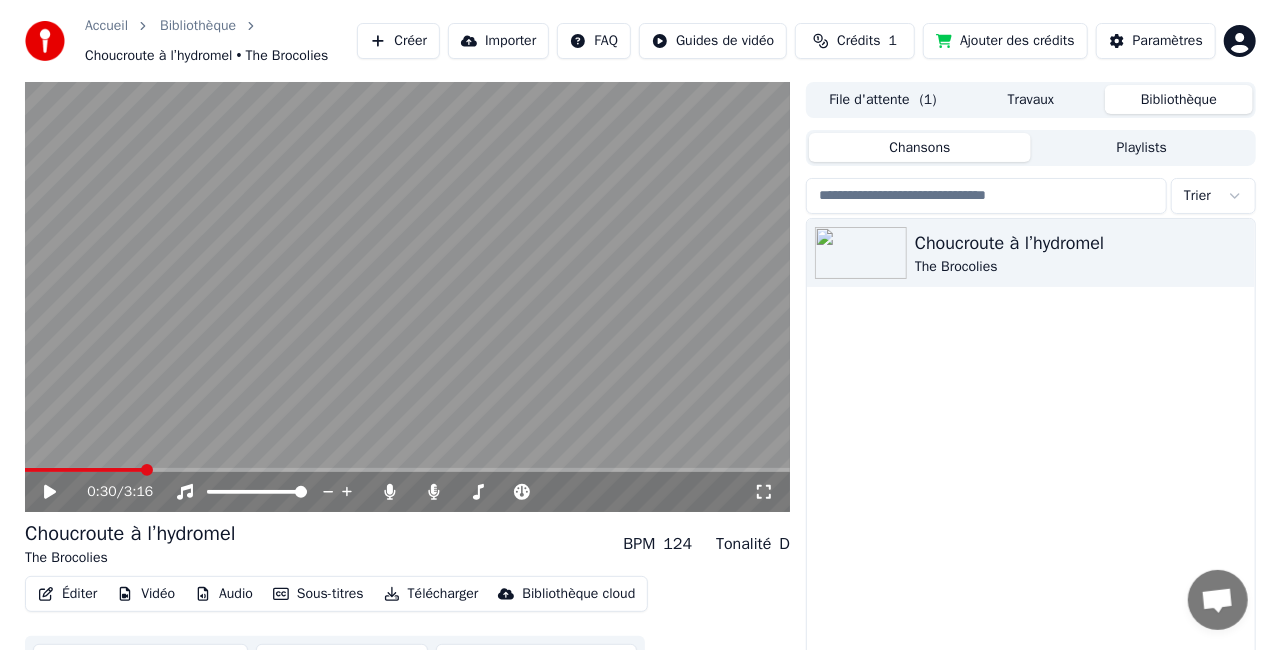 scroll, scrollTop: 55, scrollLeft: 0, axis: vertical 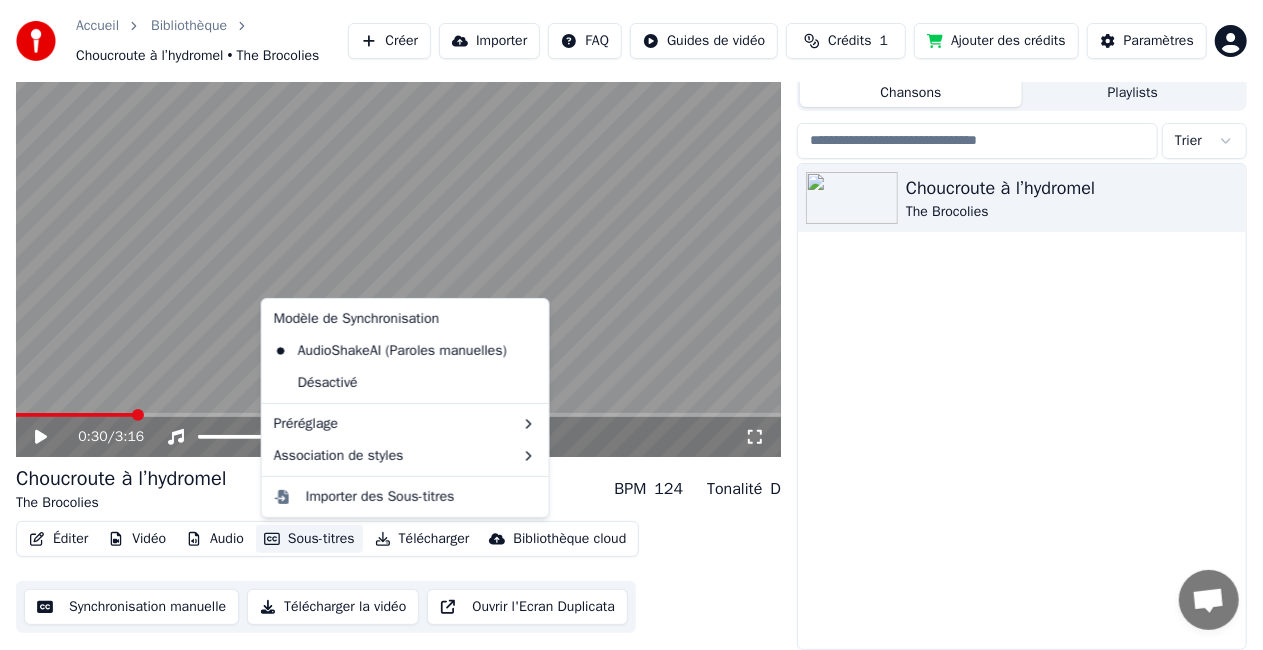 click on "Sous-titres" at bounding box center [309, 539] 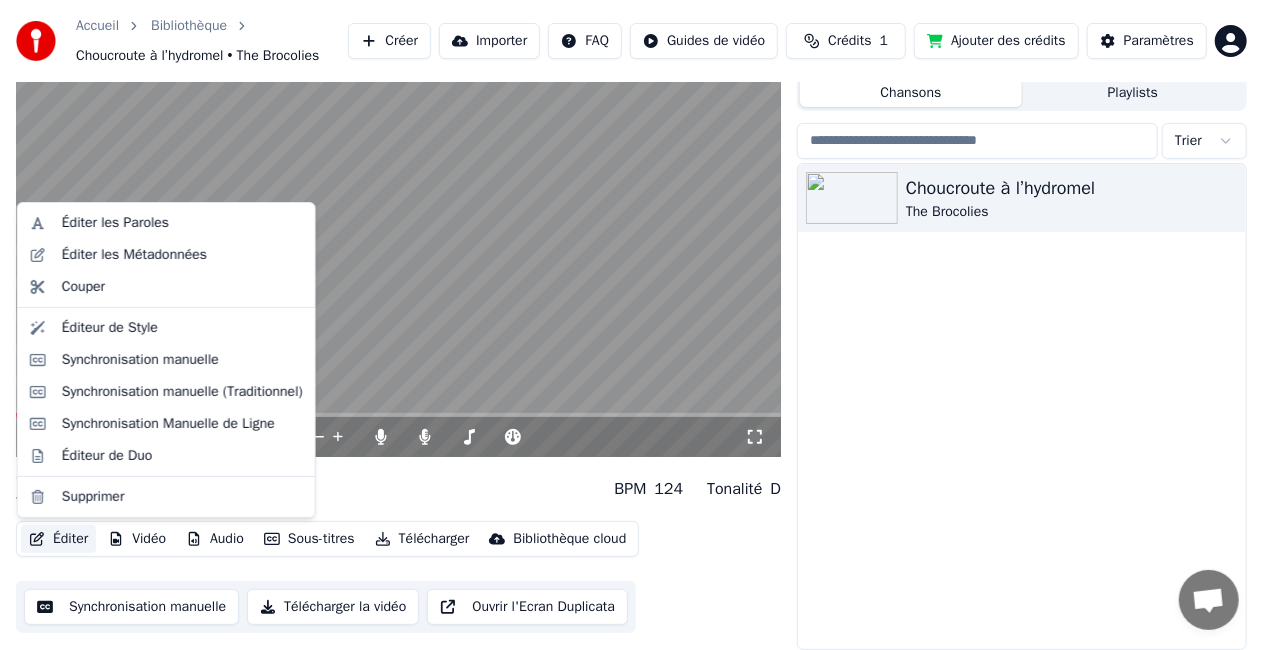 click on "Éditer" at bounding box center [58, 539] 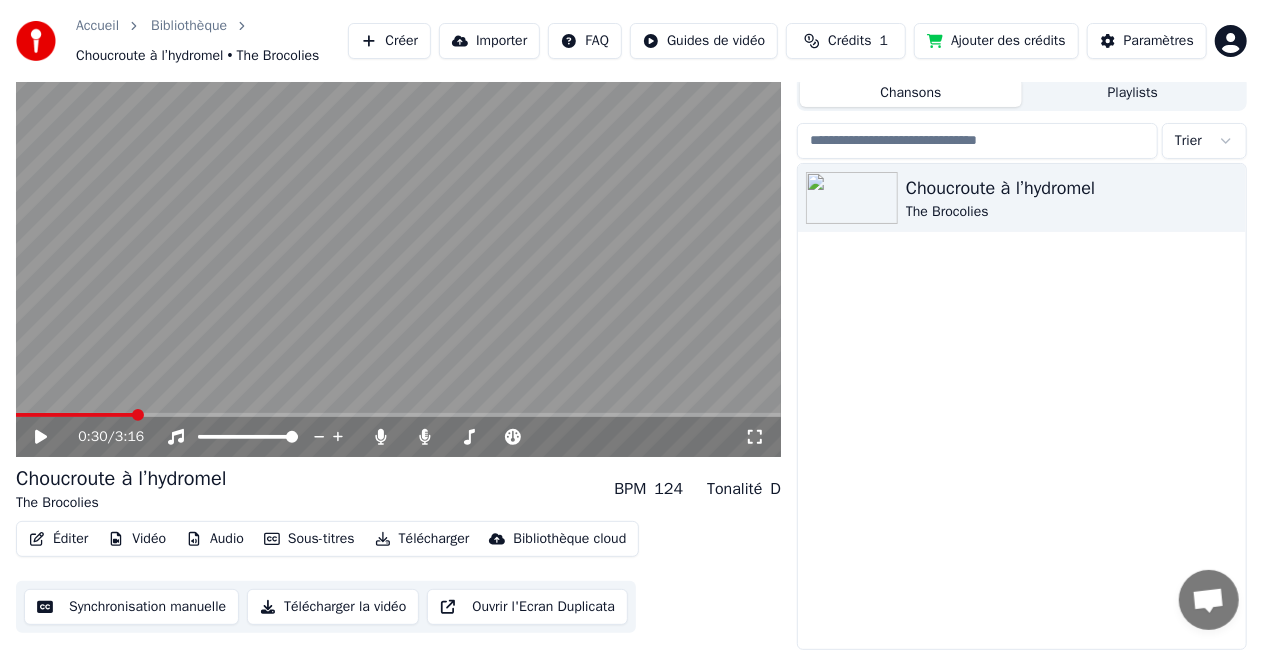 click on "Éditer" at bounding box center [58, 539] 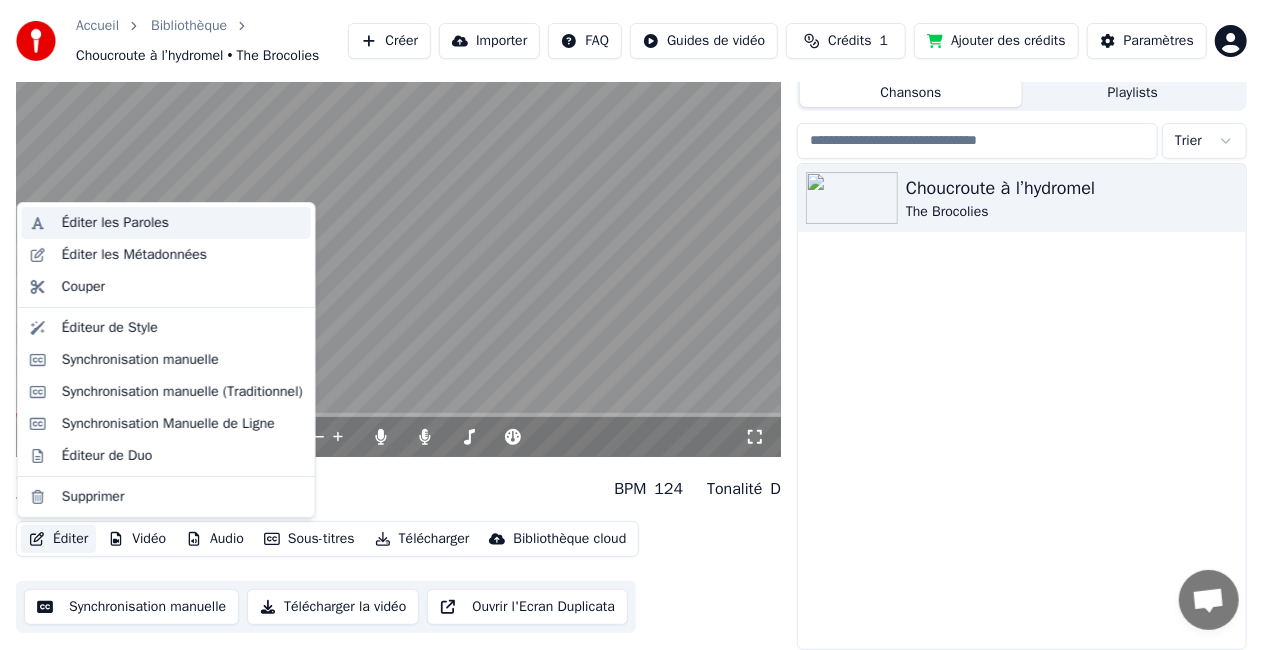 click on "Éditer les Paroles" at bounding box center (182, 223) 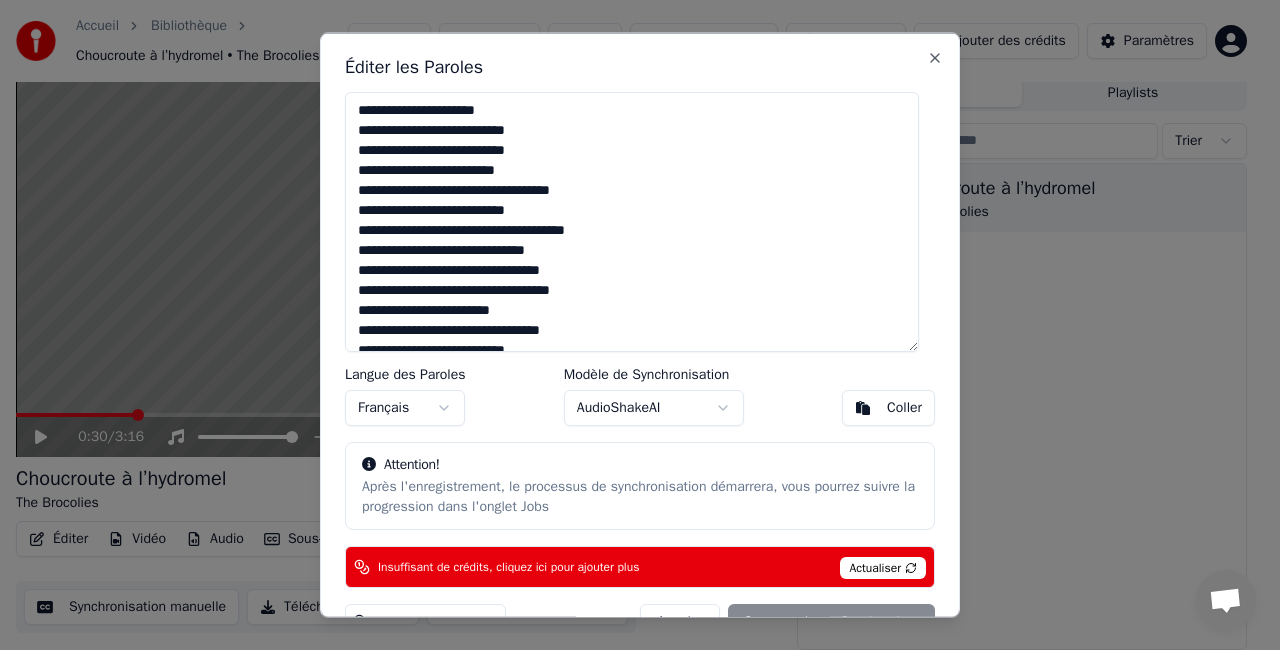 click at bounding box center (632, 222) 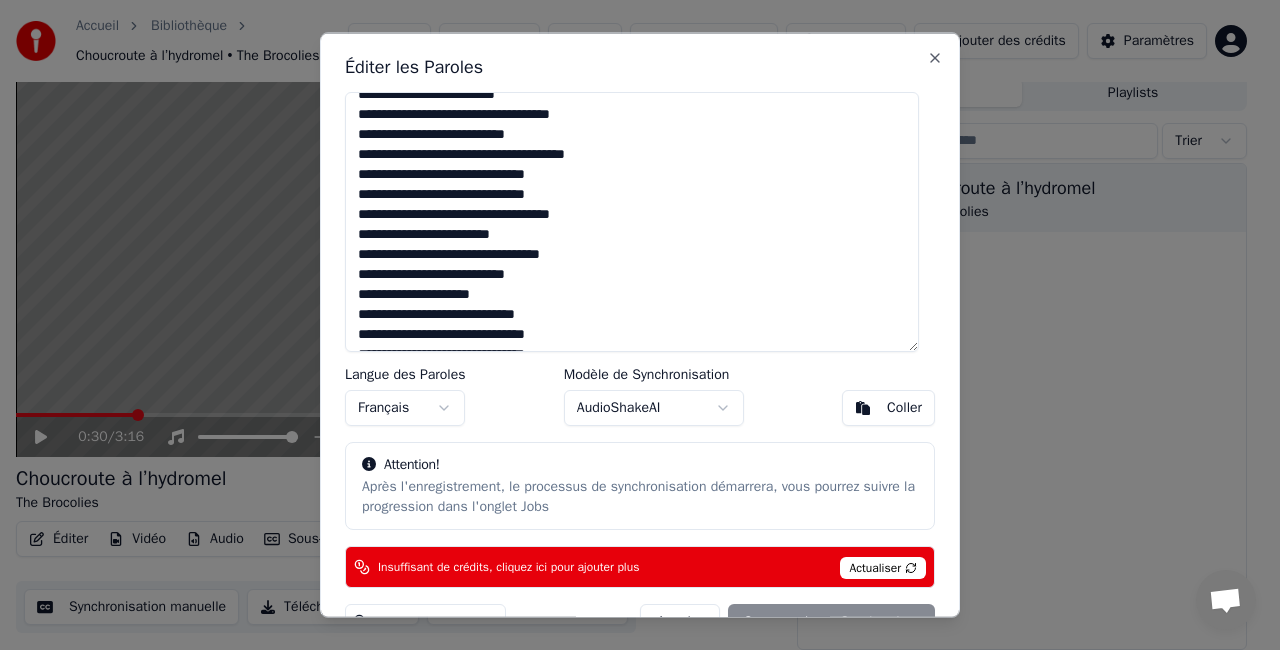 scroll, scrollTop: 100, scrollLeft: 0, axis: vertical 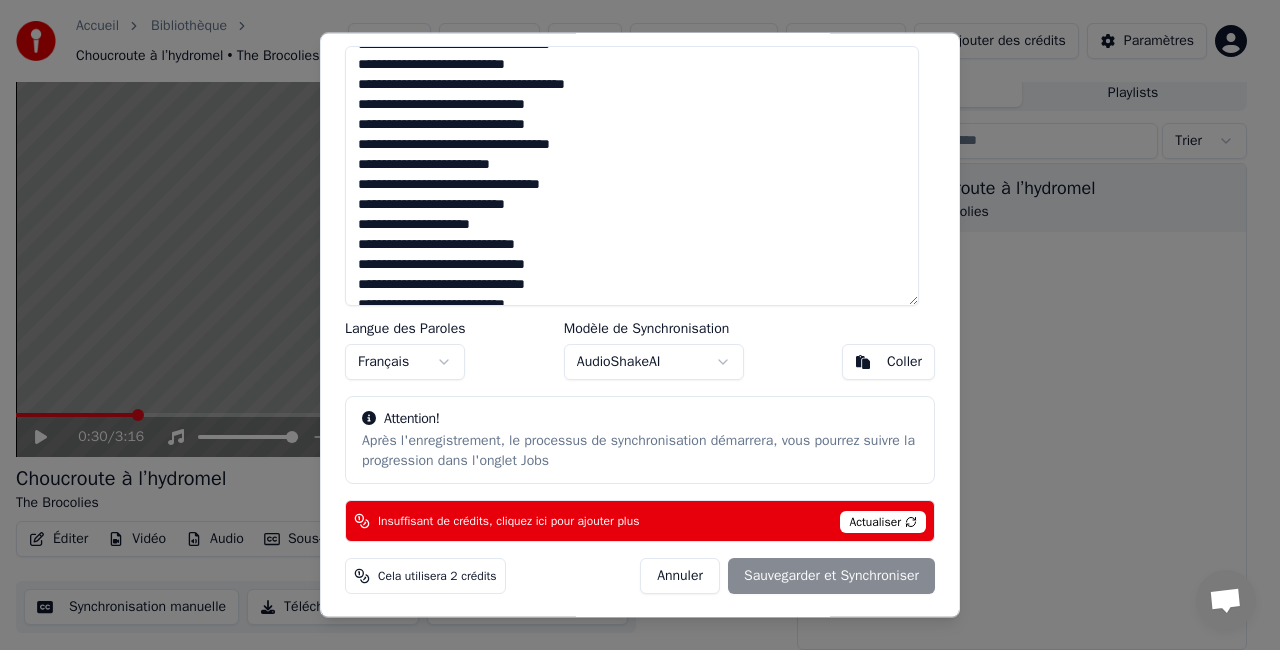 click on "Actualiser" at bounding box center [883, 522] 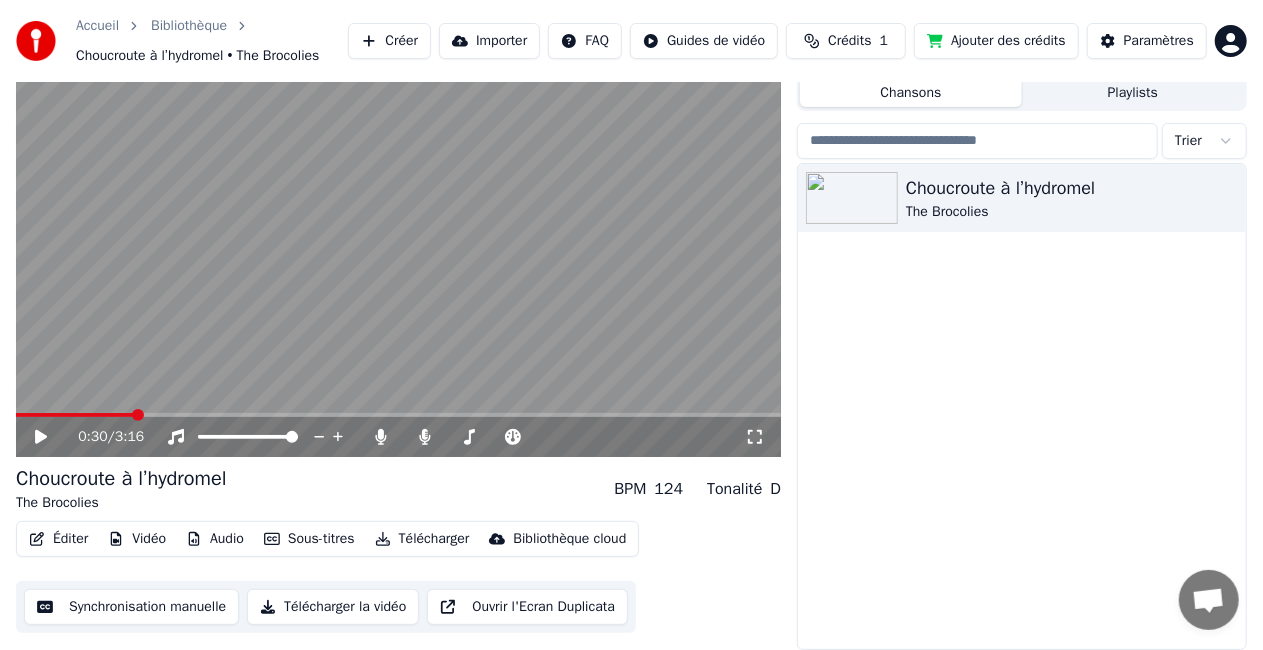 click on "Crédits 1" at bounding box center (846, 41) 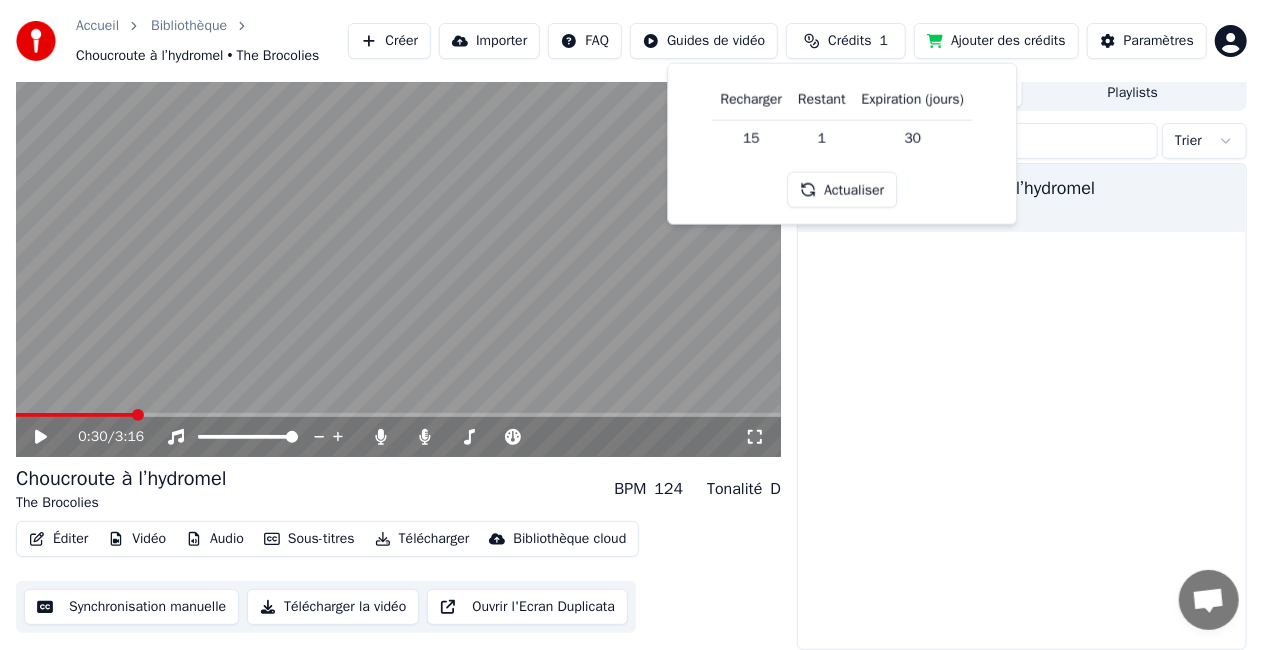 click on "Accueil Bibliothèque Choucroute à l’hydromel • The Brocolies Créer Importer FAQ Guides de vidéo Crédits 1 Ajouter des crédits Paramètres 0:30 / 3:16 Choucroute à l’hydromel The Brocolies BPM 124 Tonalité D Éditer Vidéo Audio Sous-titres Télécharger Bibliothèque cloud Synchronisation manuelle Télécharger la vidéo Ouvrir l'Ecran Duplicata File d'attente ( 1 ) Travaux Bibliothèque Chansons Playlists Trier Choucroute à l’hydromel The Brocolies Recharger Restant Expiration (jours) 15 1 30 Actualiser" at bounding box center [631, 270] 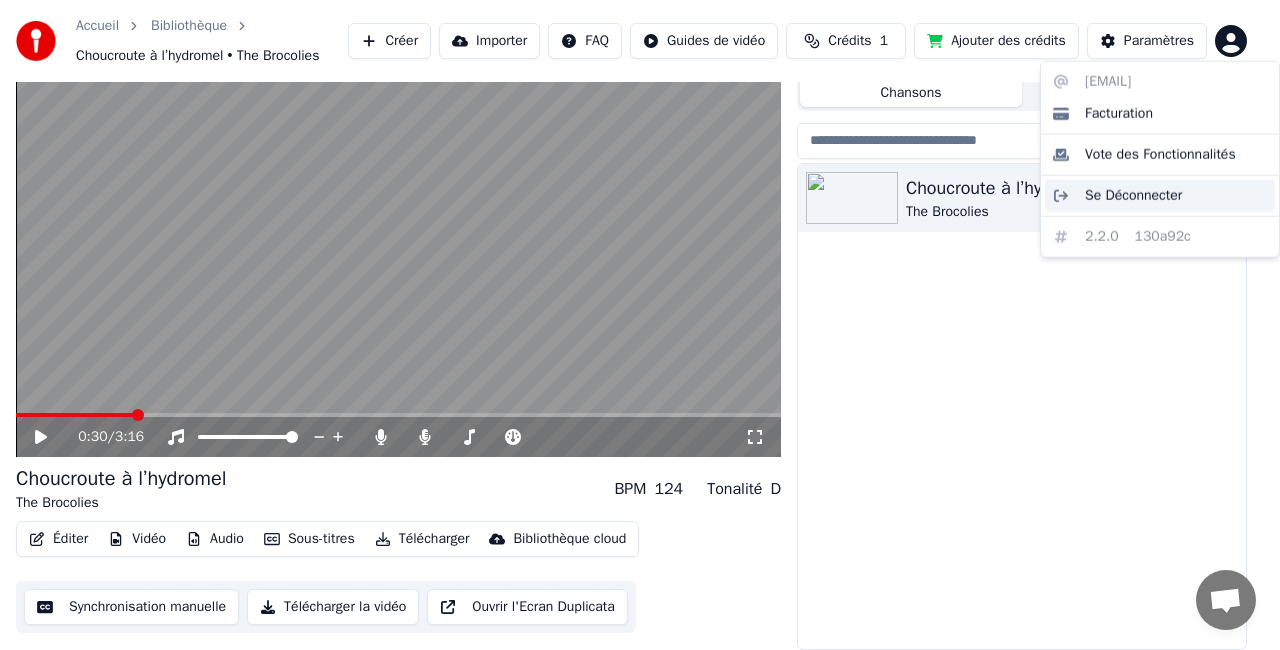 click on "Se Déconnecter" at bounding box center (1133, 196) 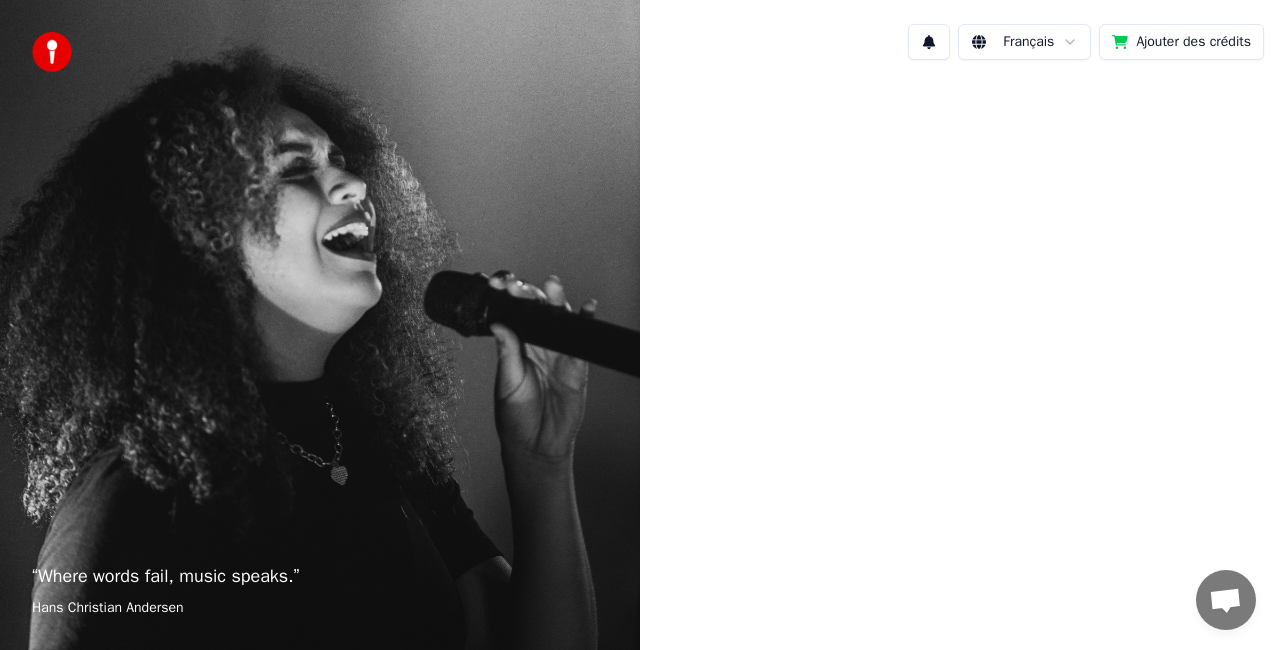 scroll, scrollTop: 0, scrollLeft: 0, axis: both 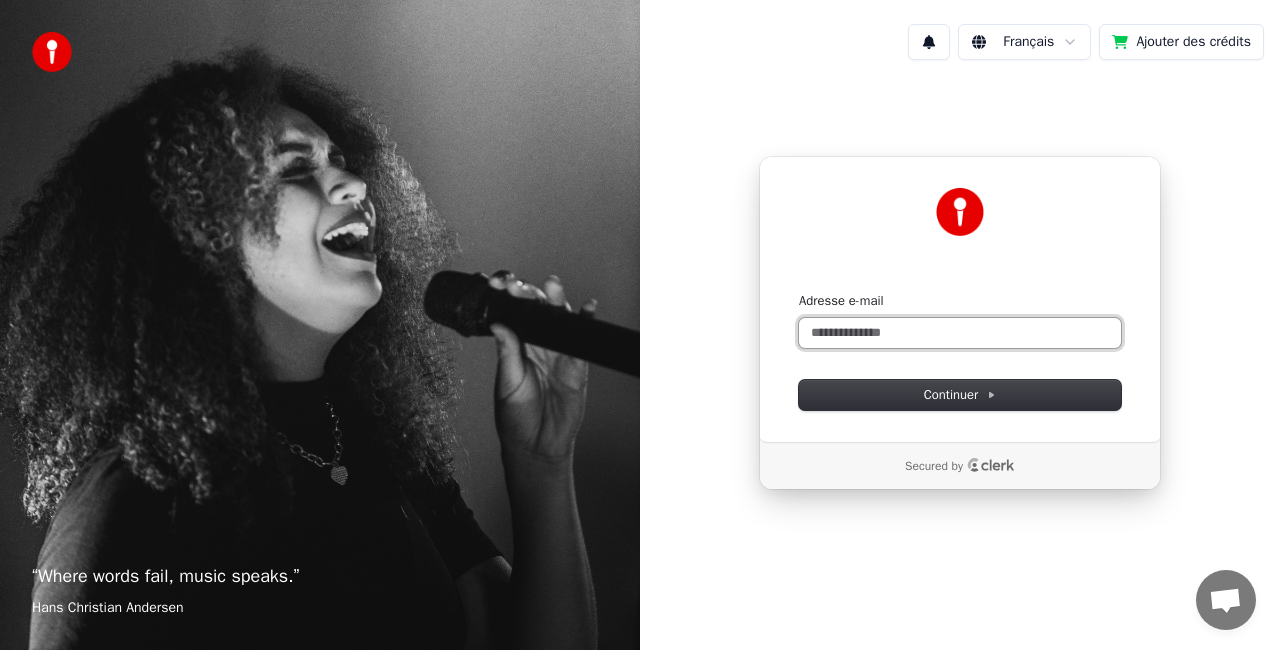 click on "Adresse e-mail" at bounding box center (960, 333) 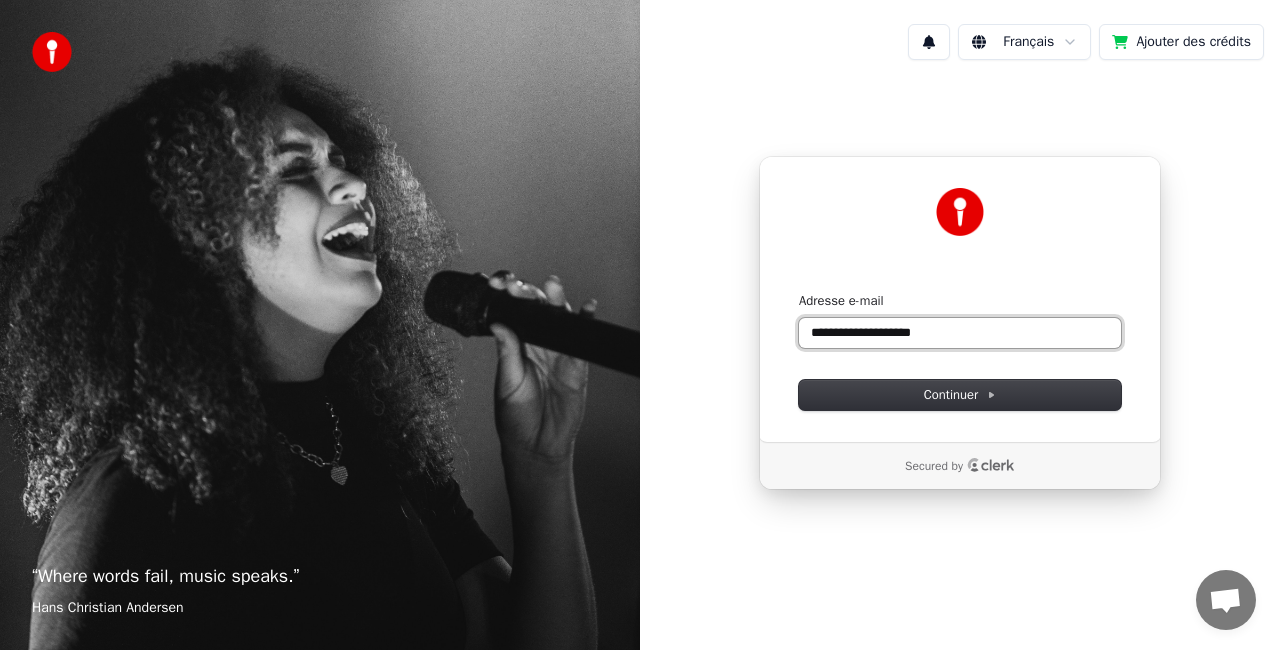 click at bounding box center [799, 292] 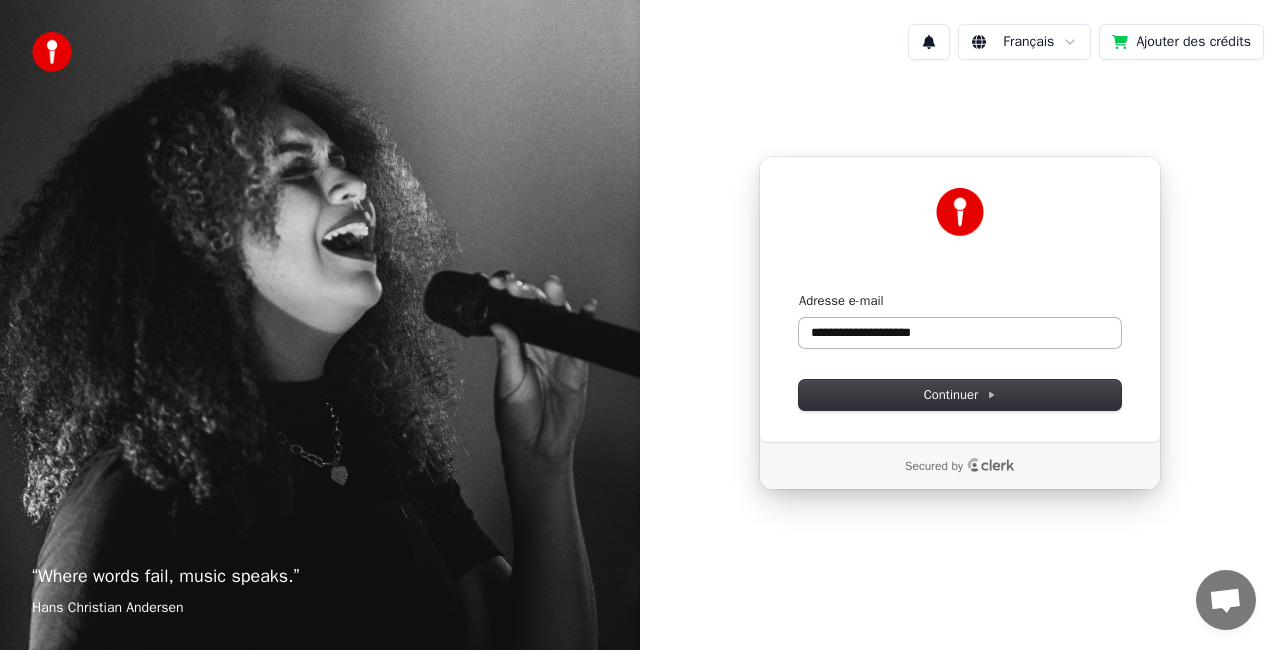 type on "**********" 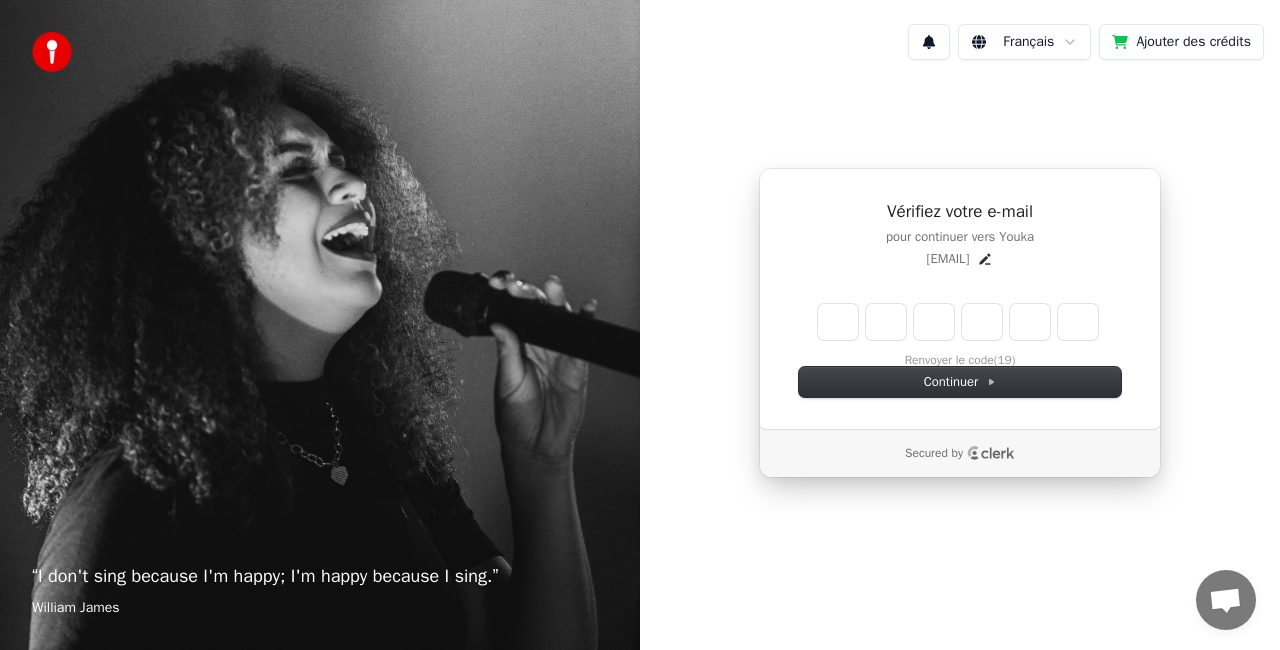 type on "*" 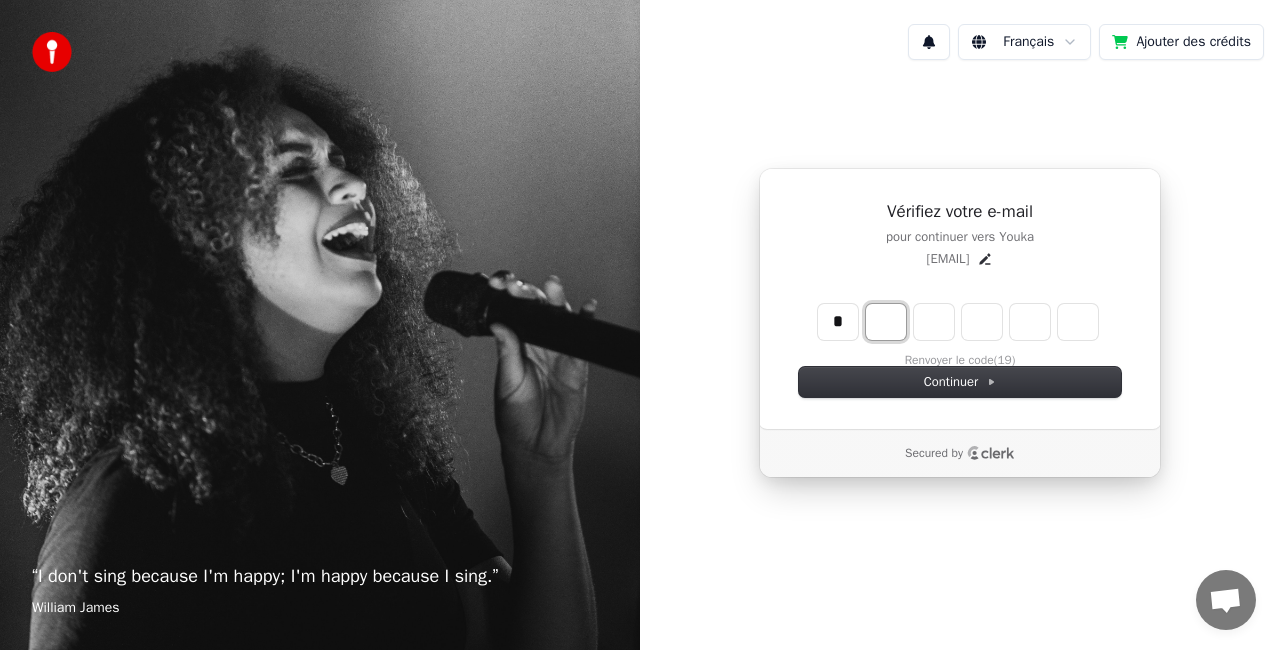 type on "*" 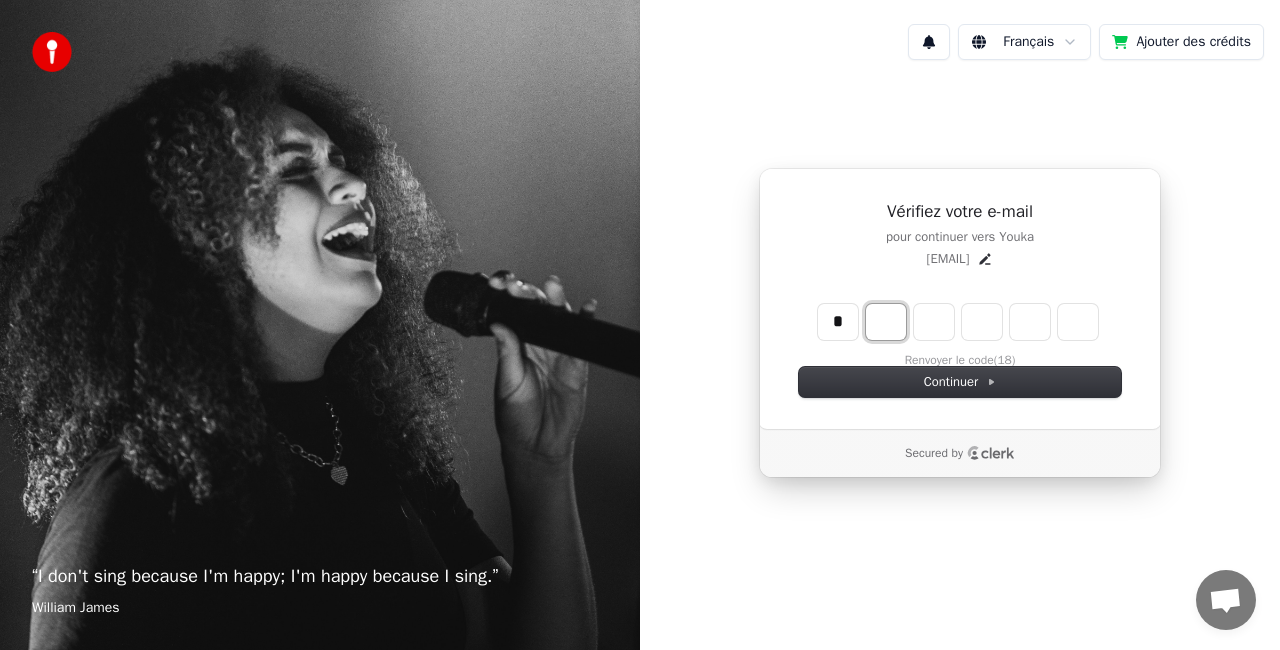 type on "*" 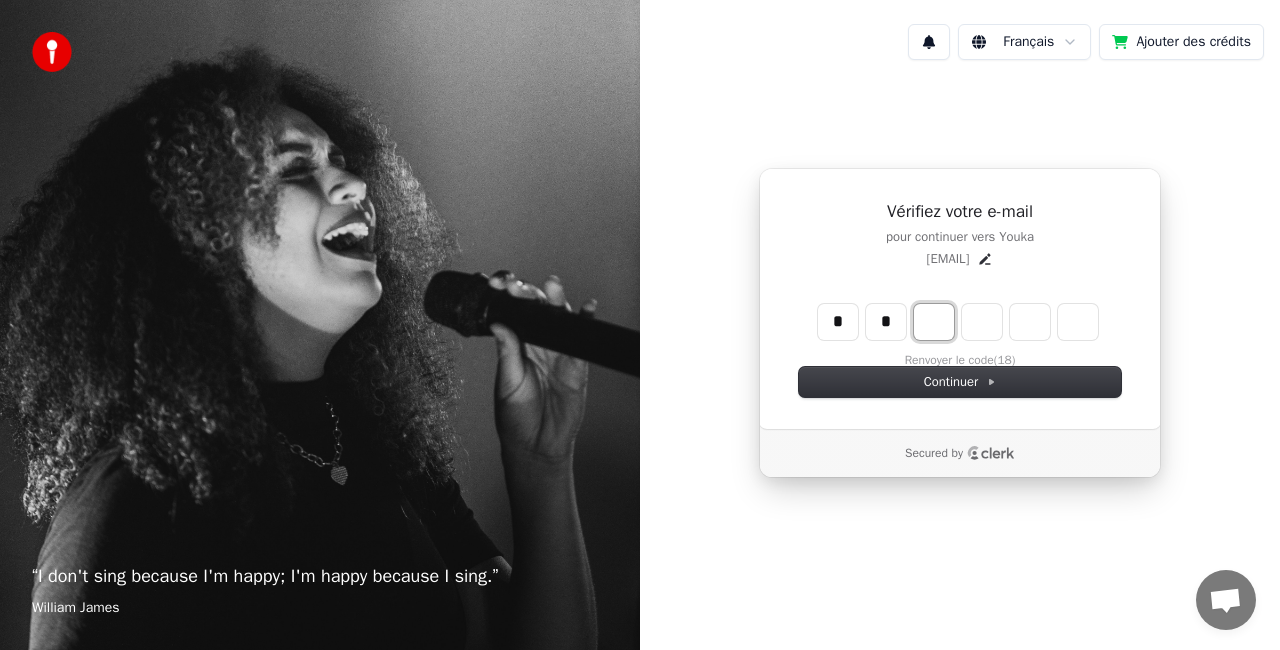 type on "**" 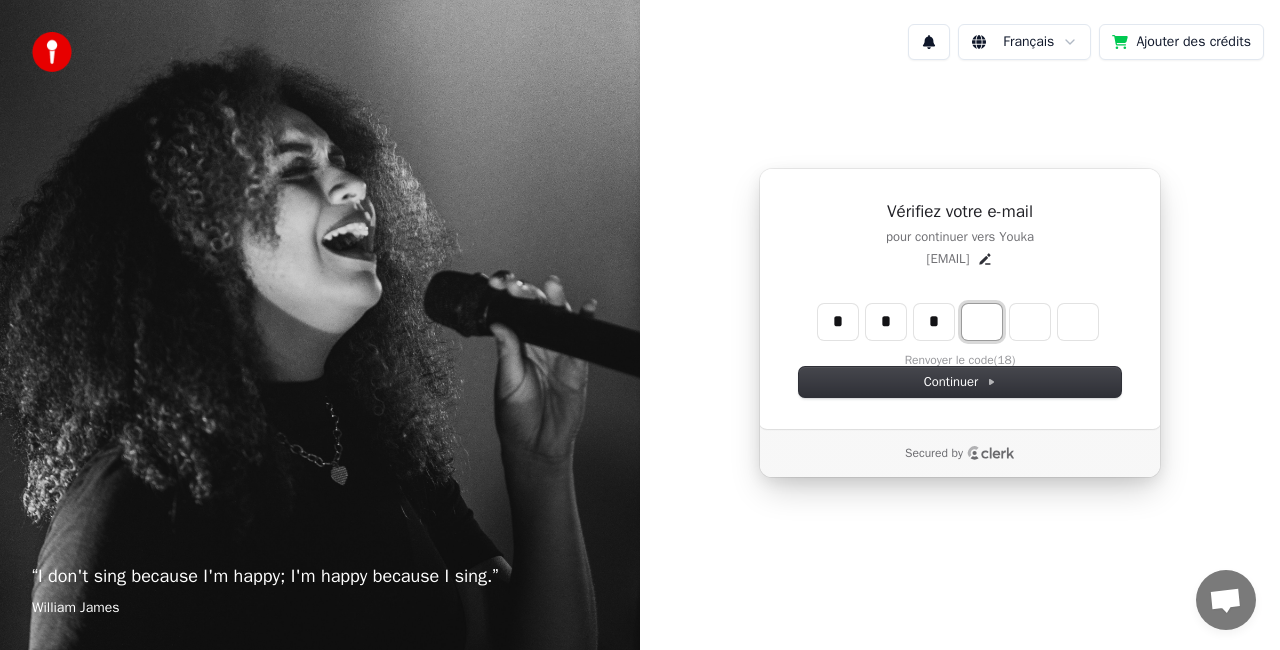 type on "***" 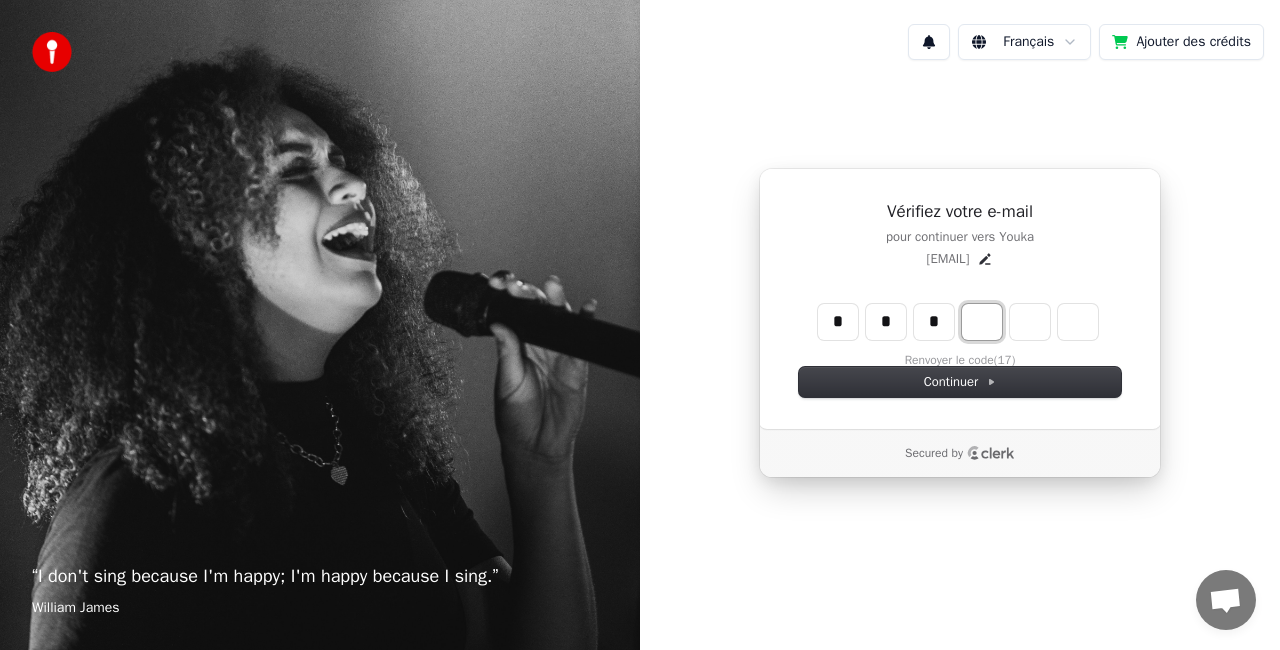 type on "*" 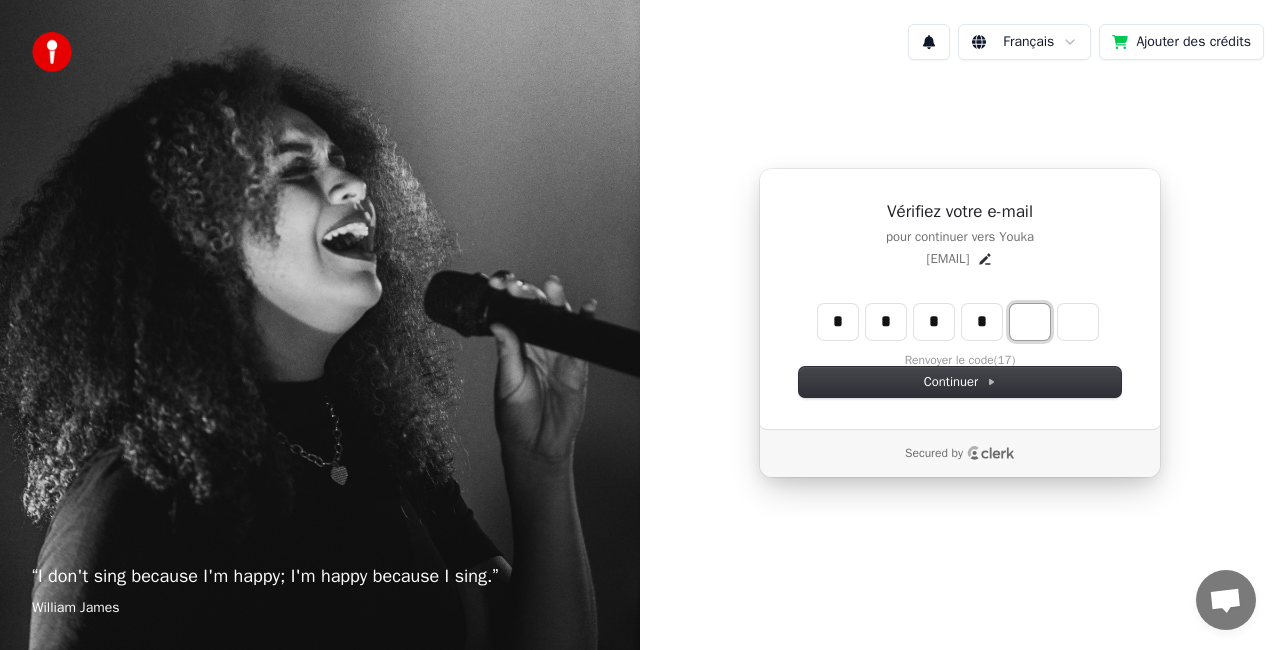 type on "****" 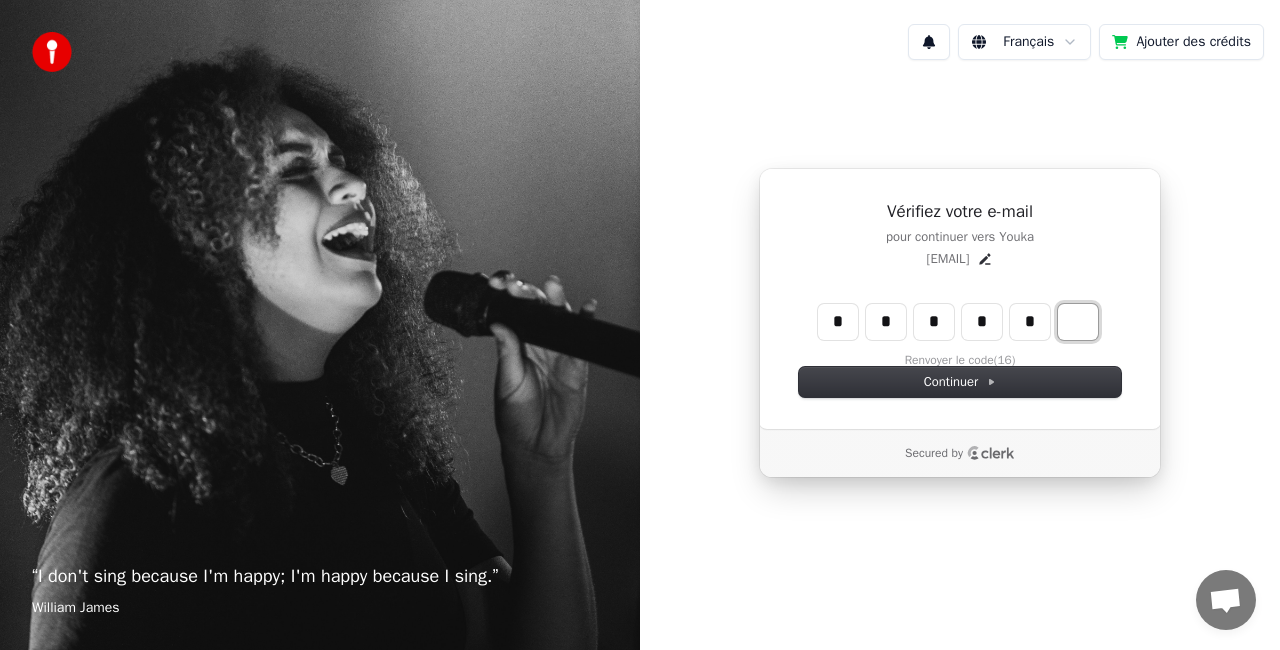 type on "******" 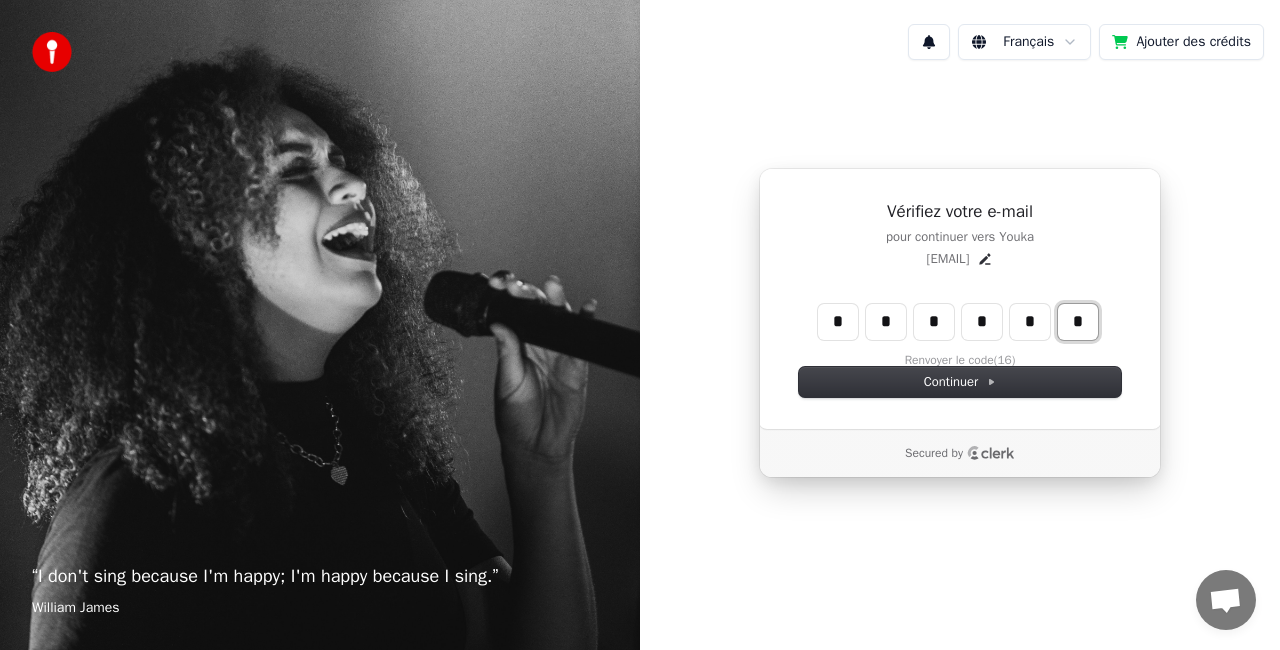 type on "*" 